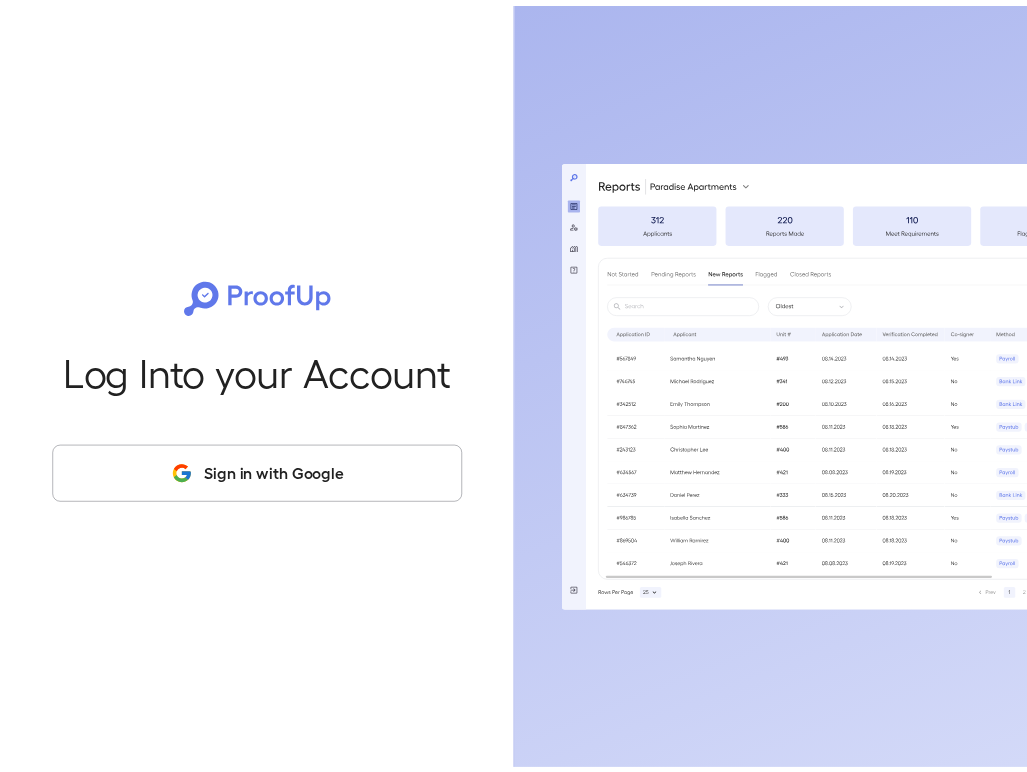 scroll, scrollTop: 0, scrollLeft: 0, axis: both 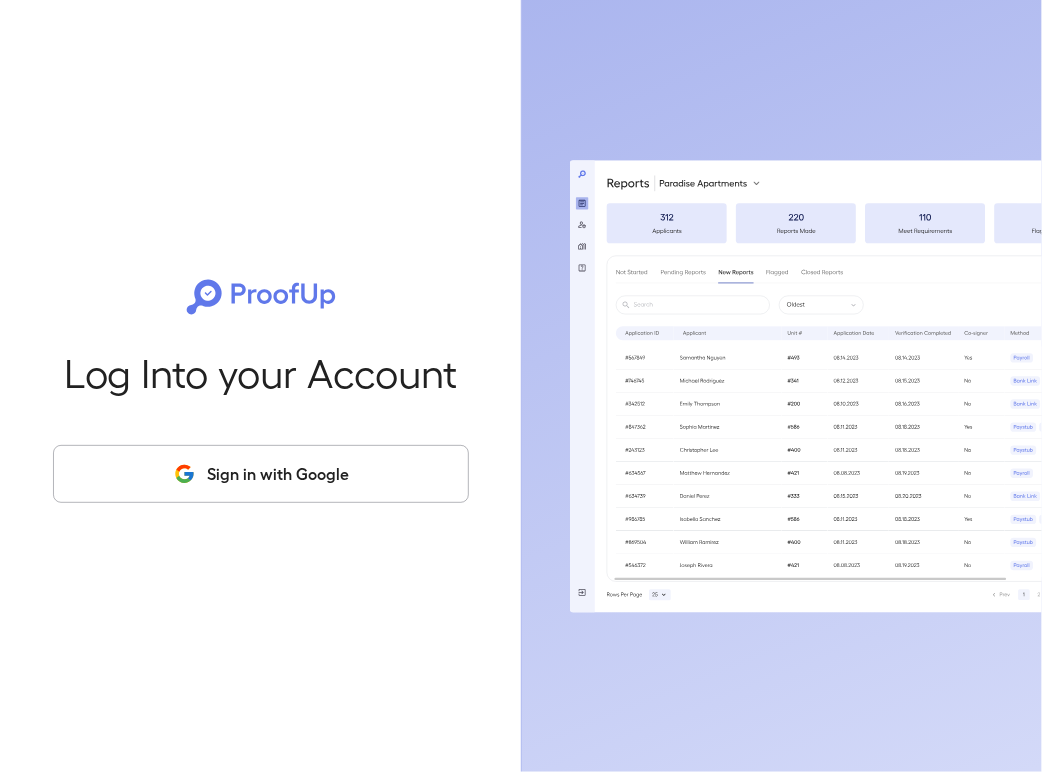 click on "Sign in with Google" at bounding box center [261, 474] 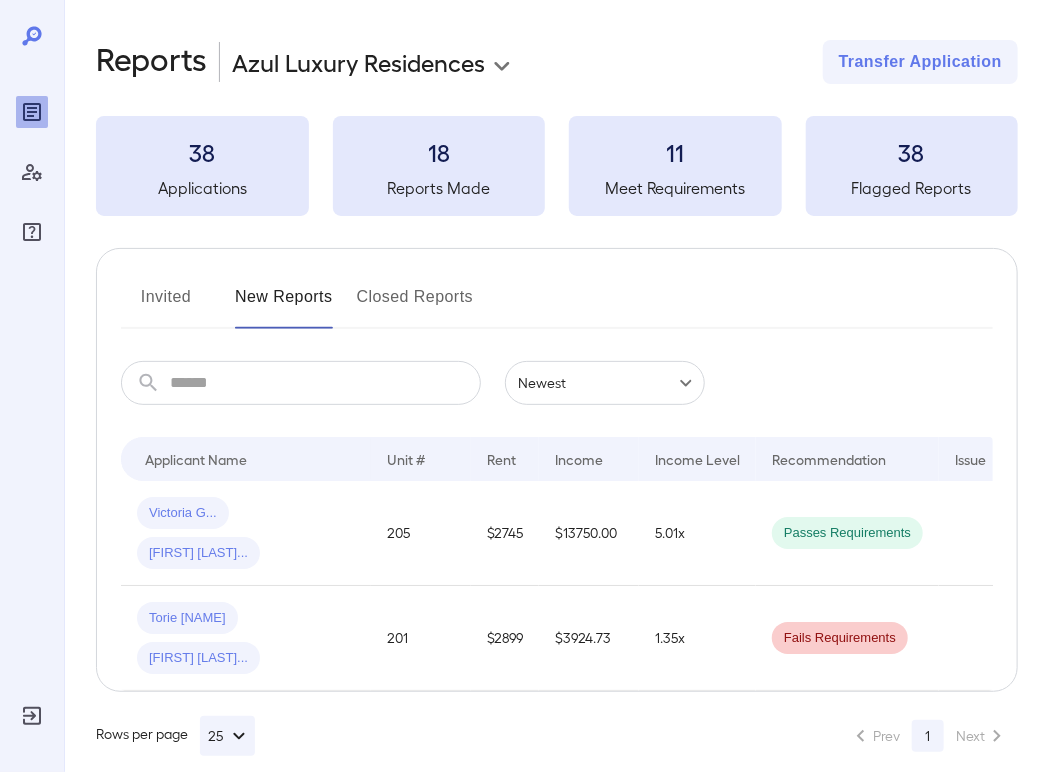 click 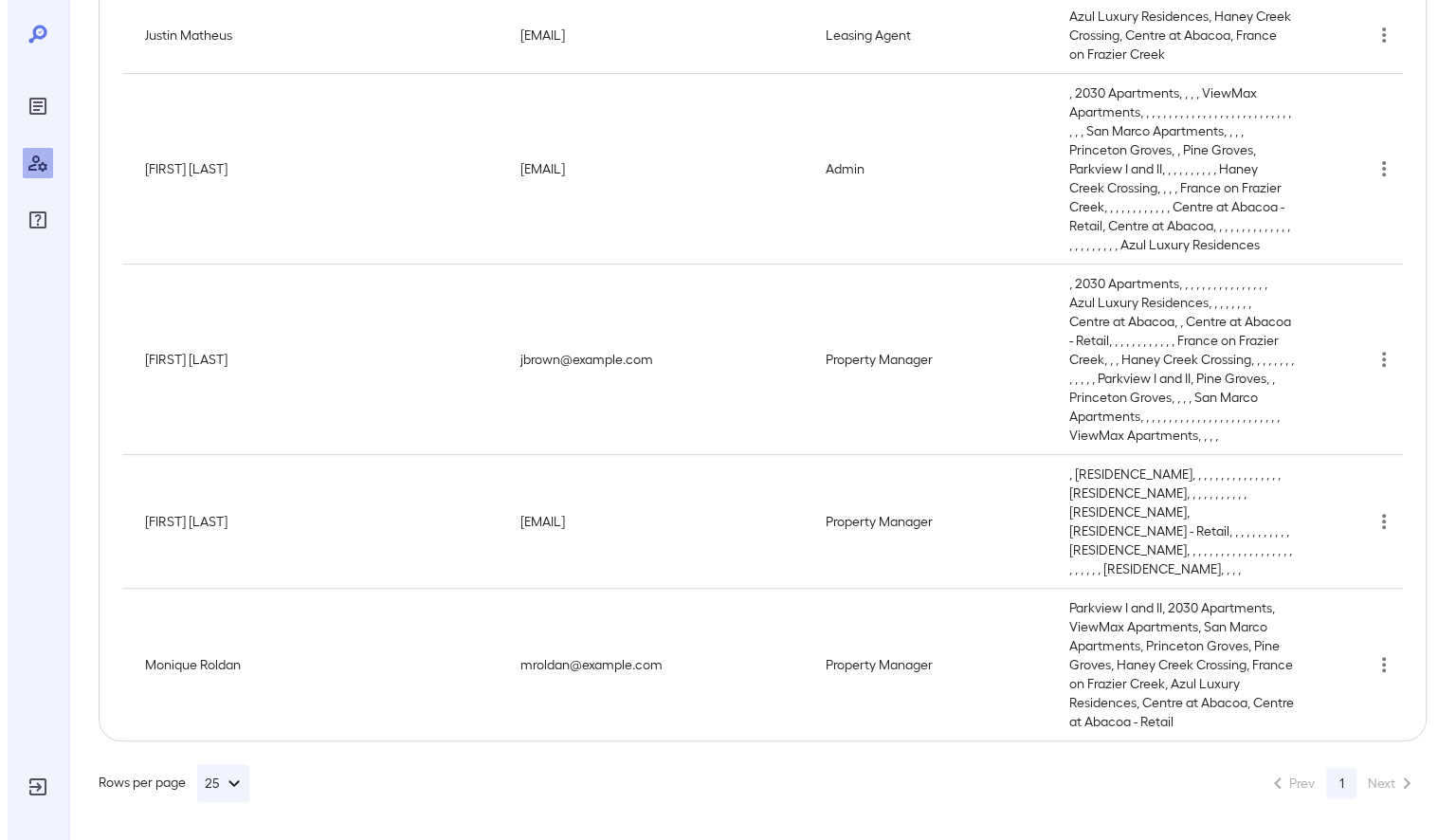 scroll, scrollTop: 805, scrollLeft: 0, axis: vertical 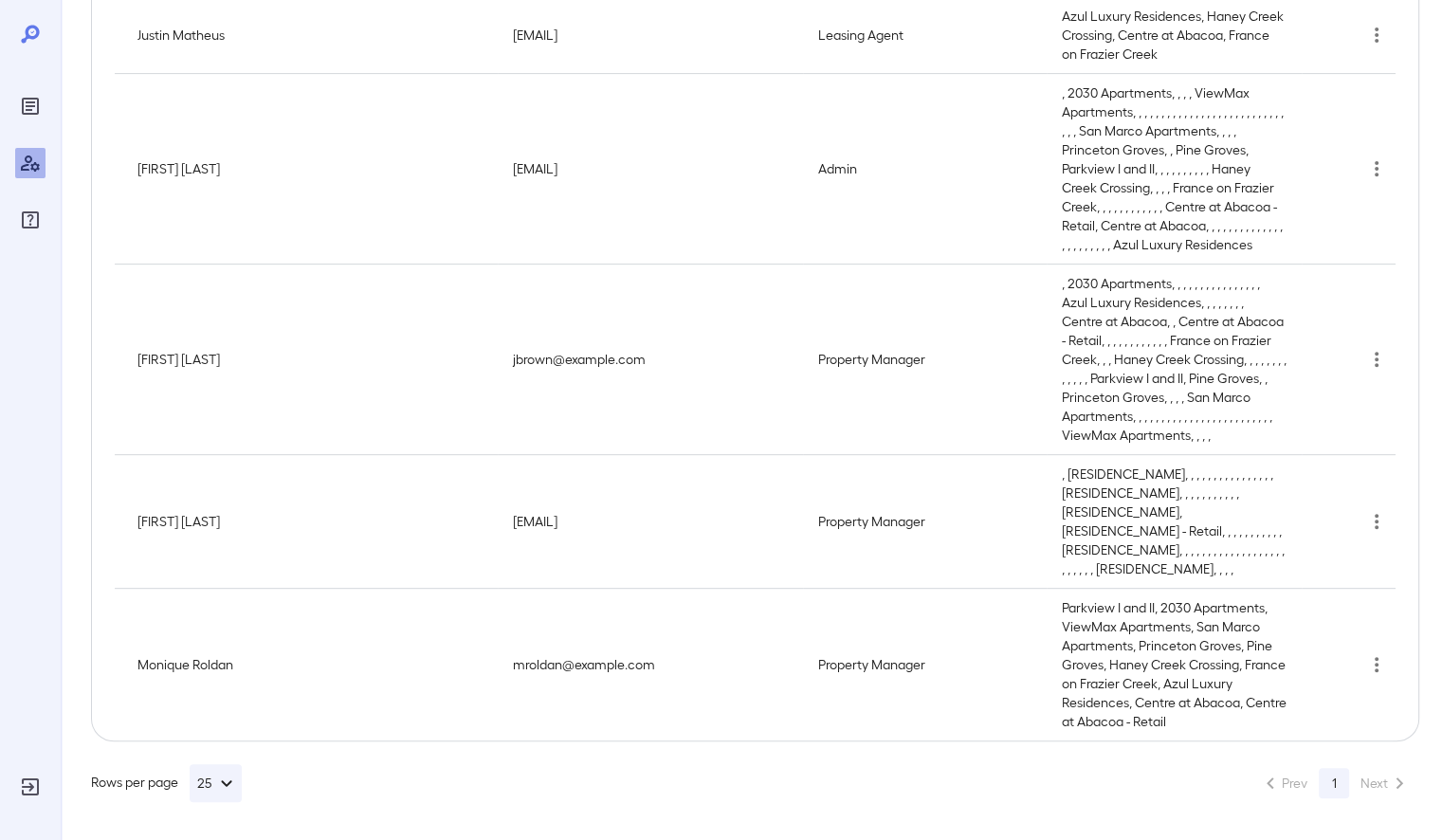 click 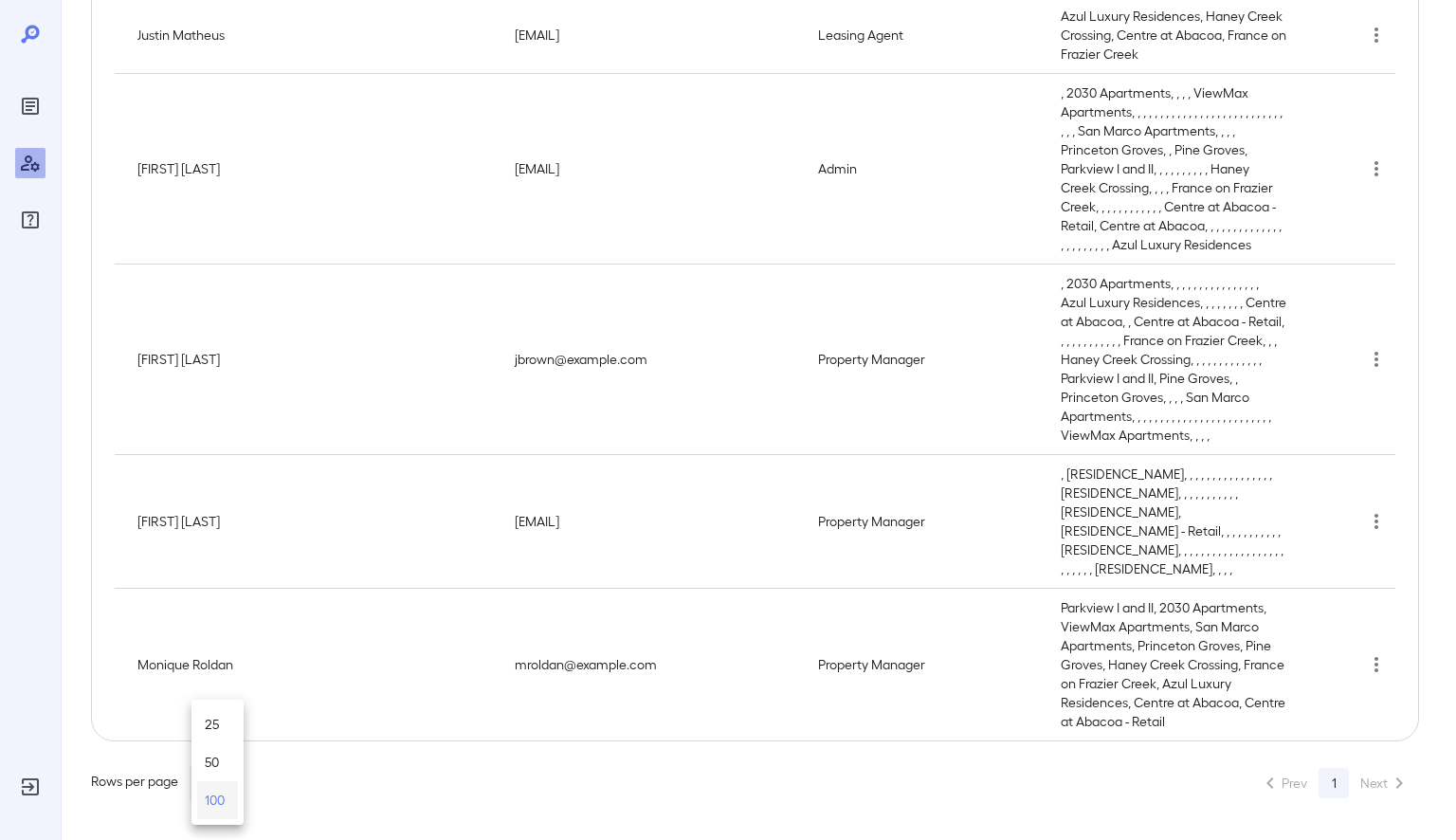 click on "100" at bounding box center [214, 800] 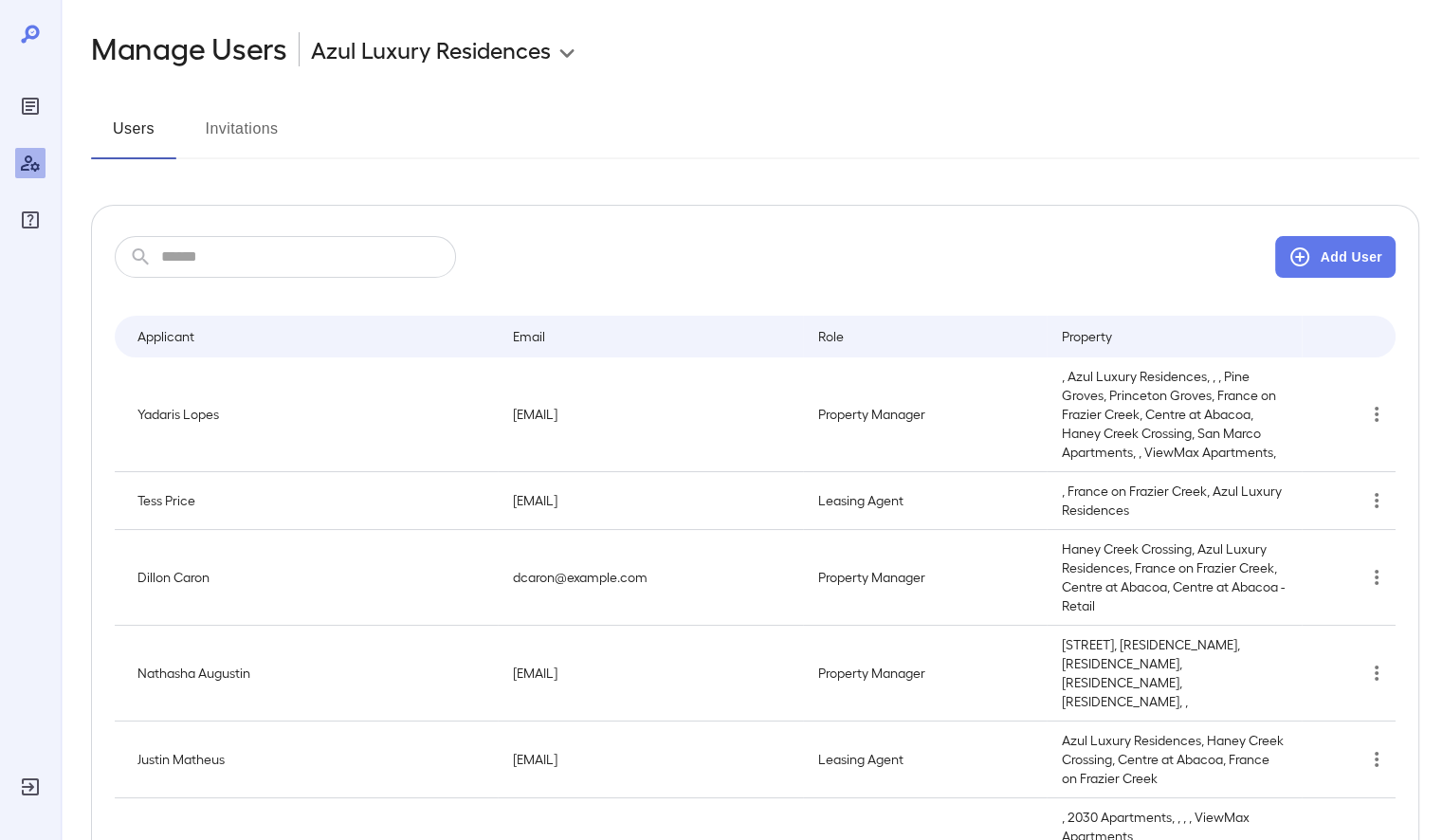 scroll, scrollTop: 0, scrollLeft: 0, axis: both 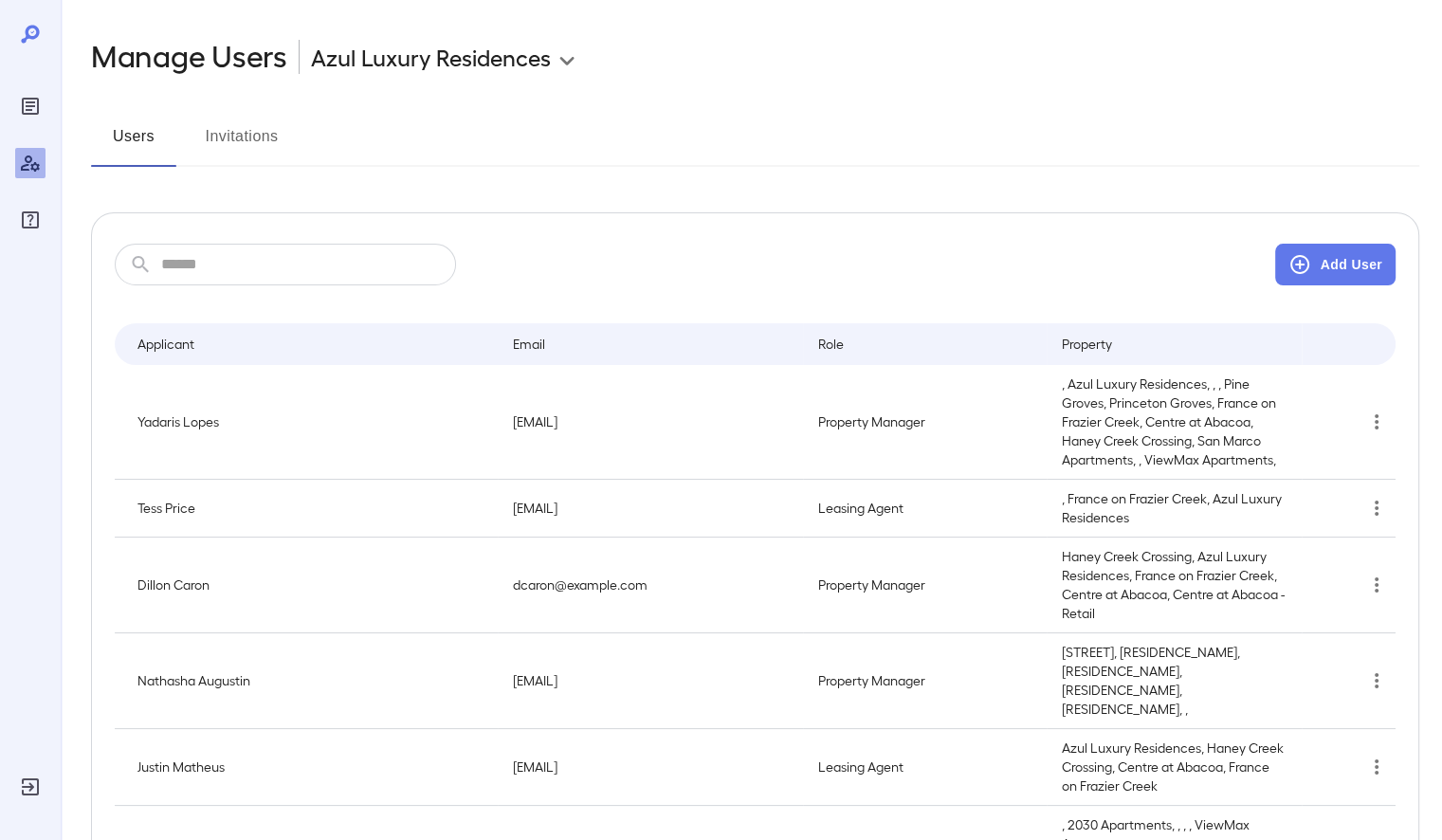 click on "Invitations" at bounding box center (242, 144) 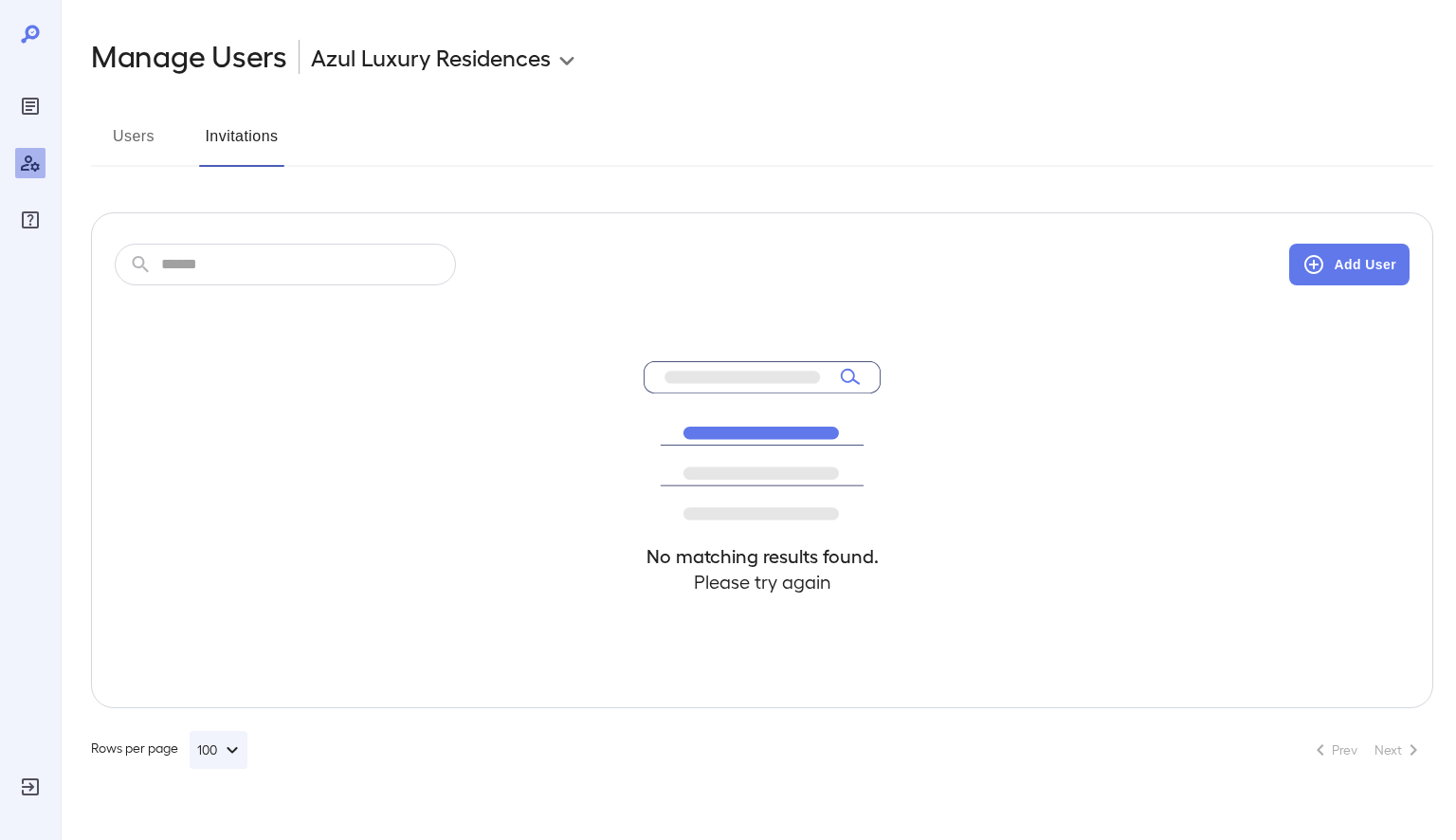 drag, startPoint x: 23, startPoint y: 222, endPoint x: 23, endPoint y: 135, distance: 87 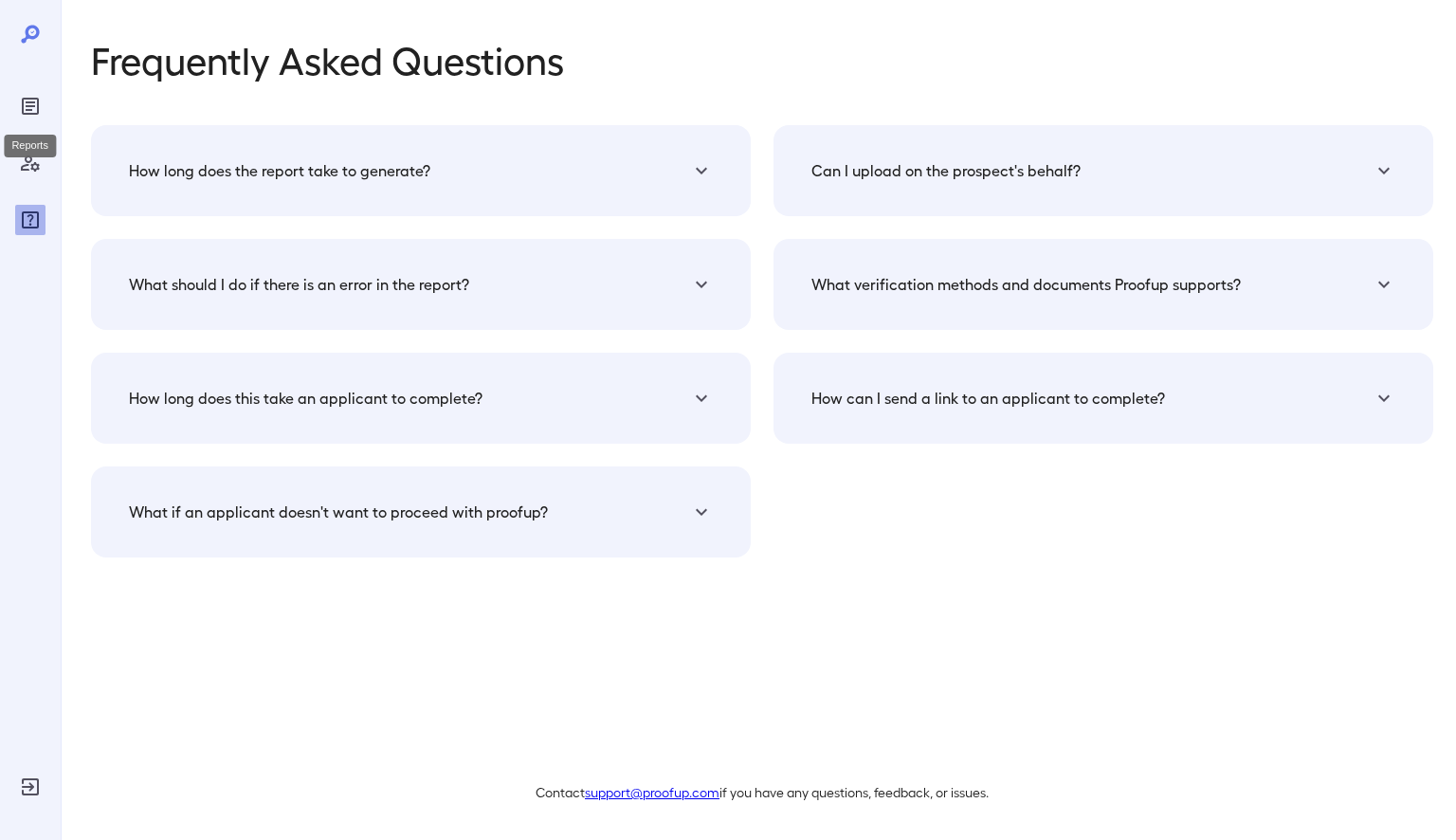 click 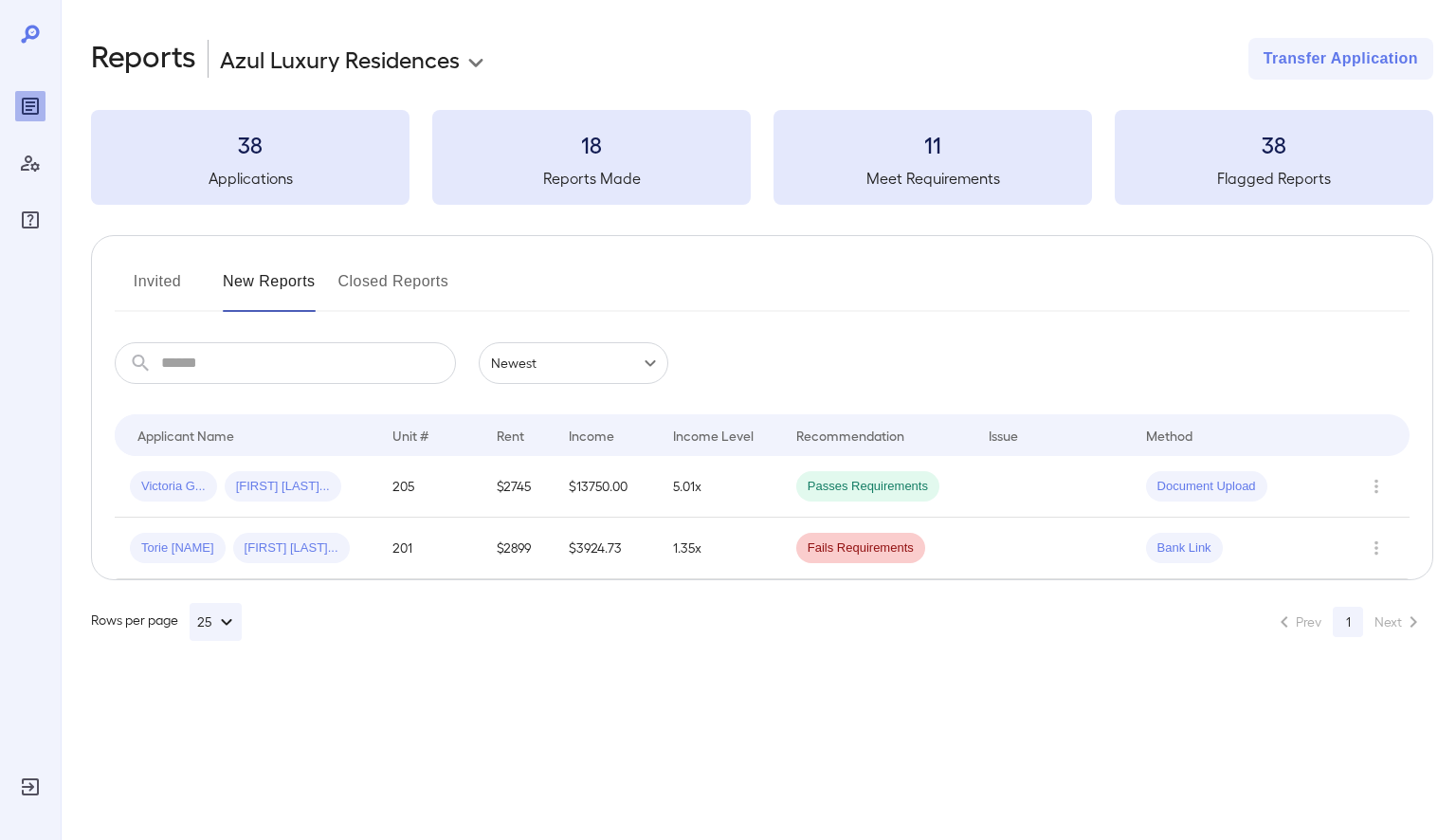 click on "Invited" at bounding box center (157, 289) 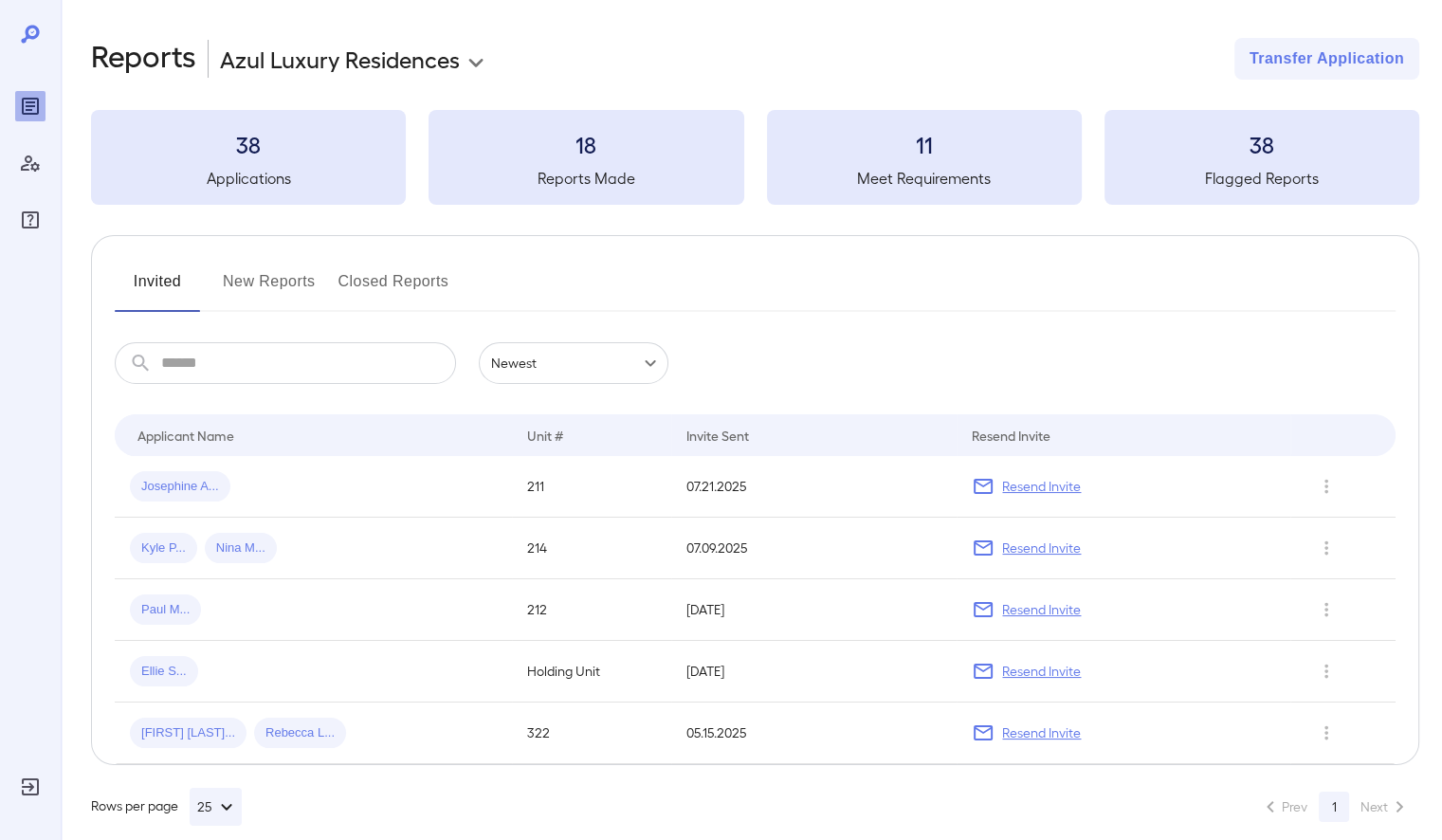 click on "Closed Reports" at bounding box center (393, 289) 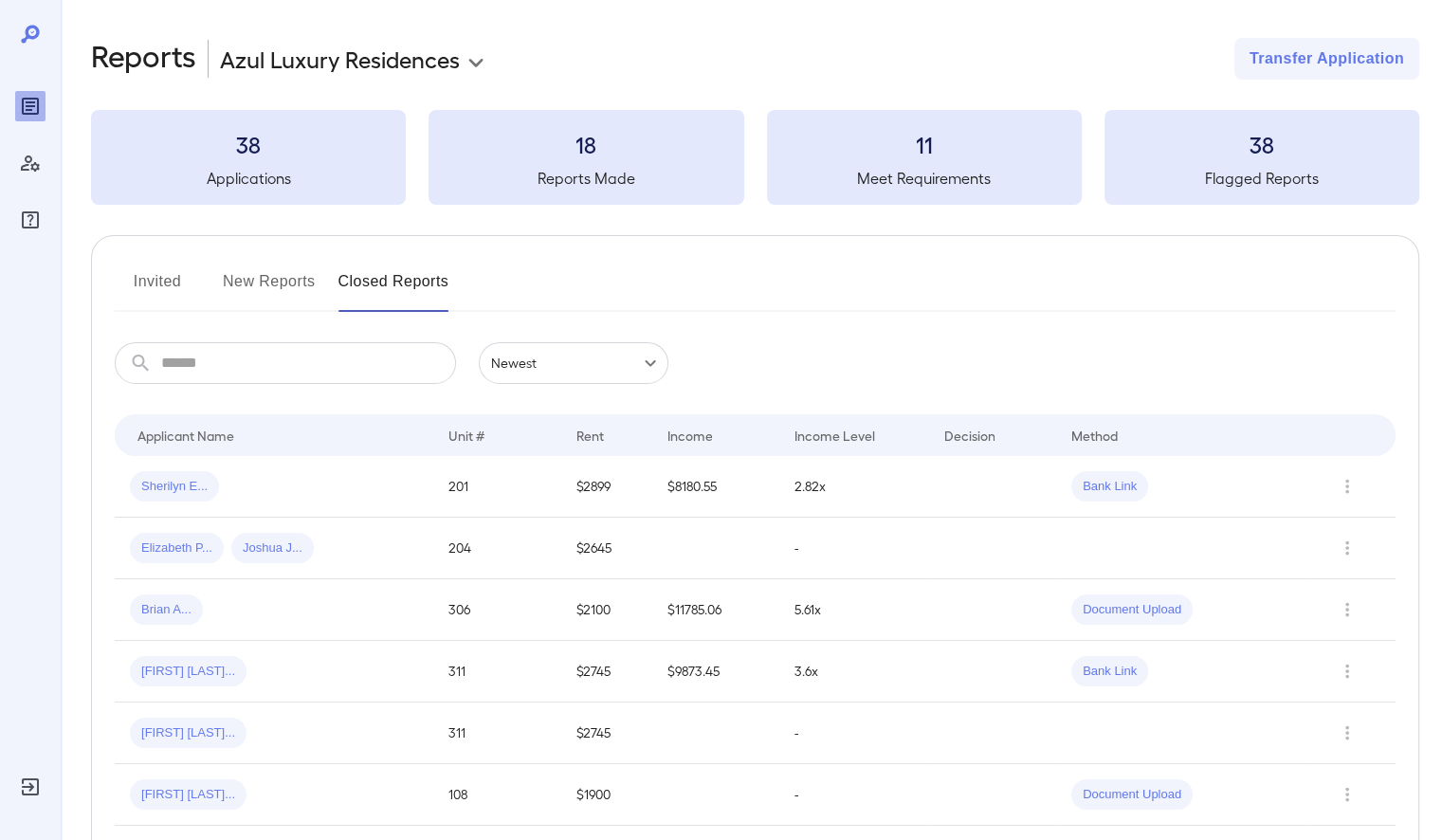 click on "New Reports" at bounding box center [269, 289] 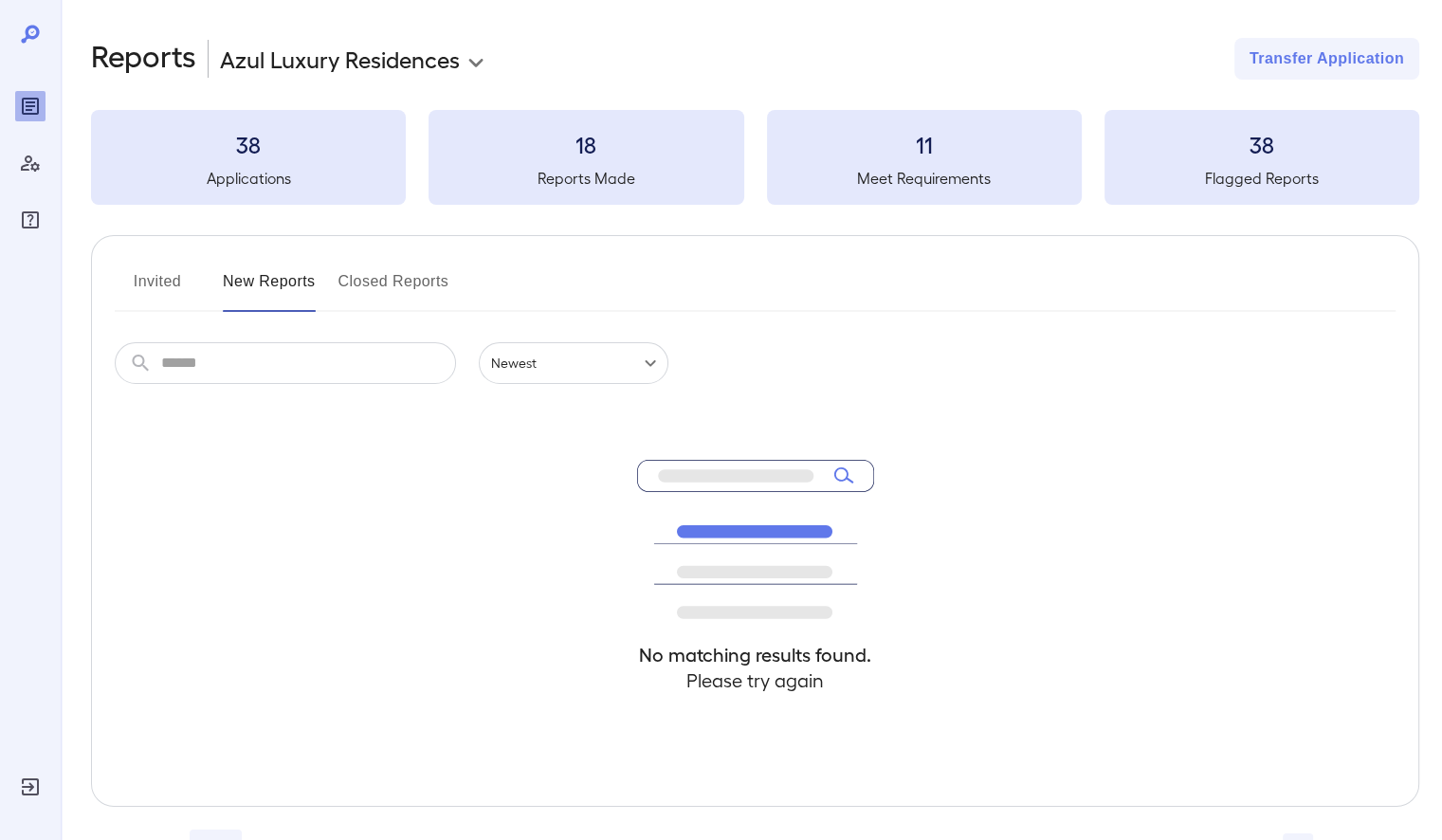 click on "Closed Reports" at bounding box center (393, 289) 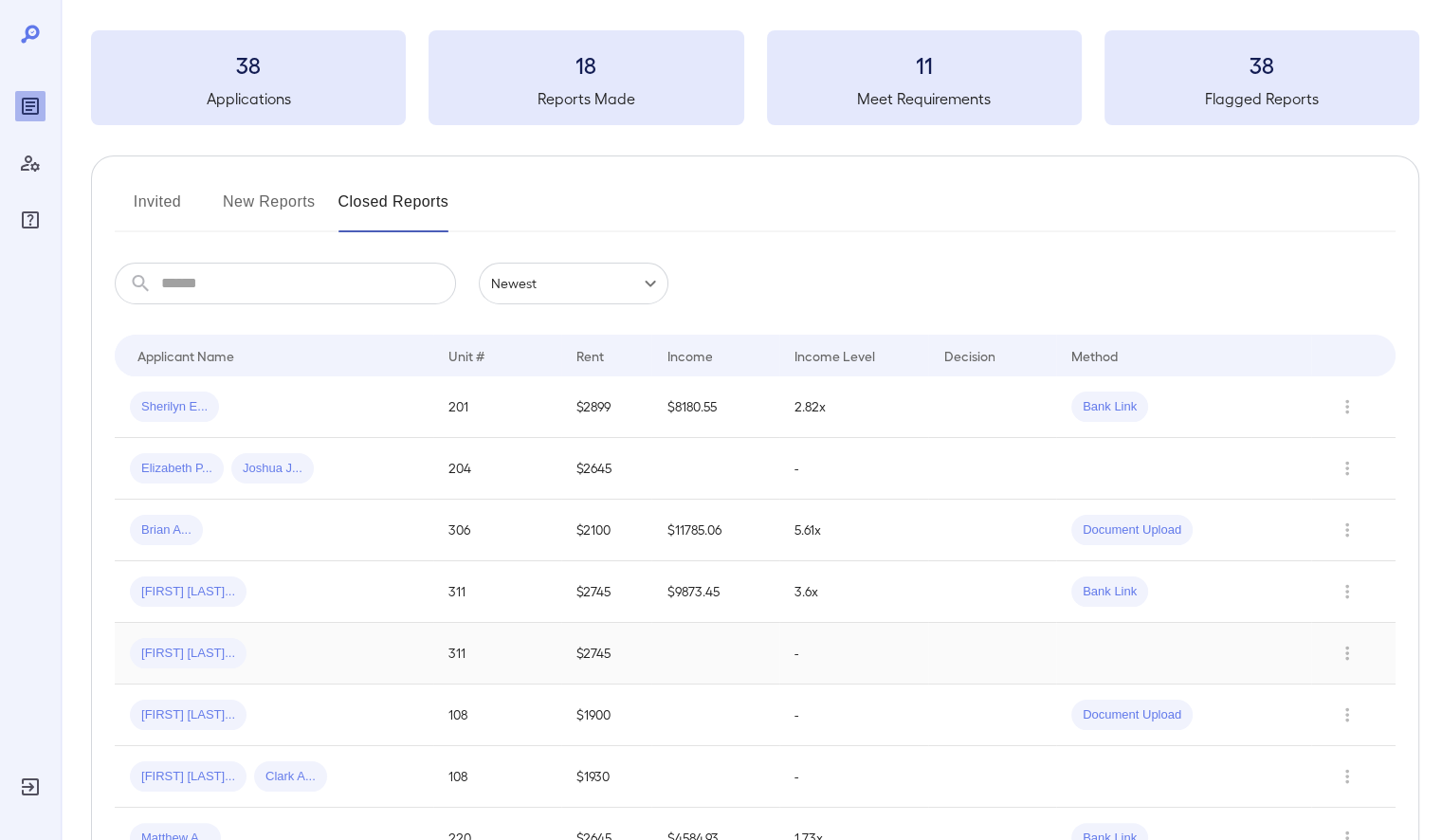 scroll, scrollTop: 0, scrollLeft: 0, axis: both 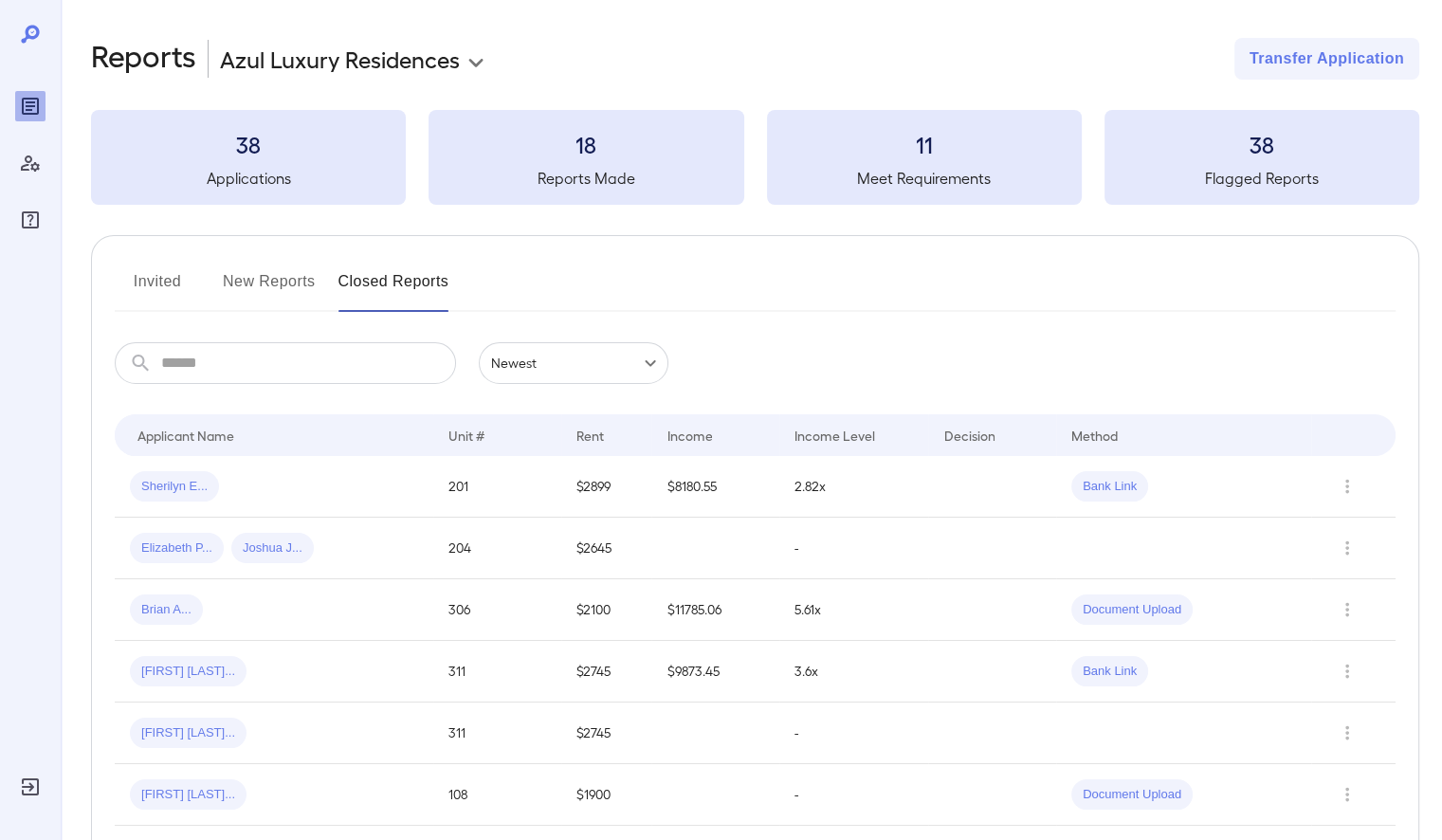 click on "38" at bounding box center (248, 144) 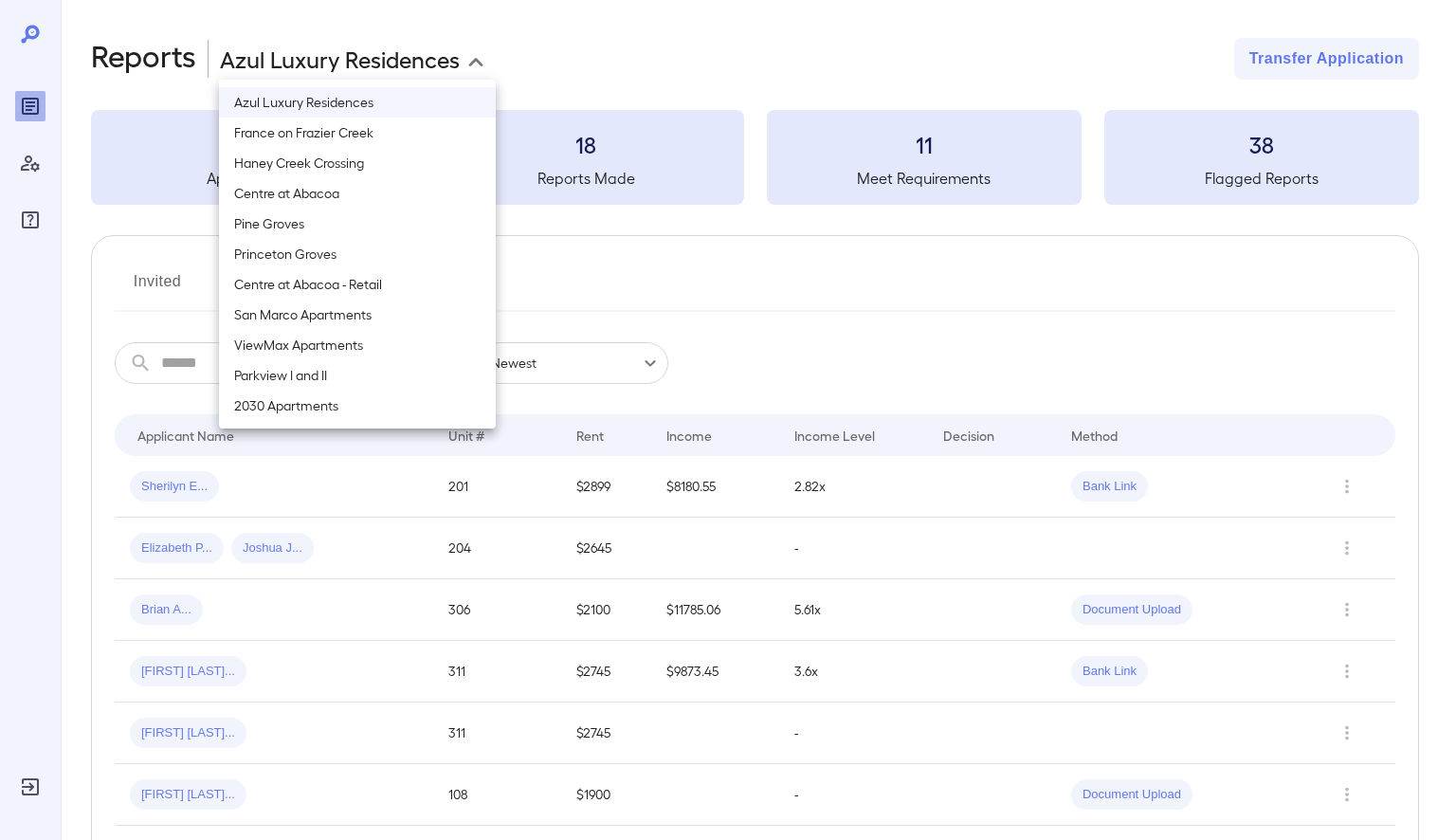 click on "San Marco Apartments" at bounding box center [357, 315] 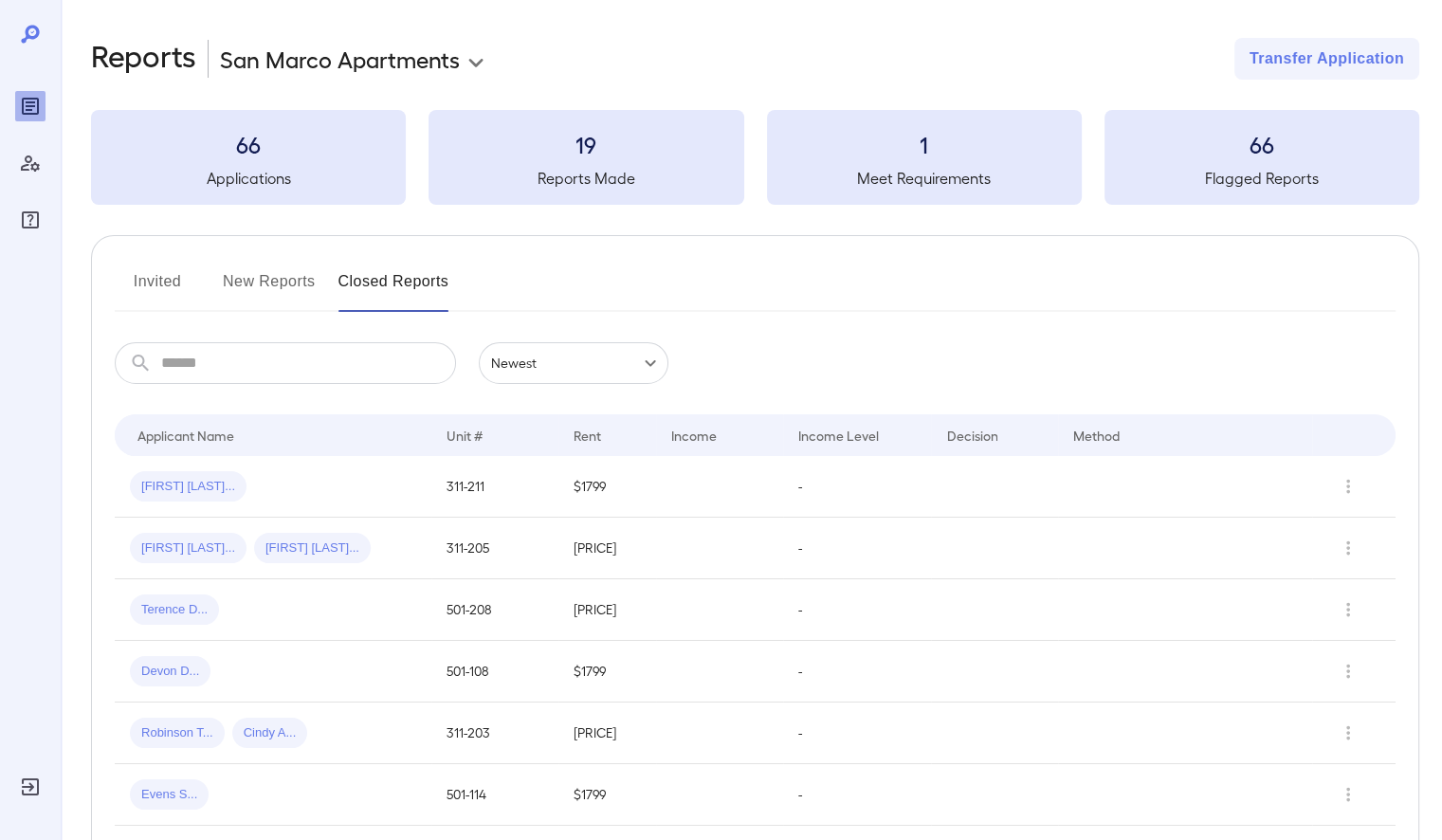 click on "Invited" at bounding box center [157, 289] 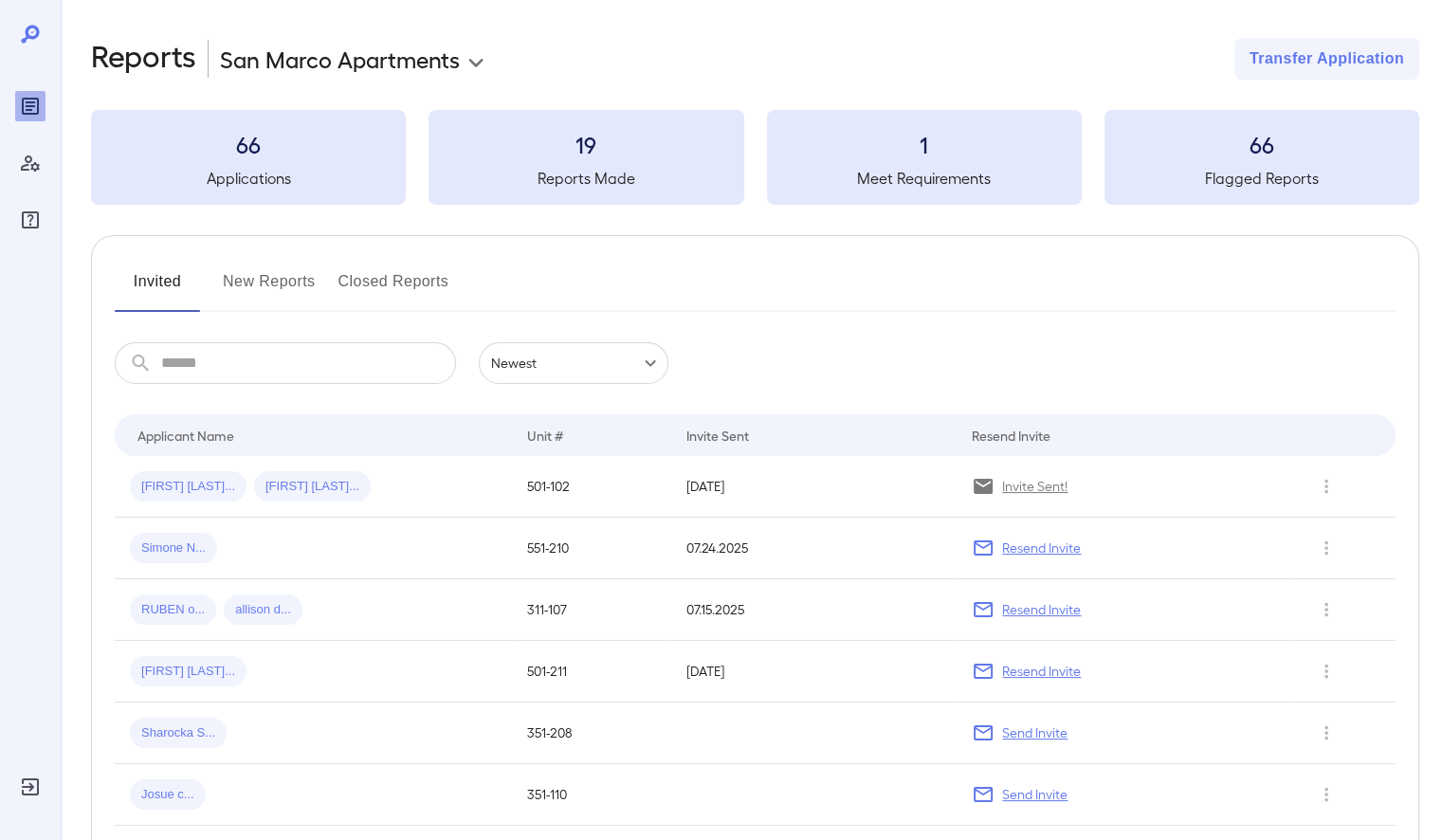 click on "New Reports" at bounding box center (269, 289) 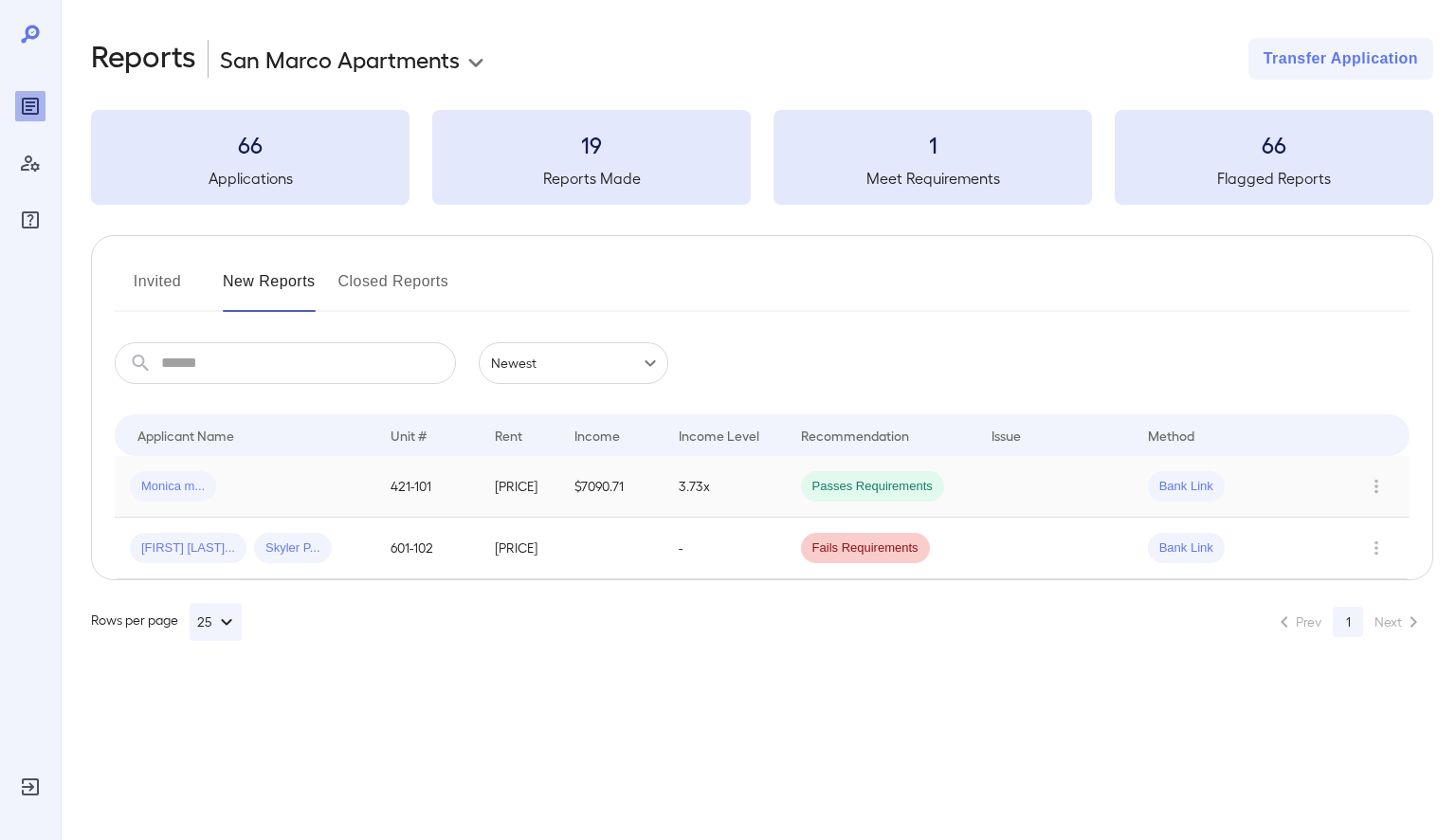 click on "Monica m..." at bounding box center [173, 486] 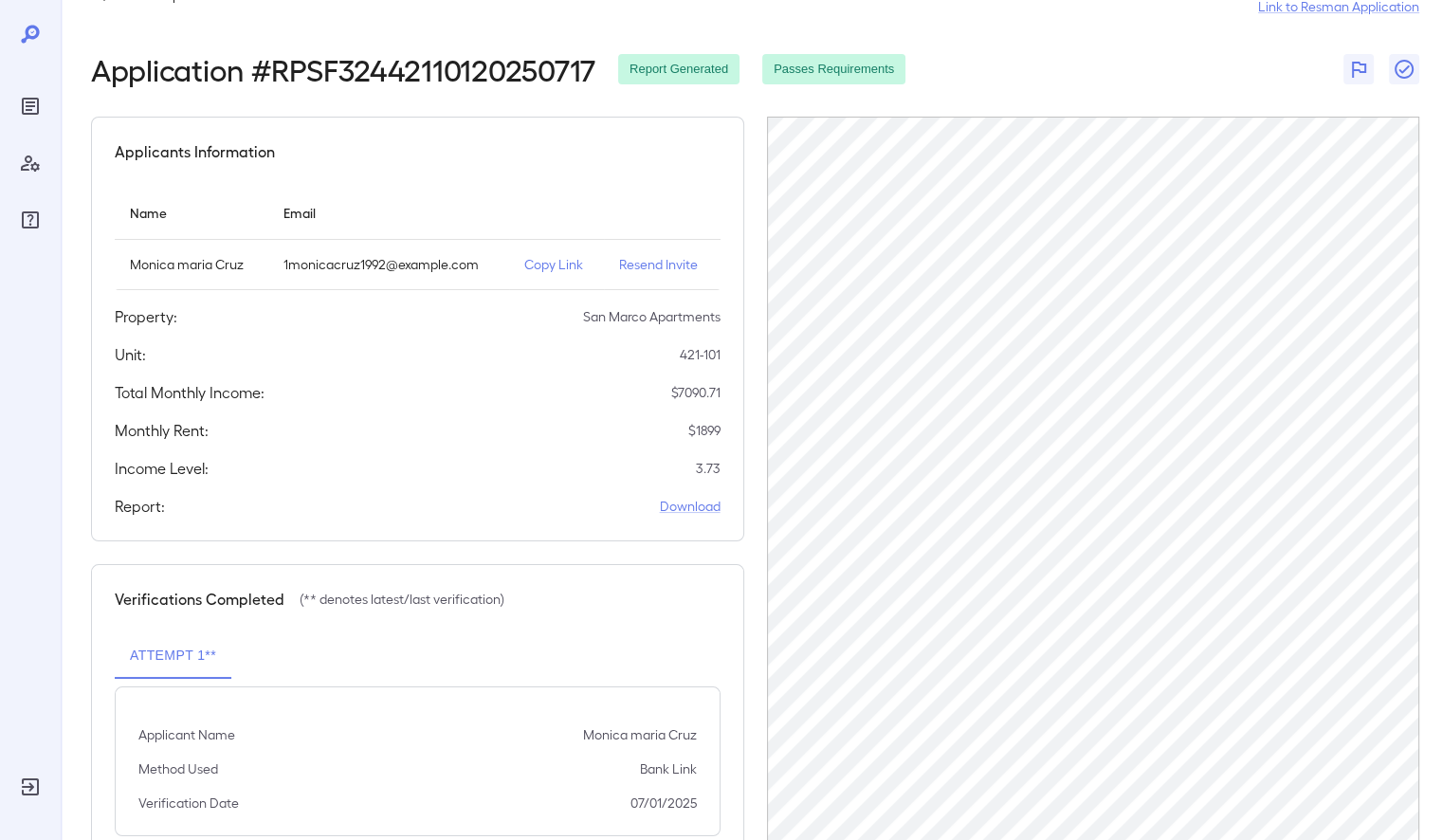 scroll, scrollTop: 0, scrollLeft: 0, axis: both 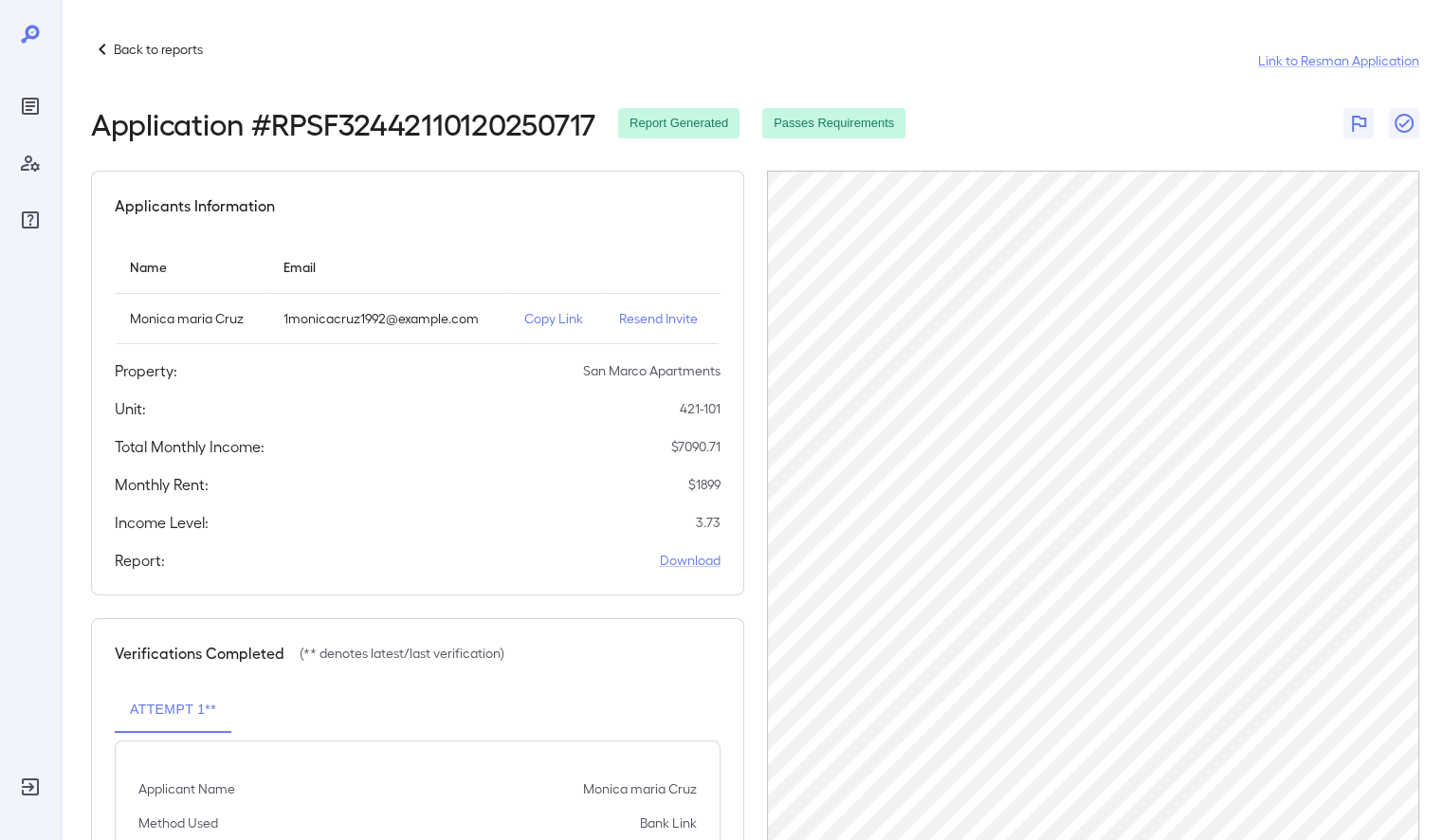click 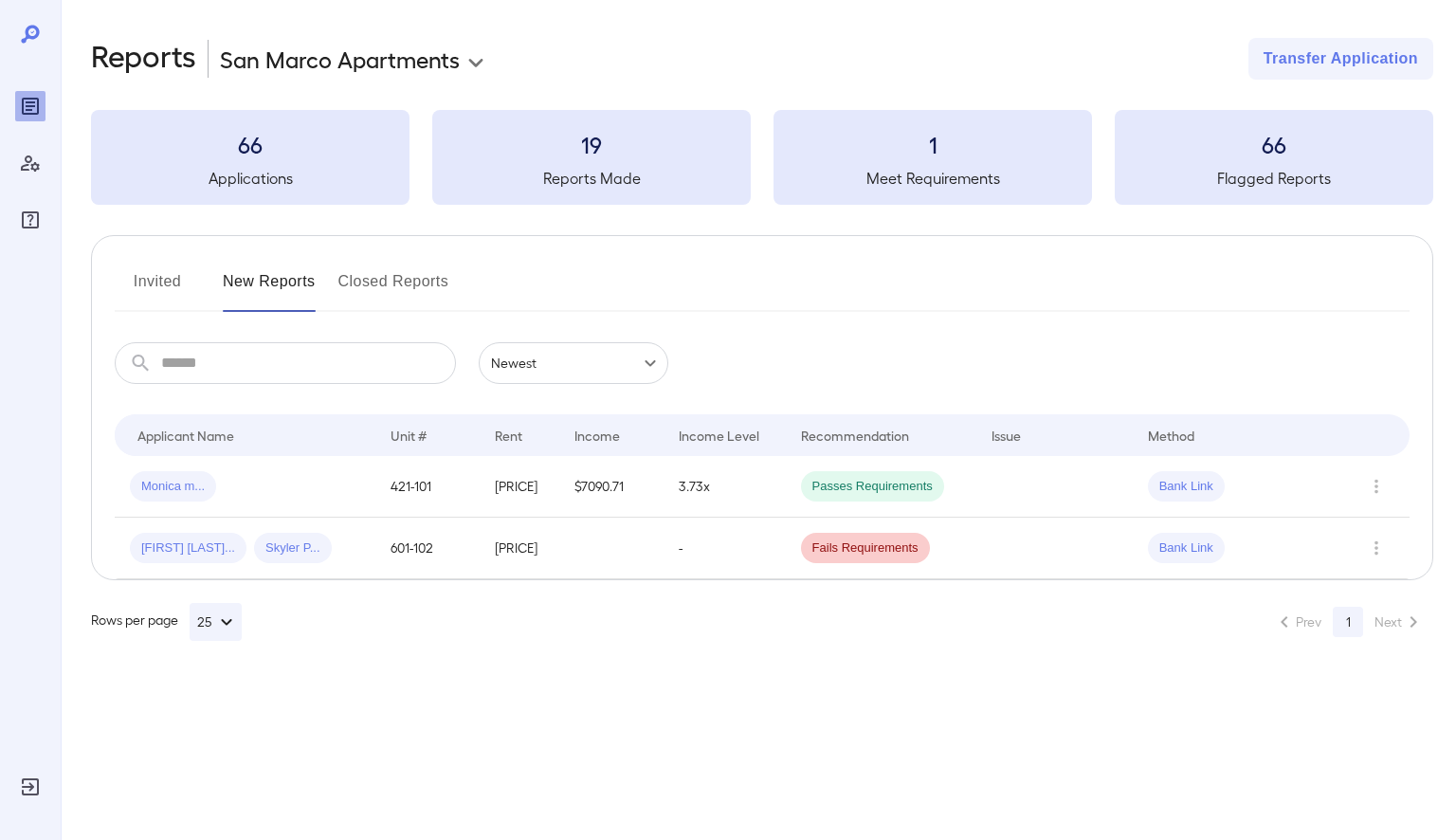 click on "**********" at bounding box center [728, 420] 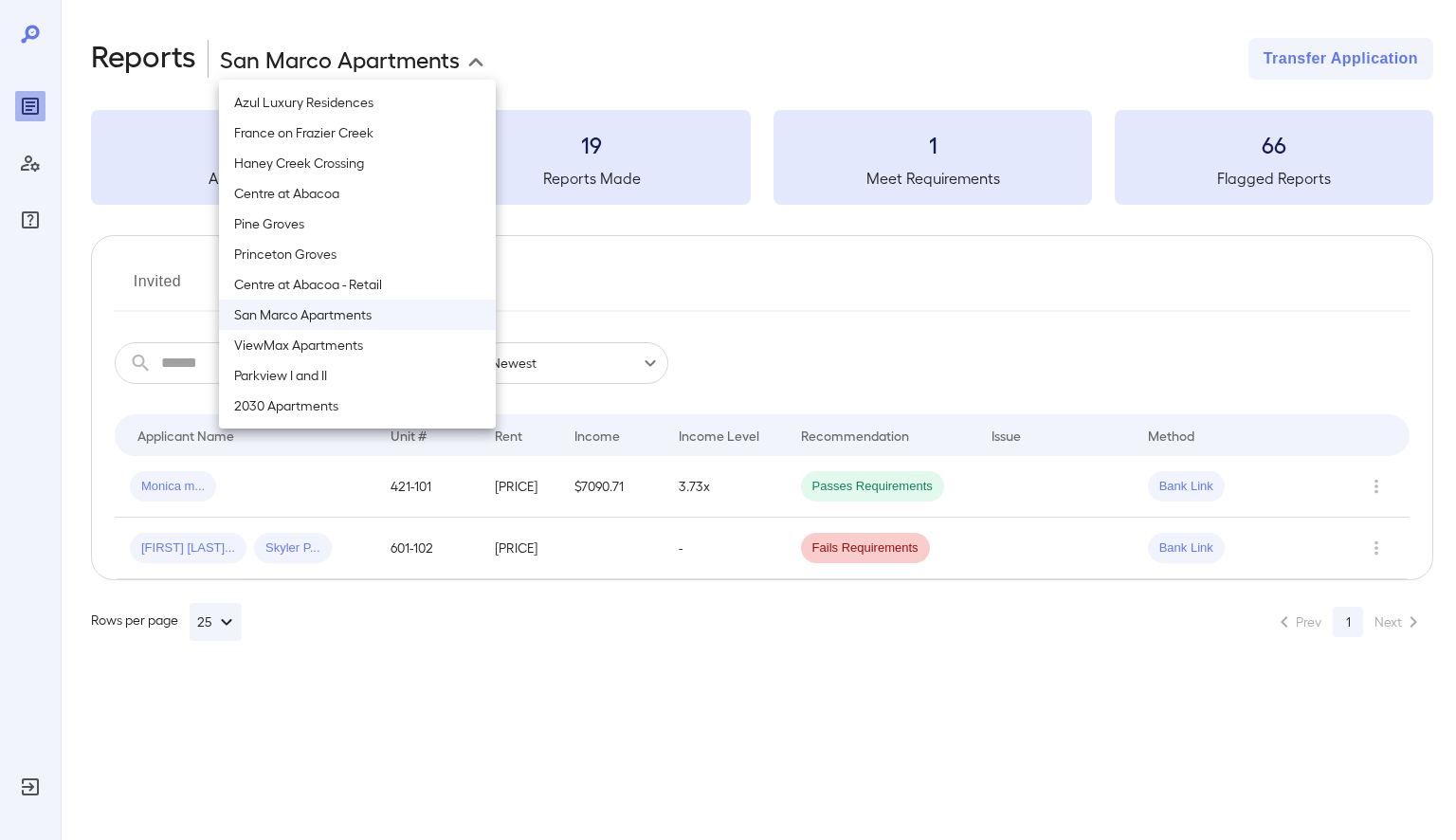 click at bounding box center [728, 420] 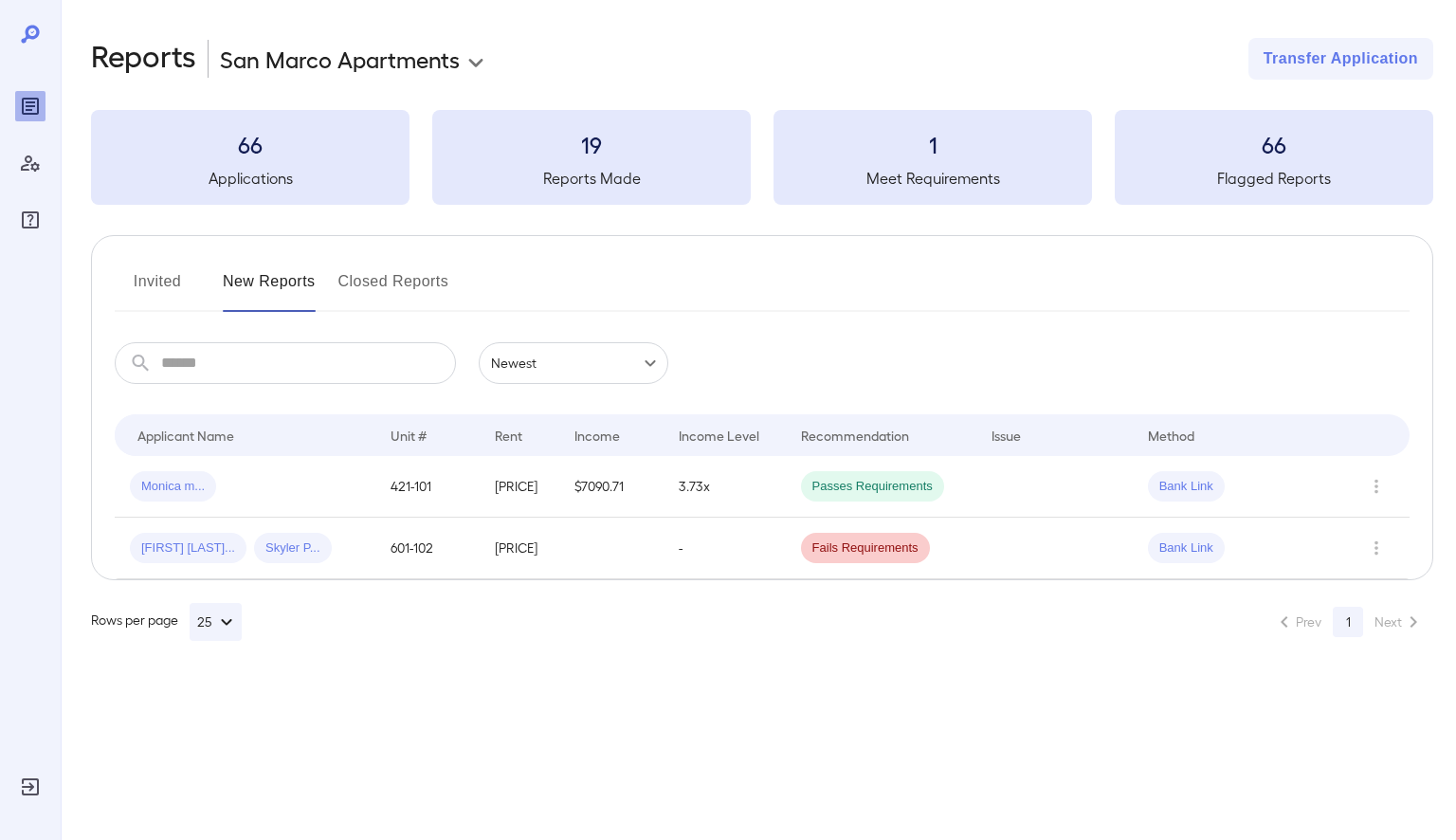 click on "**********" at bounding box center [728, 420] 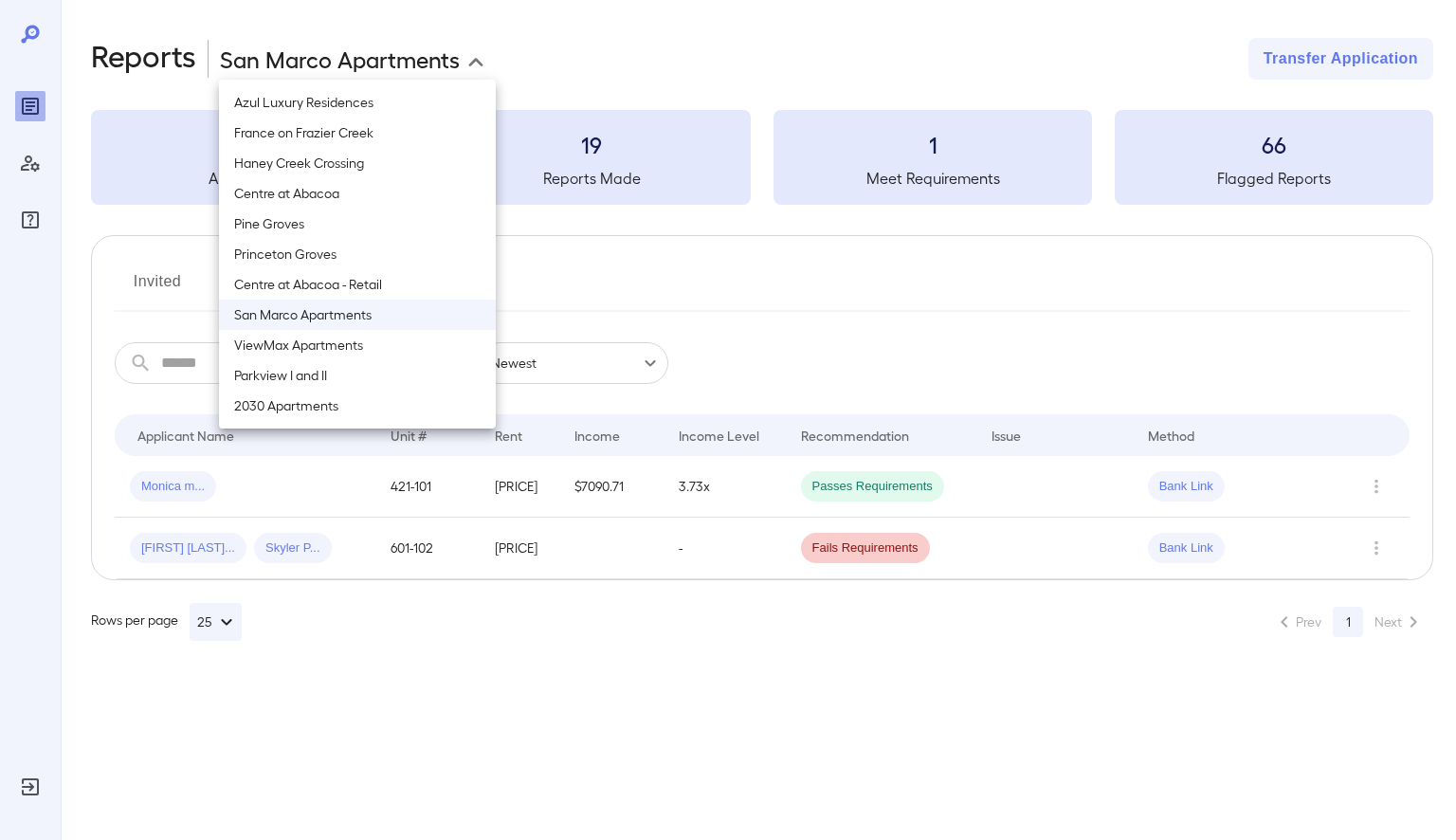 click on "2030 Apartments" at bounding box center [357, 406] 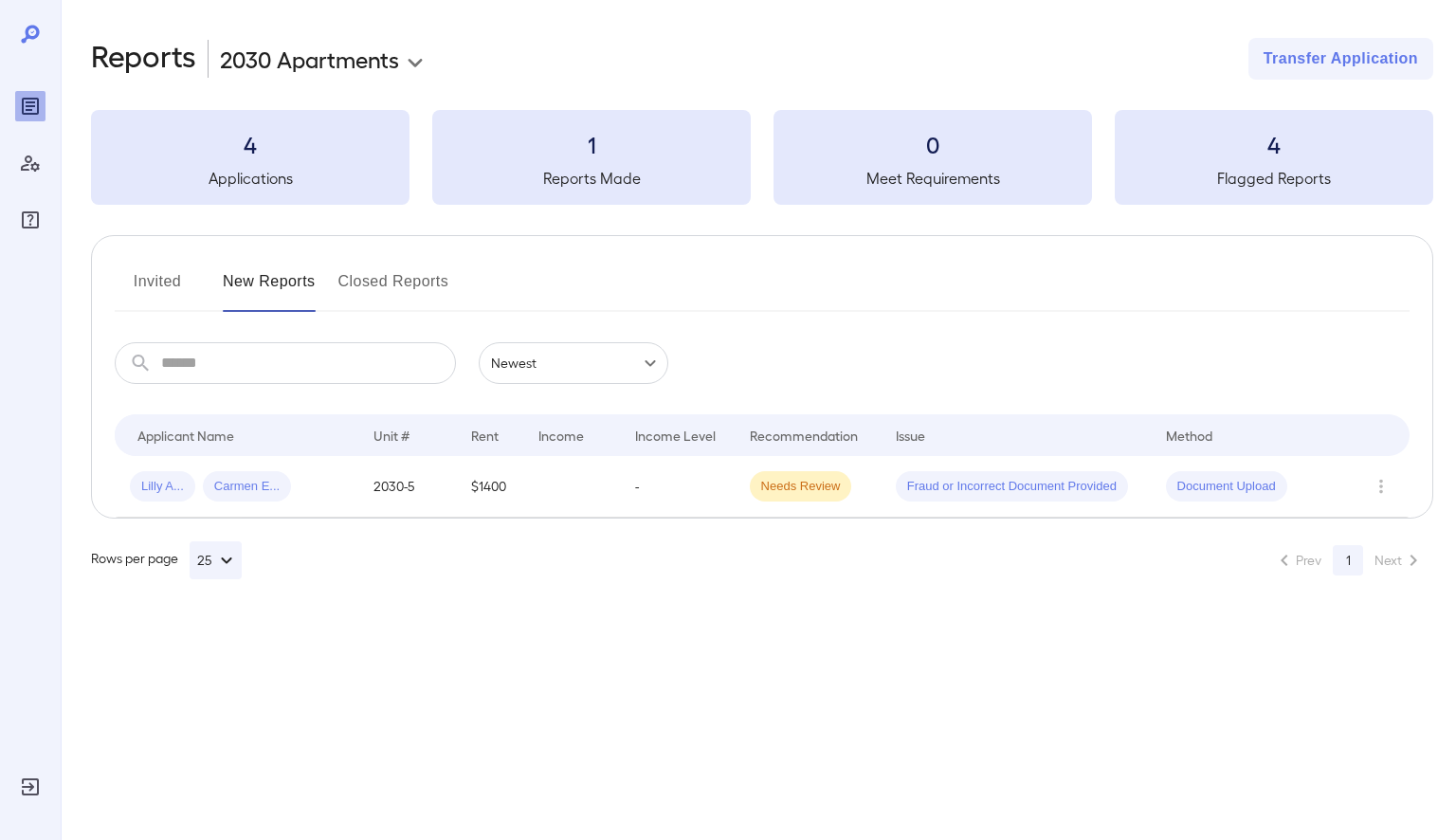 click on "**********" at bounding box center (728, 420) 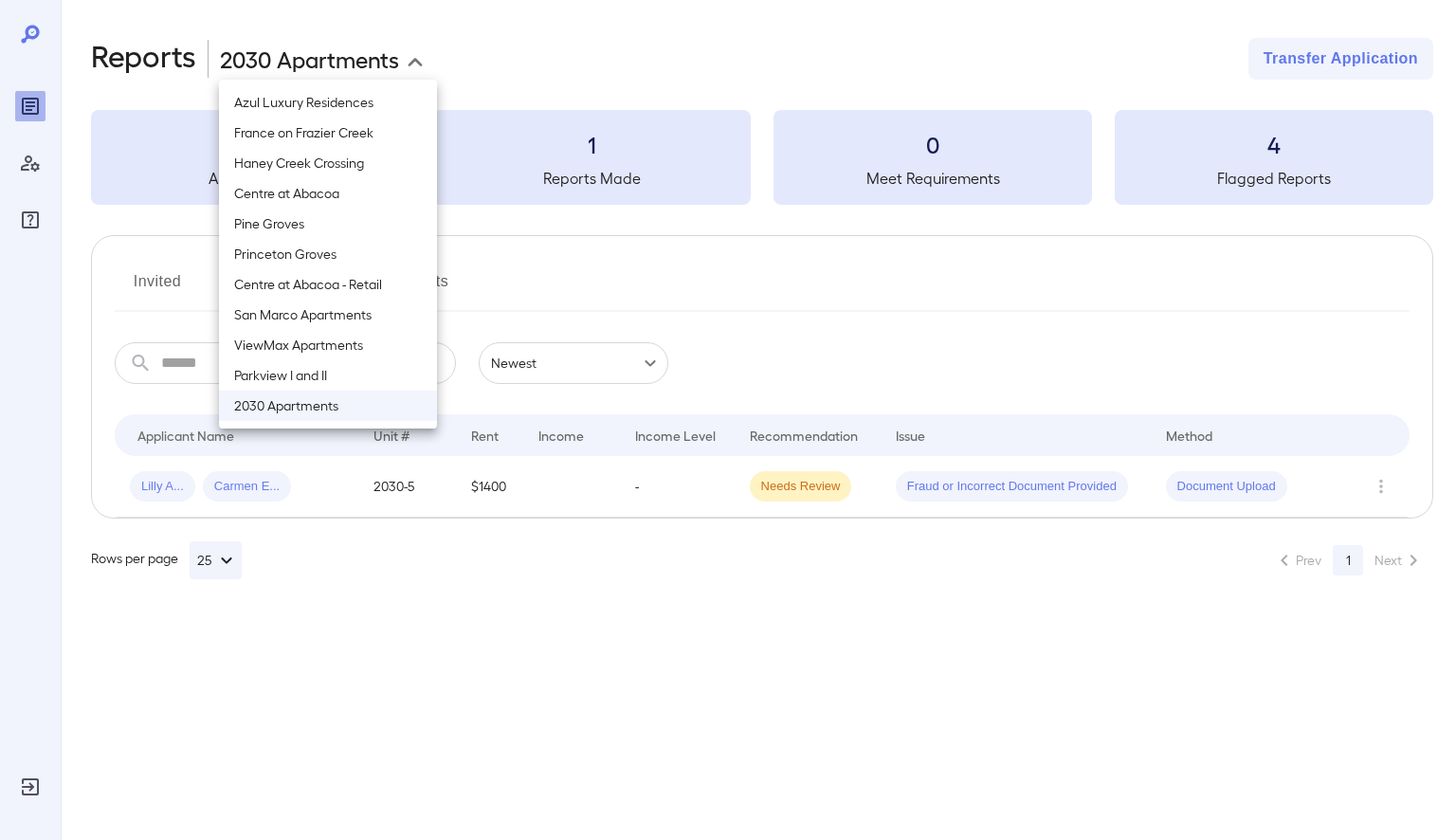 click on "Parkview I and II" at bounding box center [328, 375] 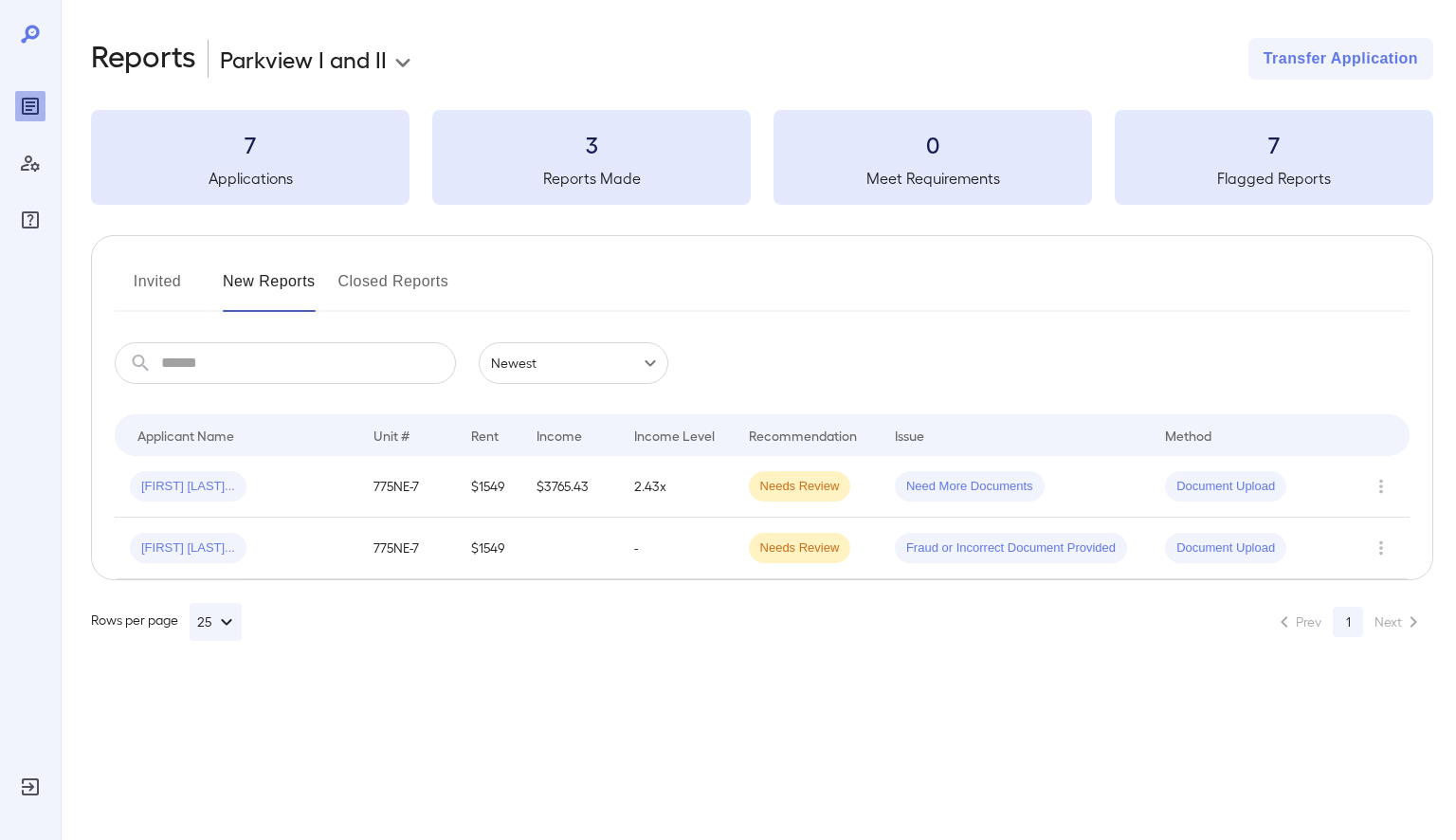 click on "**********" at bounding box center (728, 420) 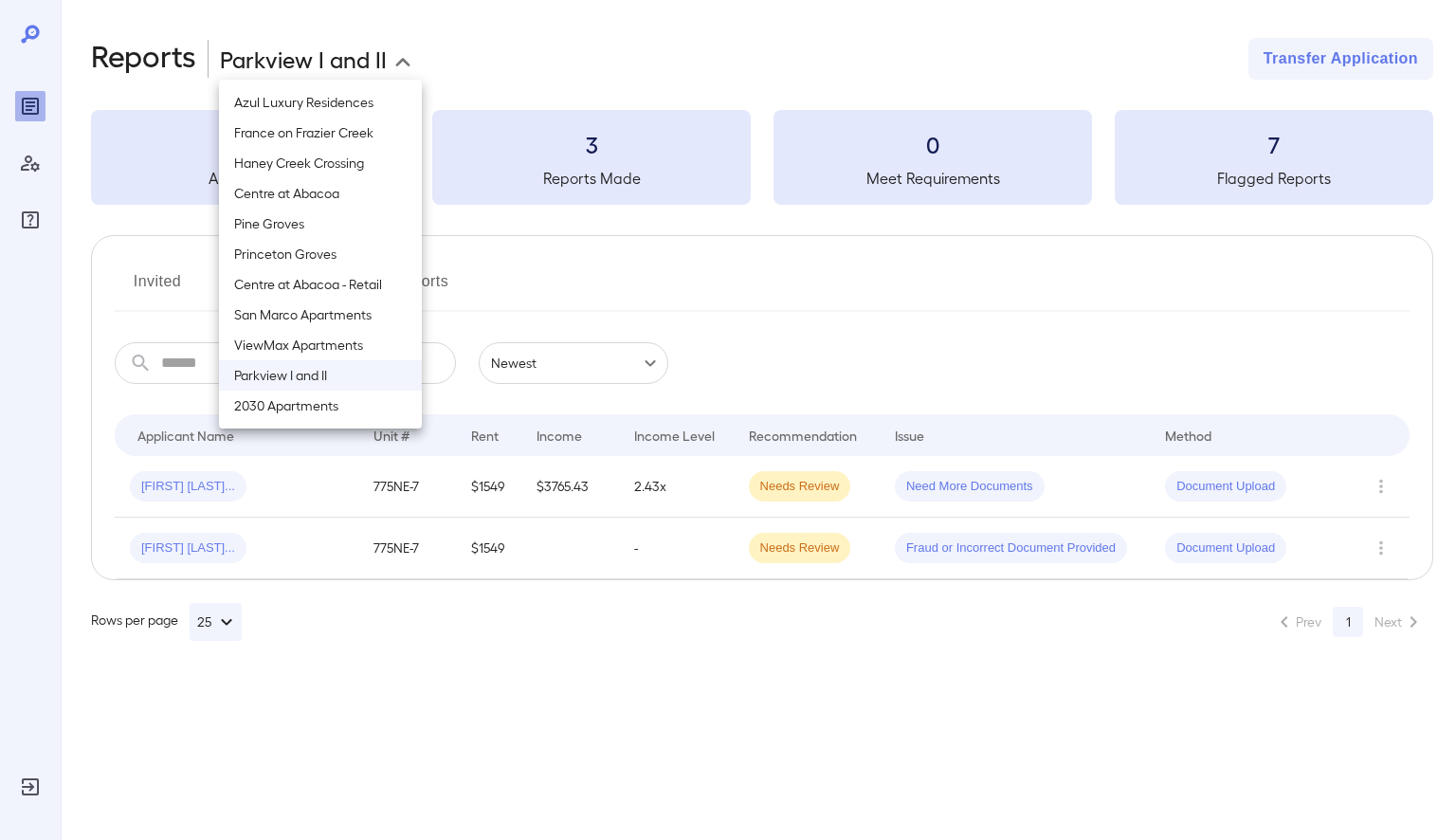 click on "ViewMax Apartments" at bounding box center [320, 345] 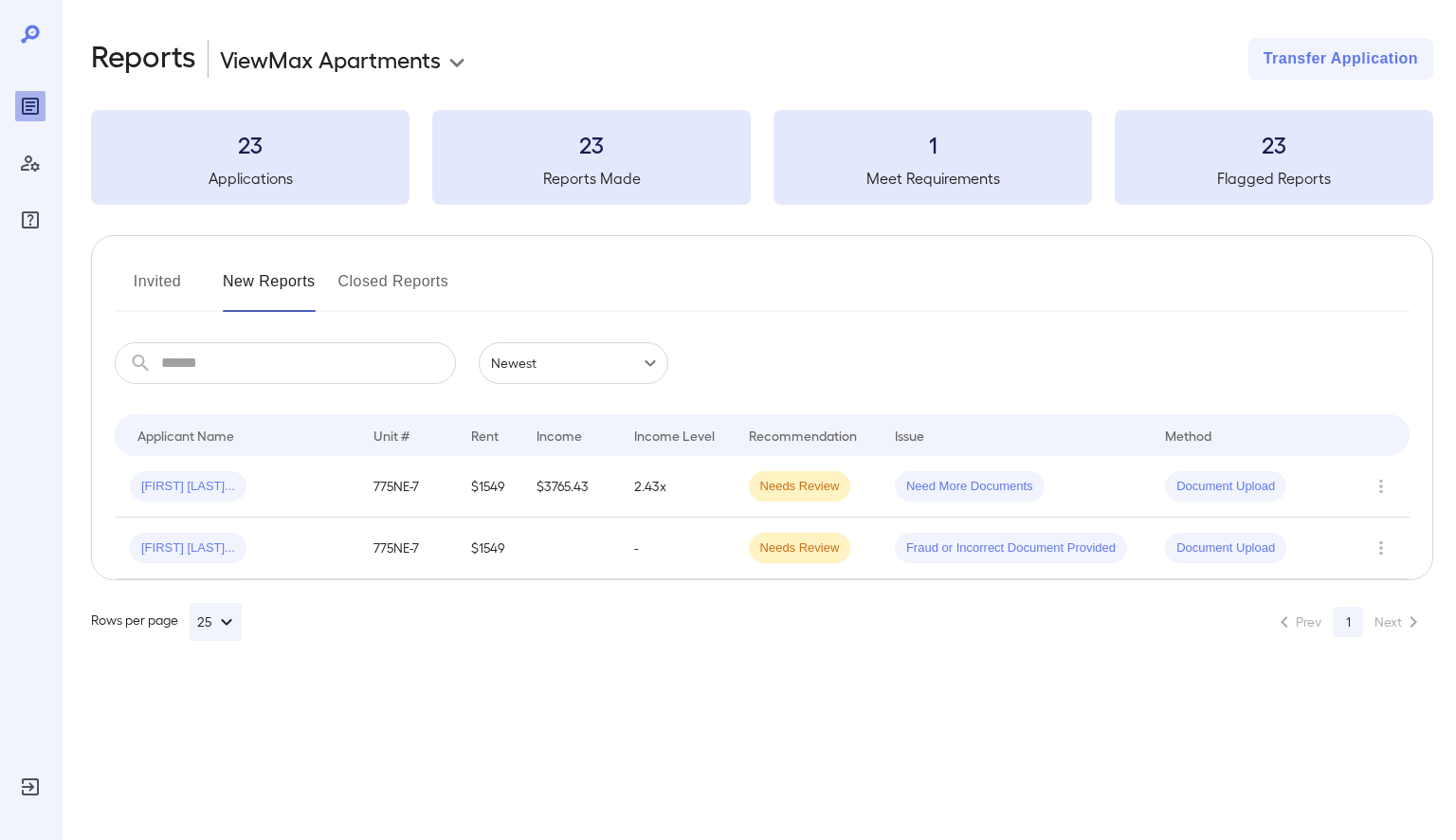 click on "Invited New Reports Closed Reports" at bounding box center [762, 289] 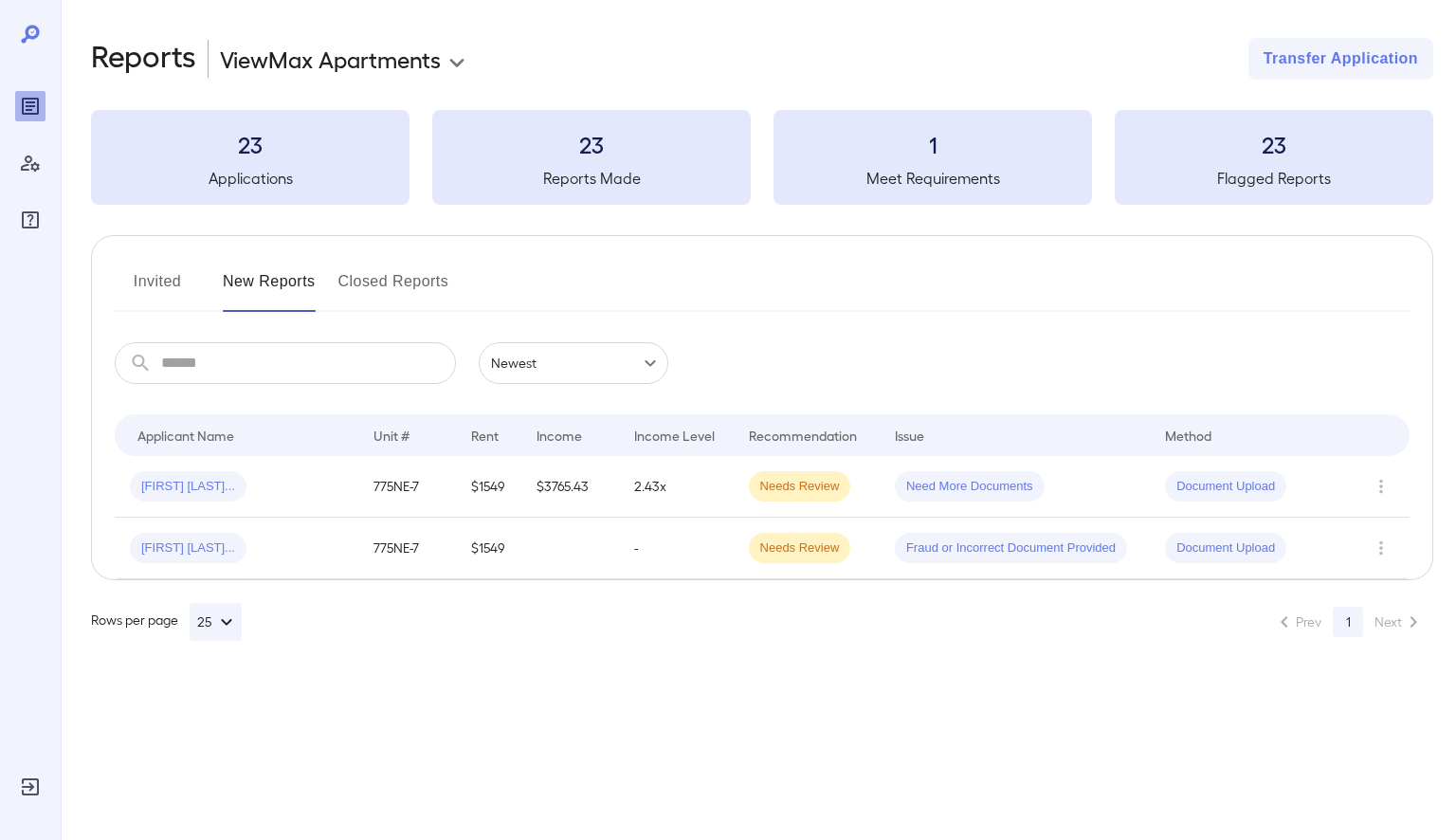click on "Closed Reports" at bounding box center [393, 289] 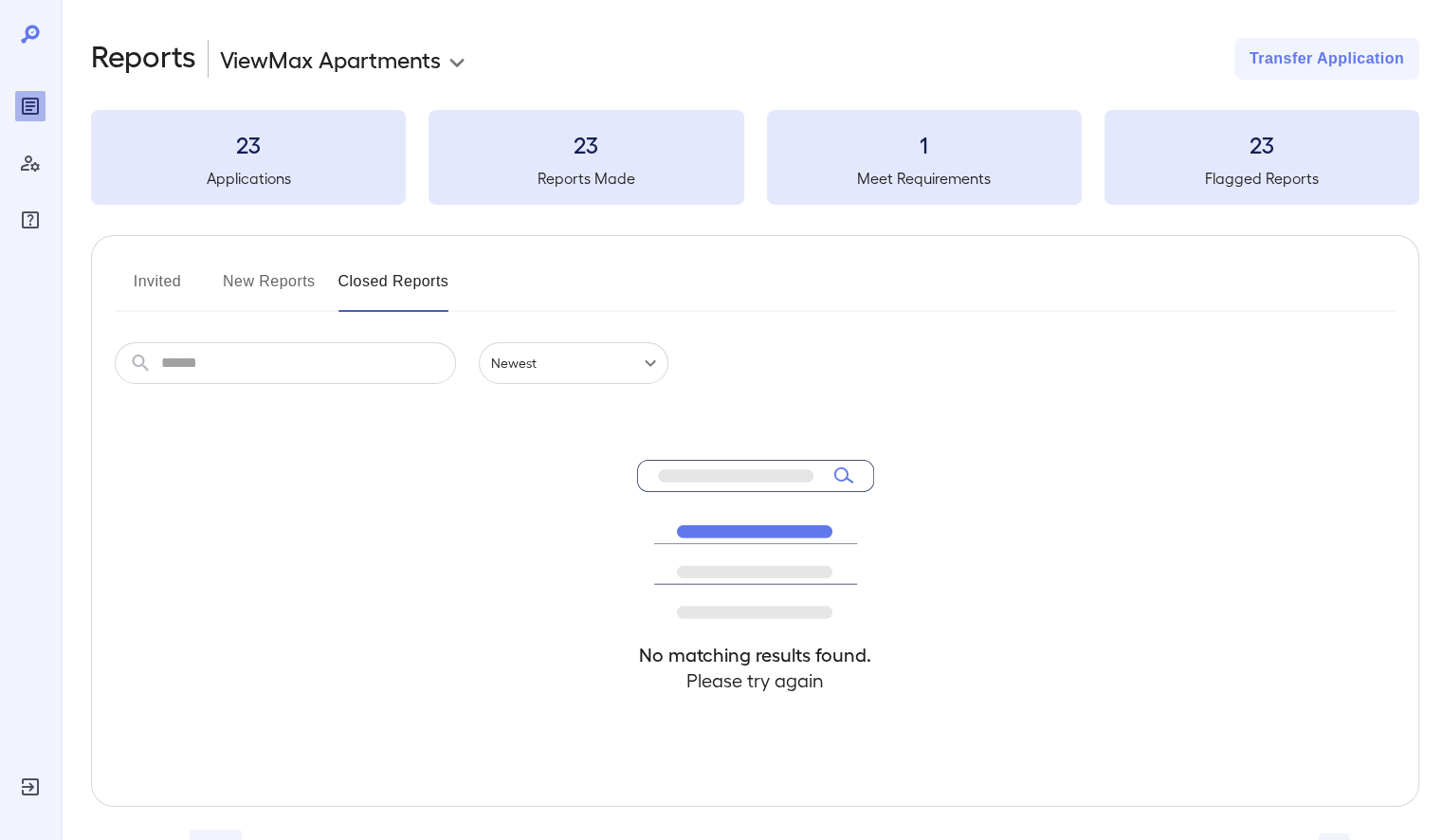 click on "Invited New Reports Closed Reports" at bounding box center (755, 289) 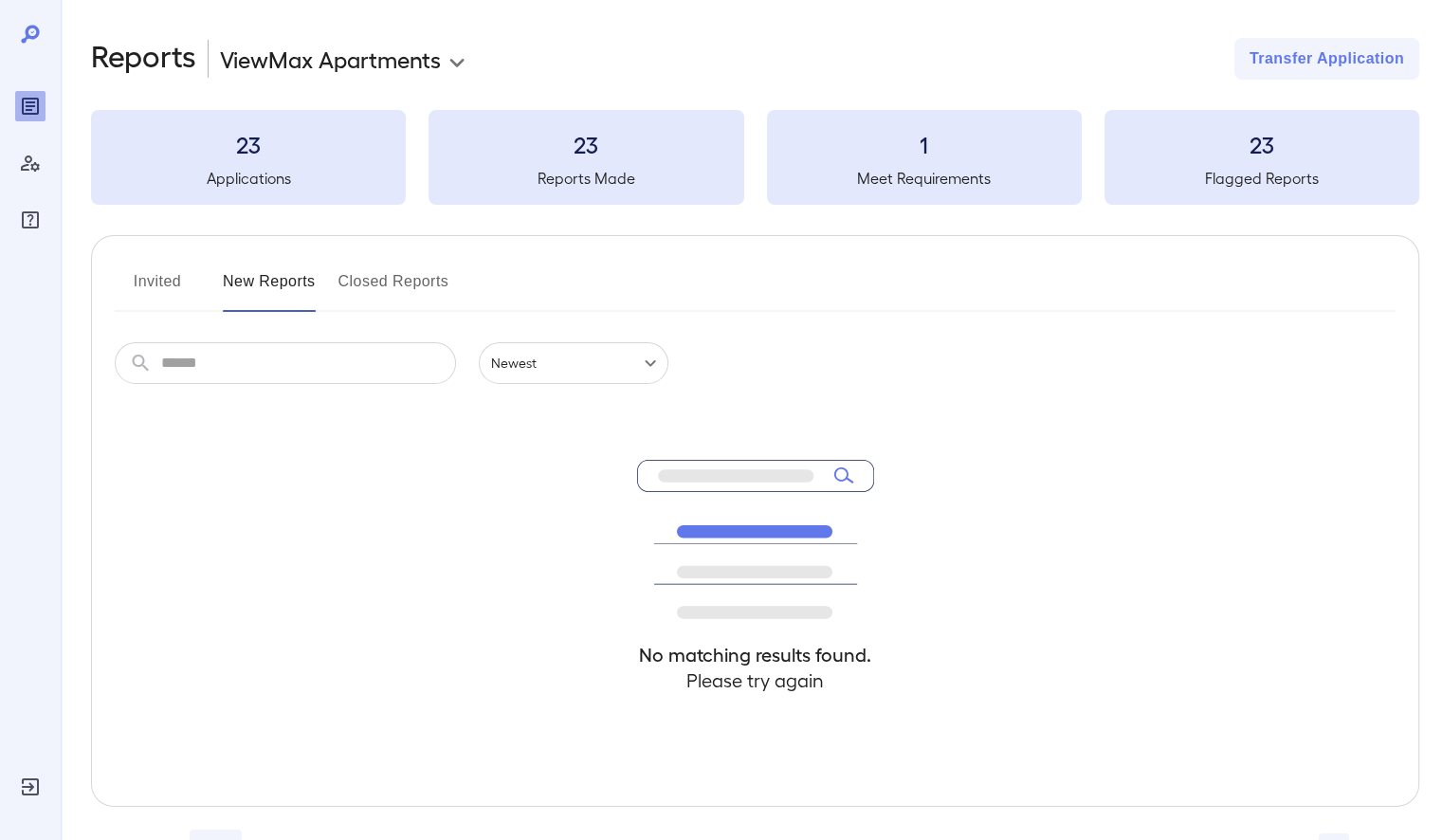 click on "New Reports" at bounding box center (269, 289) 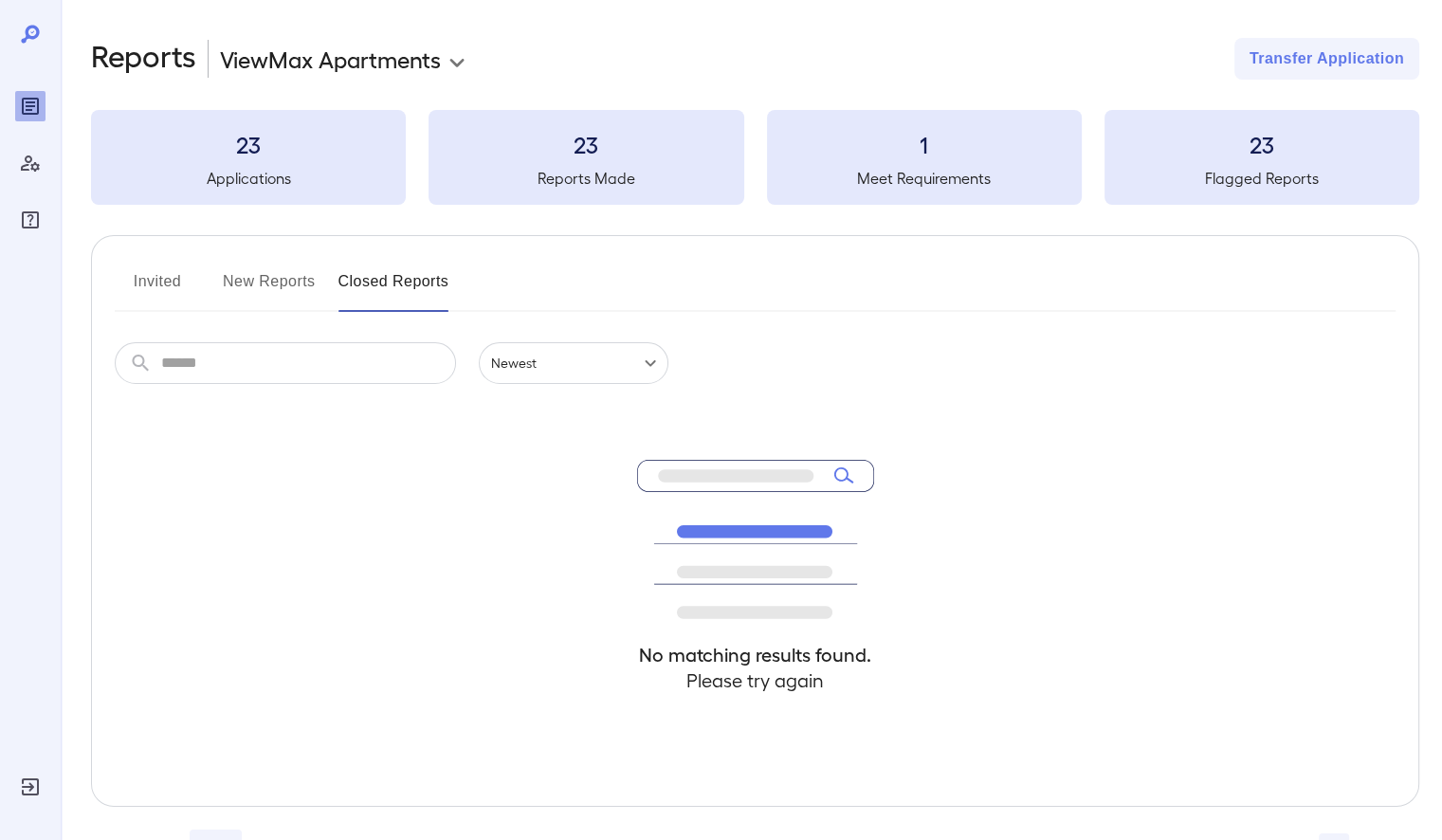 click on "23 Reports Made" at bounding box center (586, 157) 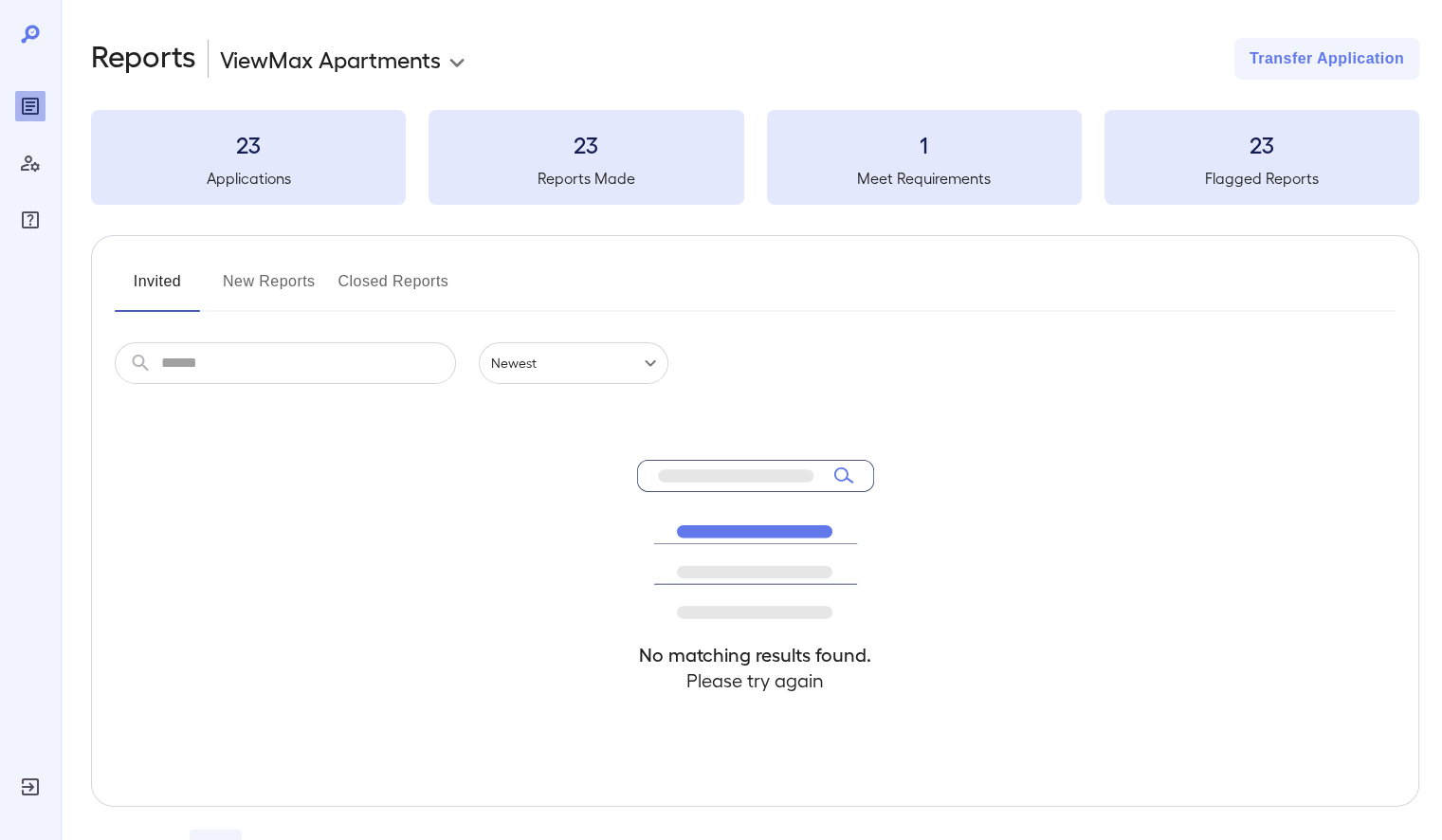 click on "New Reports" at bounding box center (269, 289) 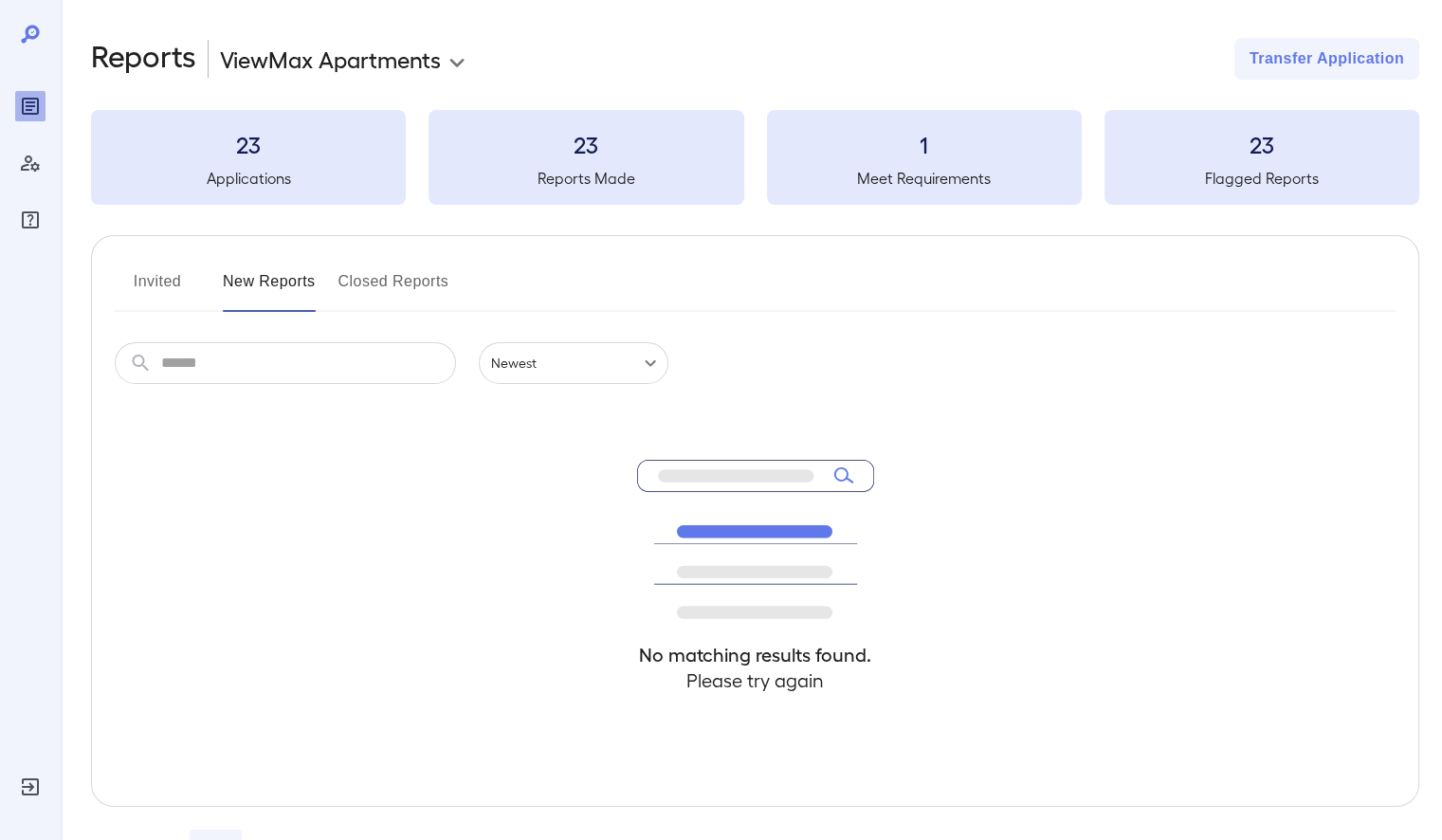 click on "**********" at bounding box center (721, 420) 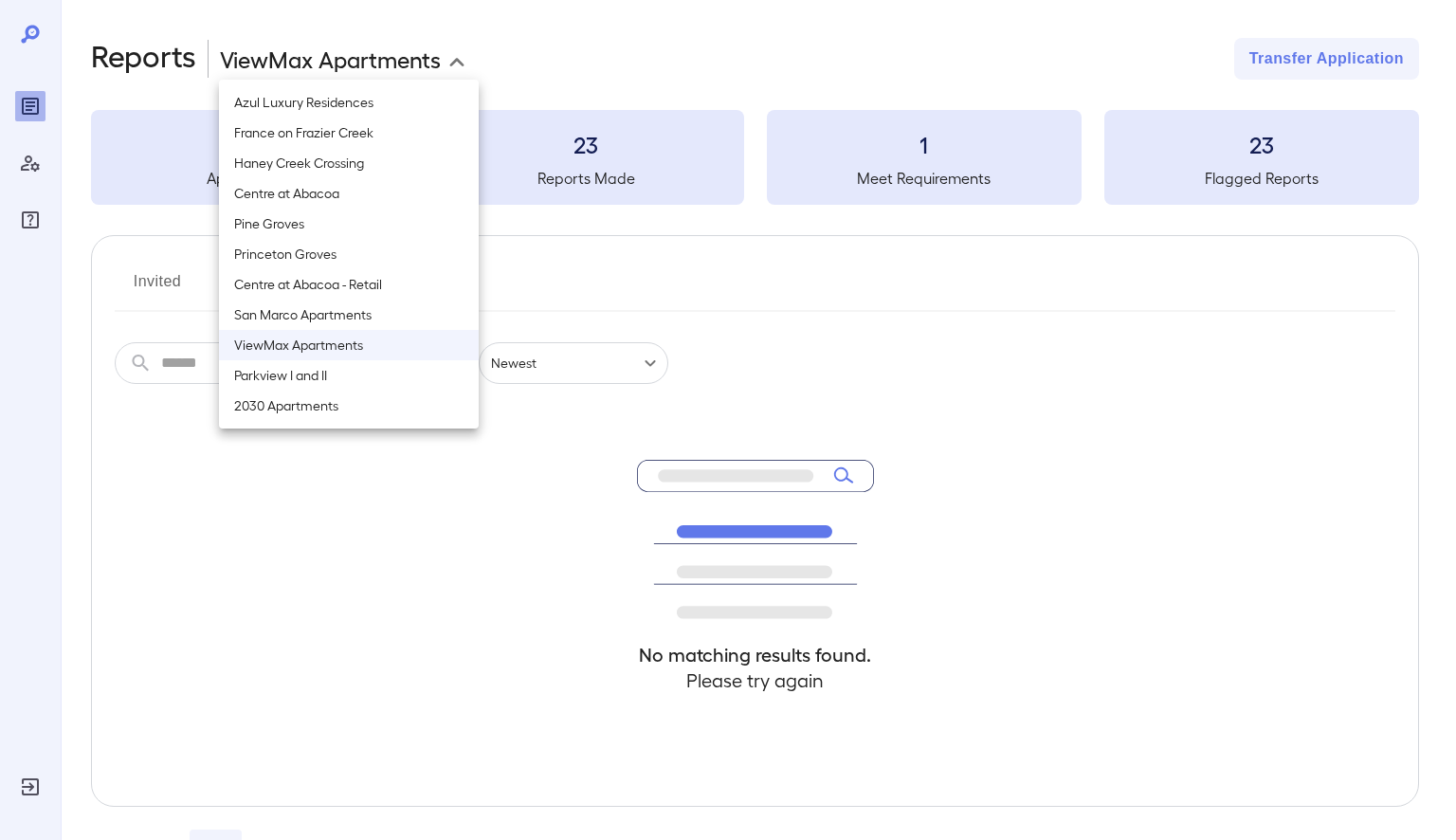 click on "Azul Luxury Residences" at bounding box center [349, 102] 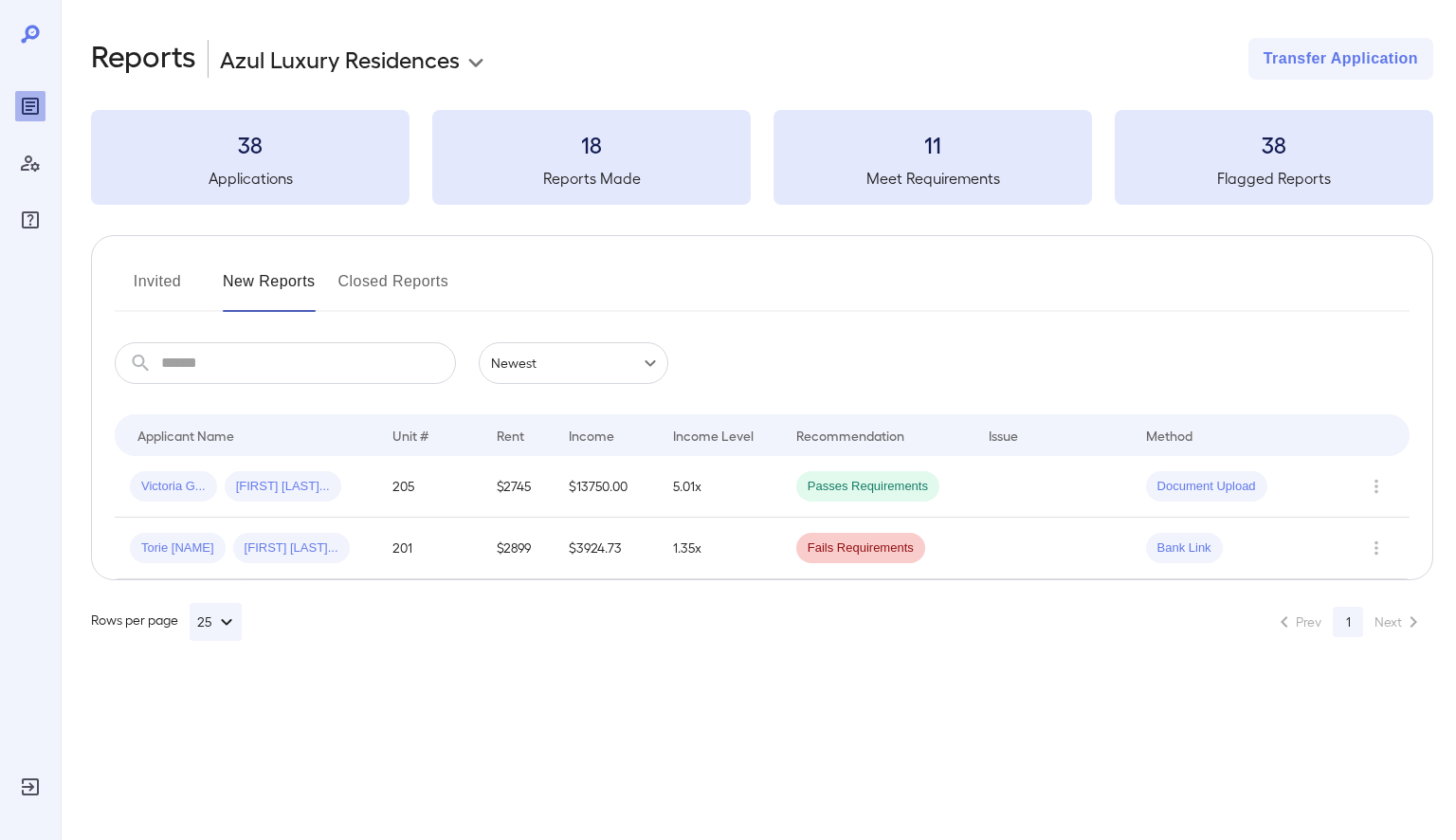 drag, startPoint x: 375, startPoint y: 252, endPoint x: 380, endPoint y: 286, distance: 34.365681 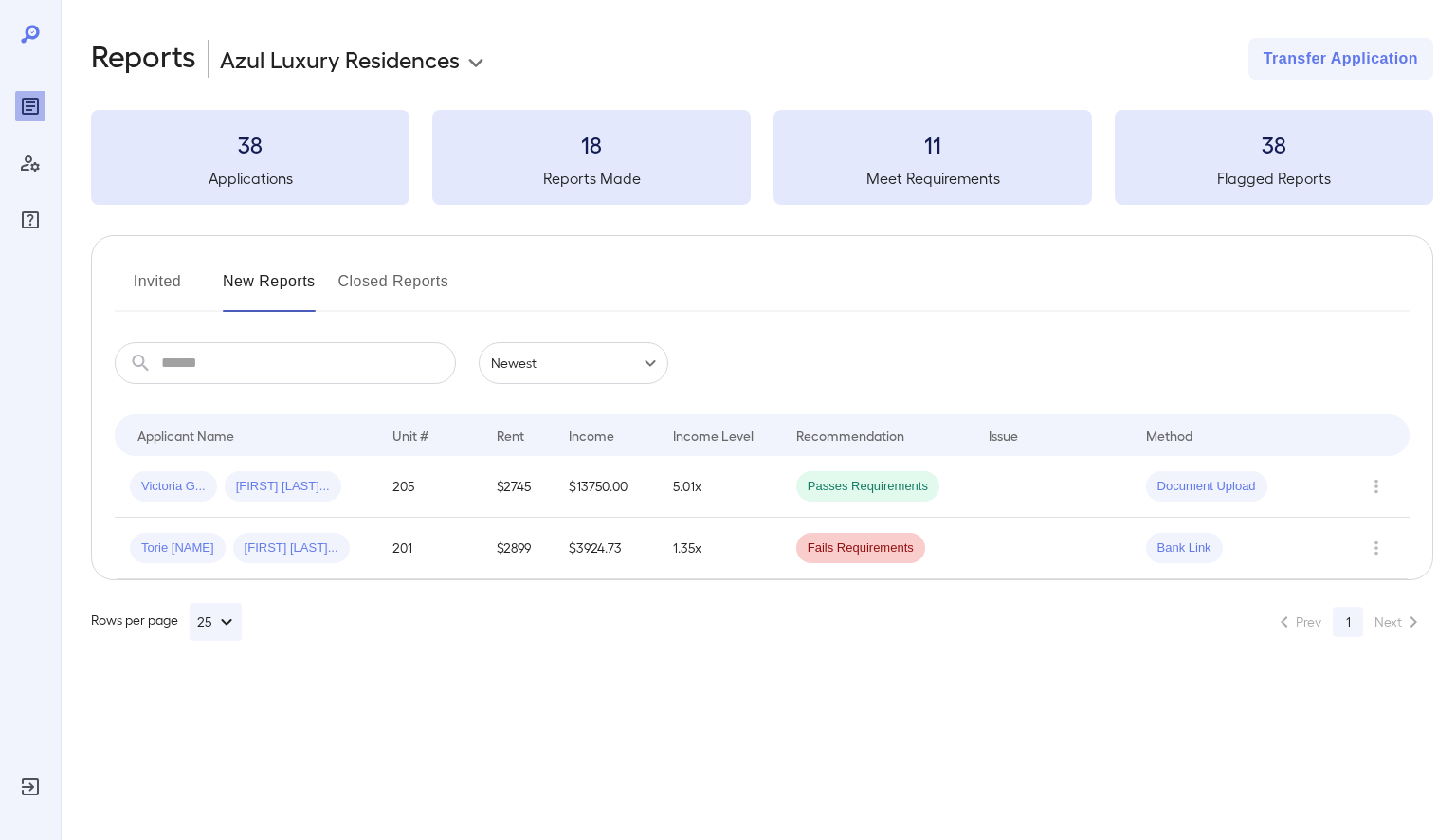click on "Victoria G... Randy W... 205 $2745 $13750.00 5.01x Passes Requirements Document Upload Torie L... Presley R... 201 $2899 $3924.73 1.35x Fails Requirements Bank Link" at bounding box center [762, 408] 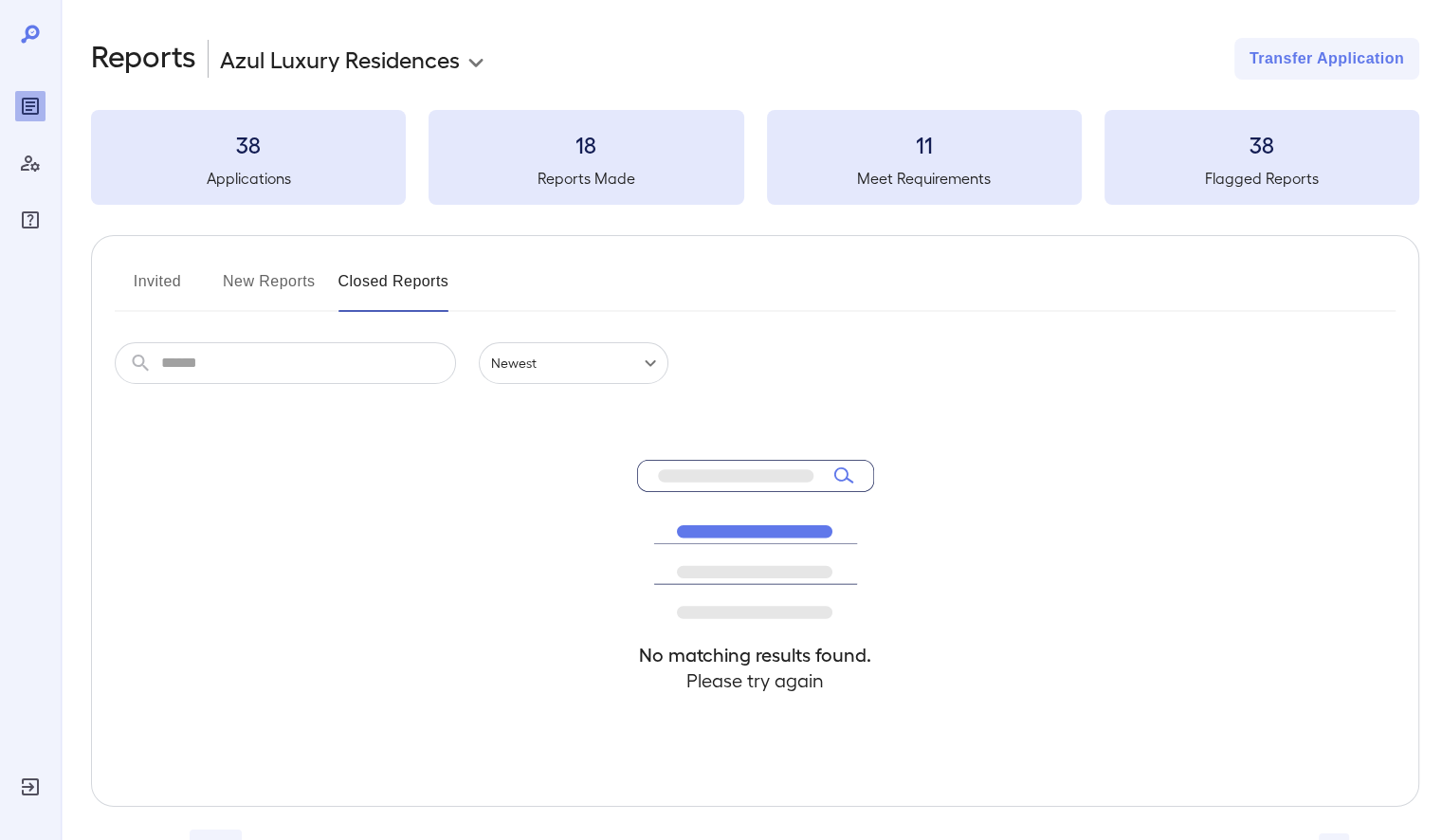 click 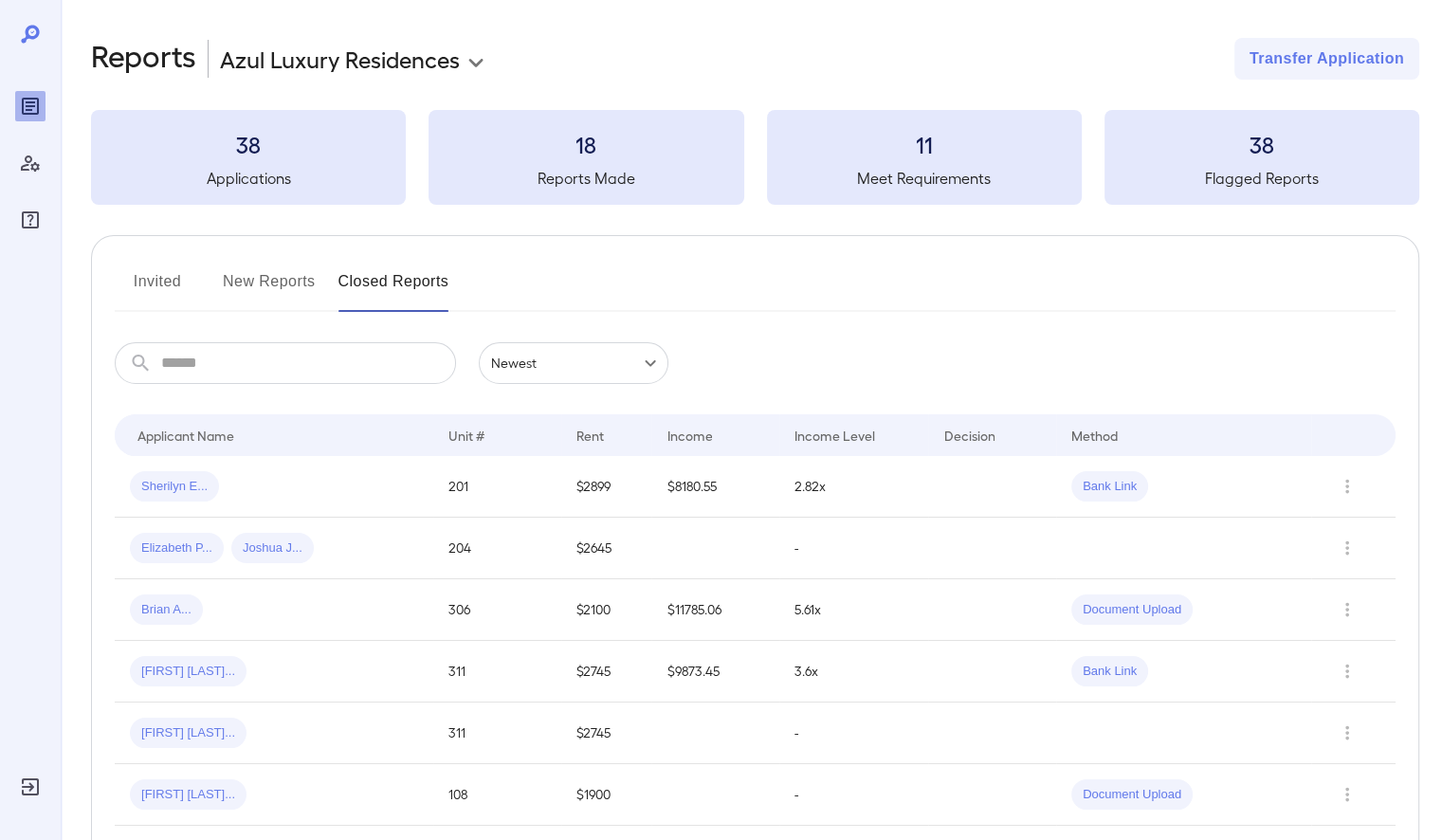 click on "**********" at bounding box center (721, 420) 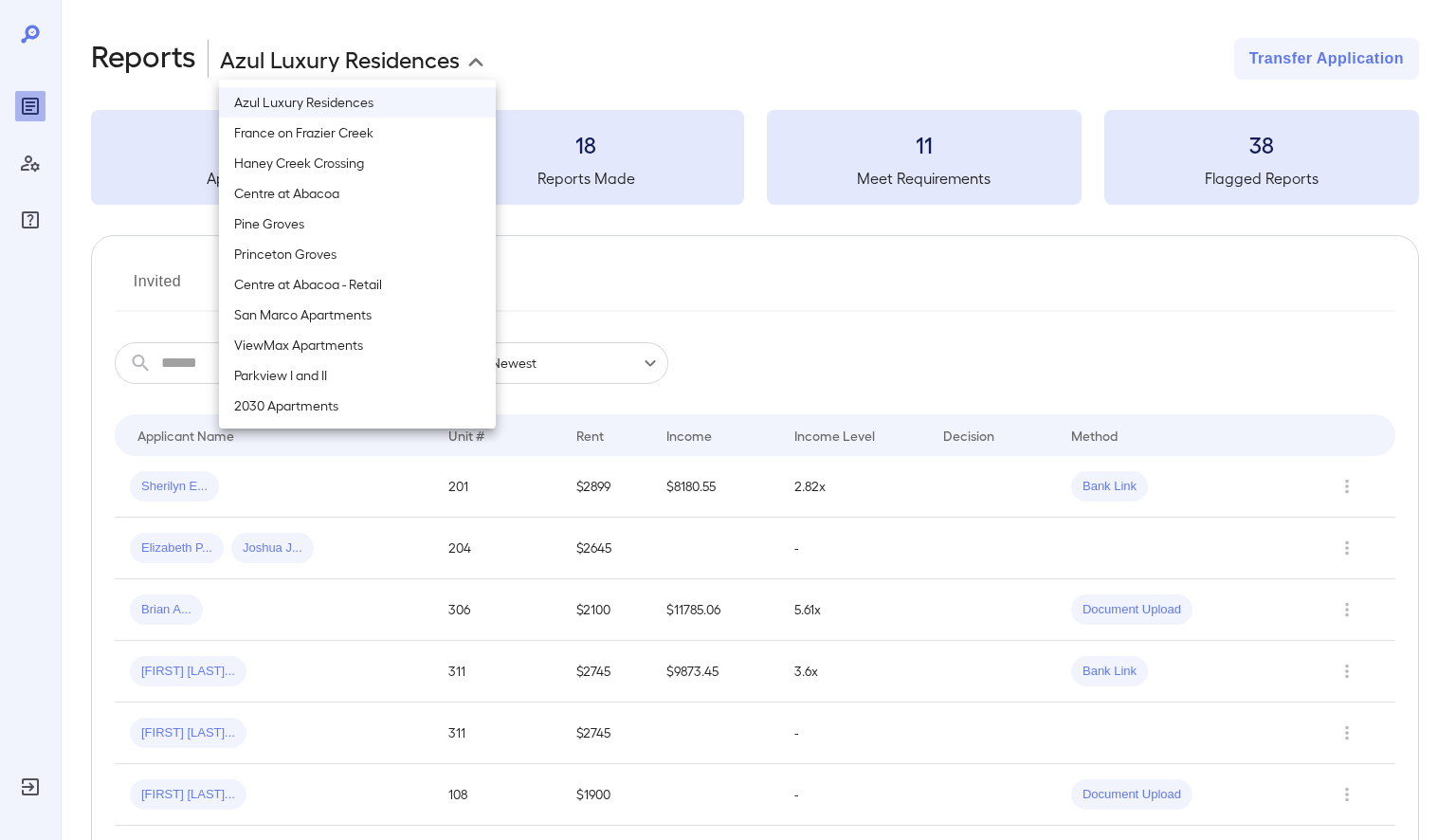 click on "Pine Groves" at bounding box center (357, 224) 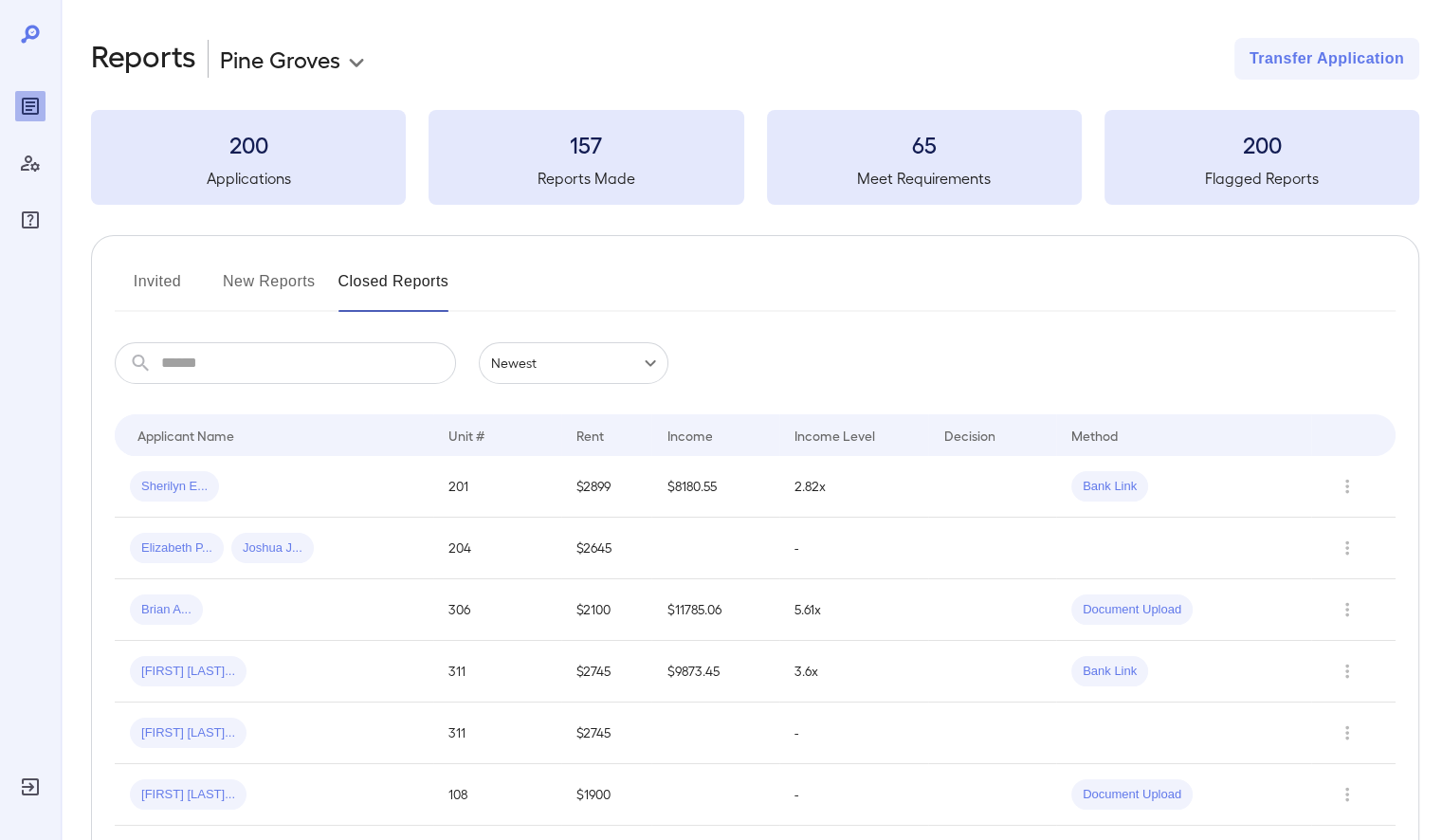 click on "Invited New Reports Closed Reports" at bounding box center [755, 289] 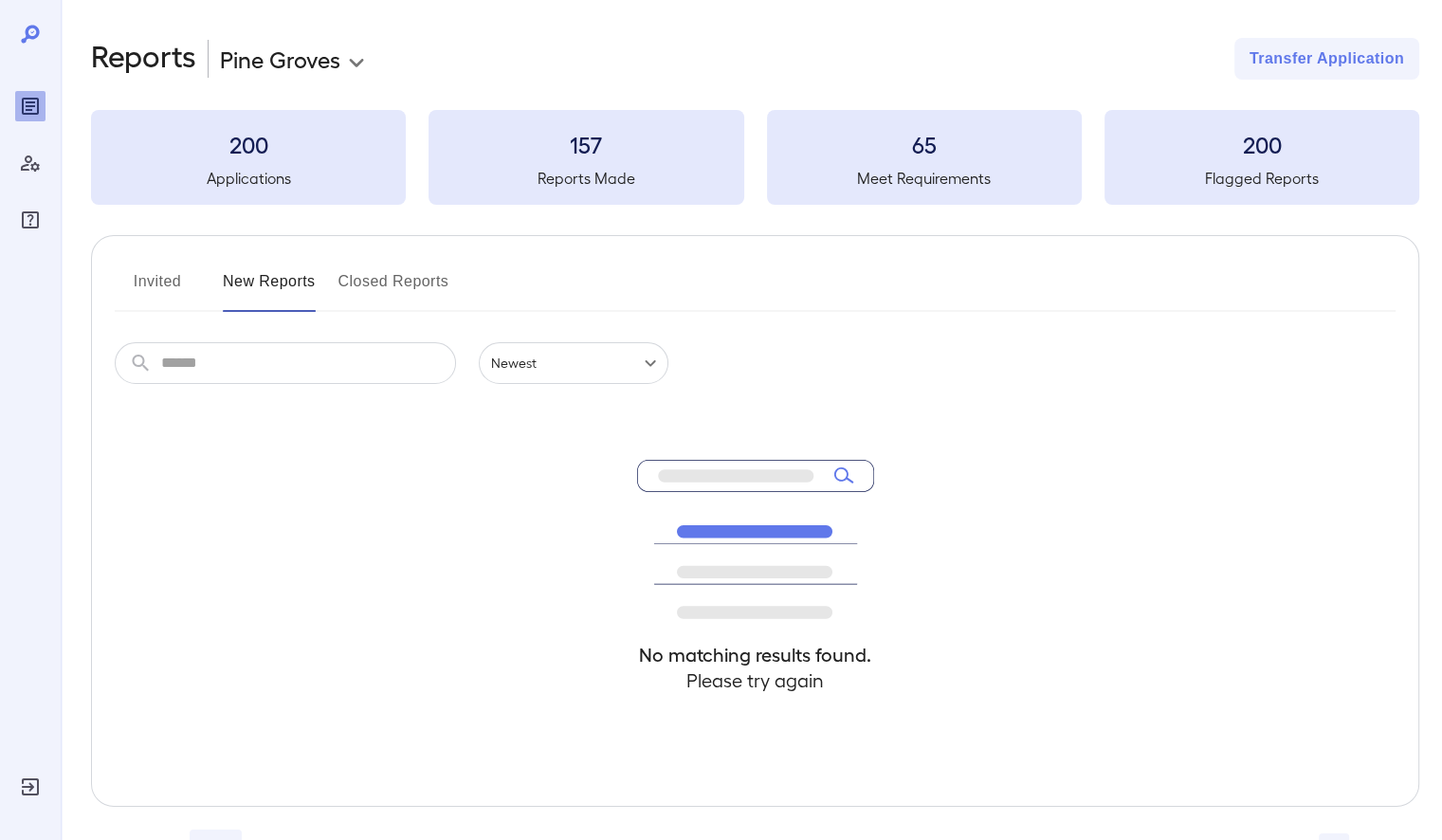click on "Closed Reports" at bounding box center (393, 289) 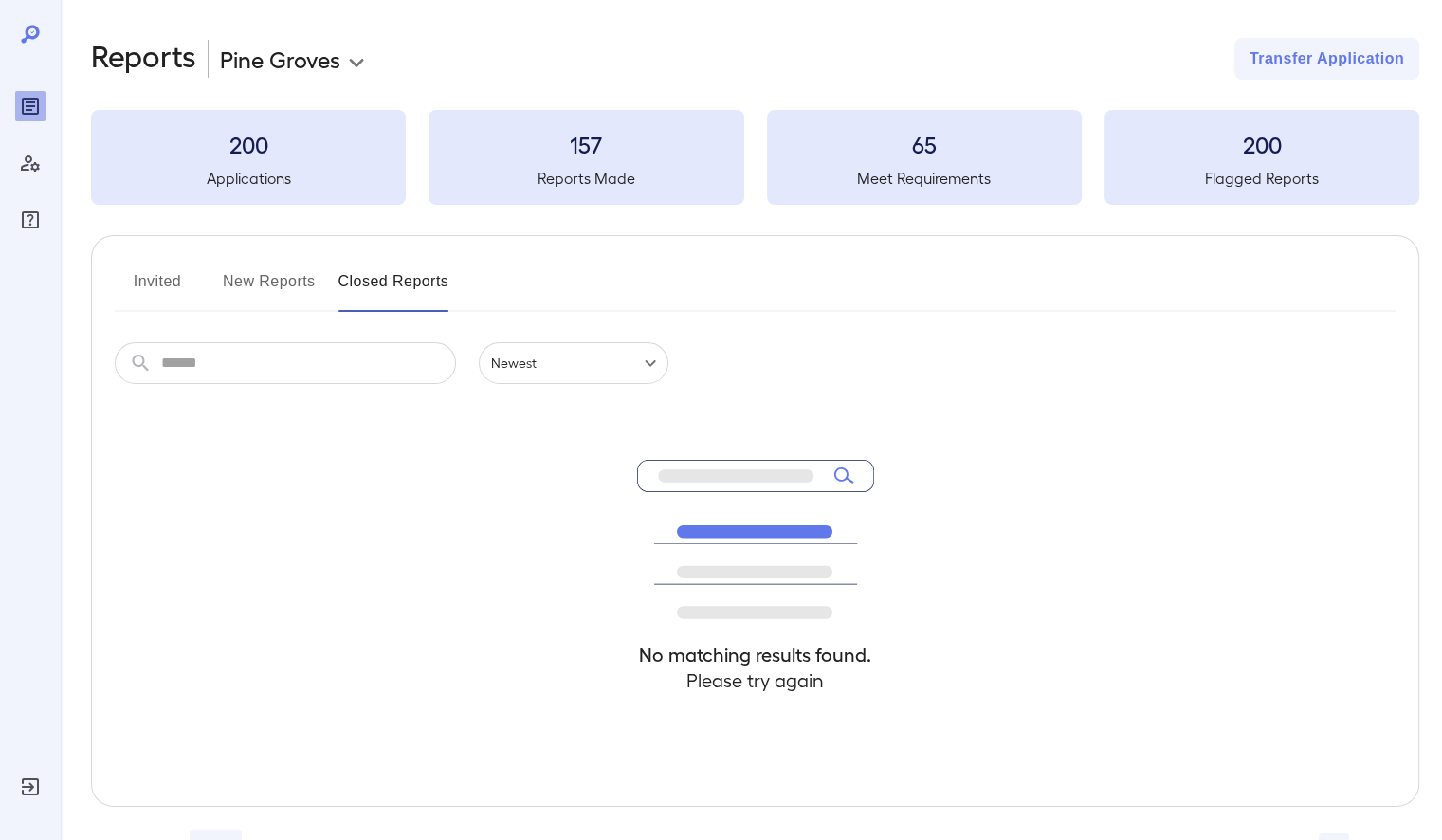click on "New Reports" at bounding box center (269, 289) 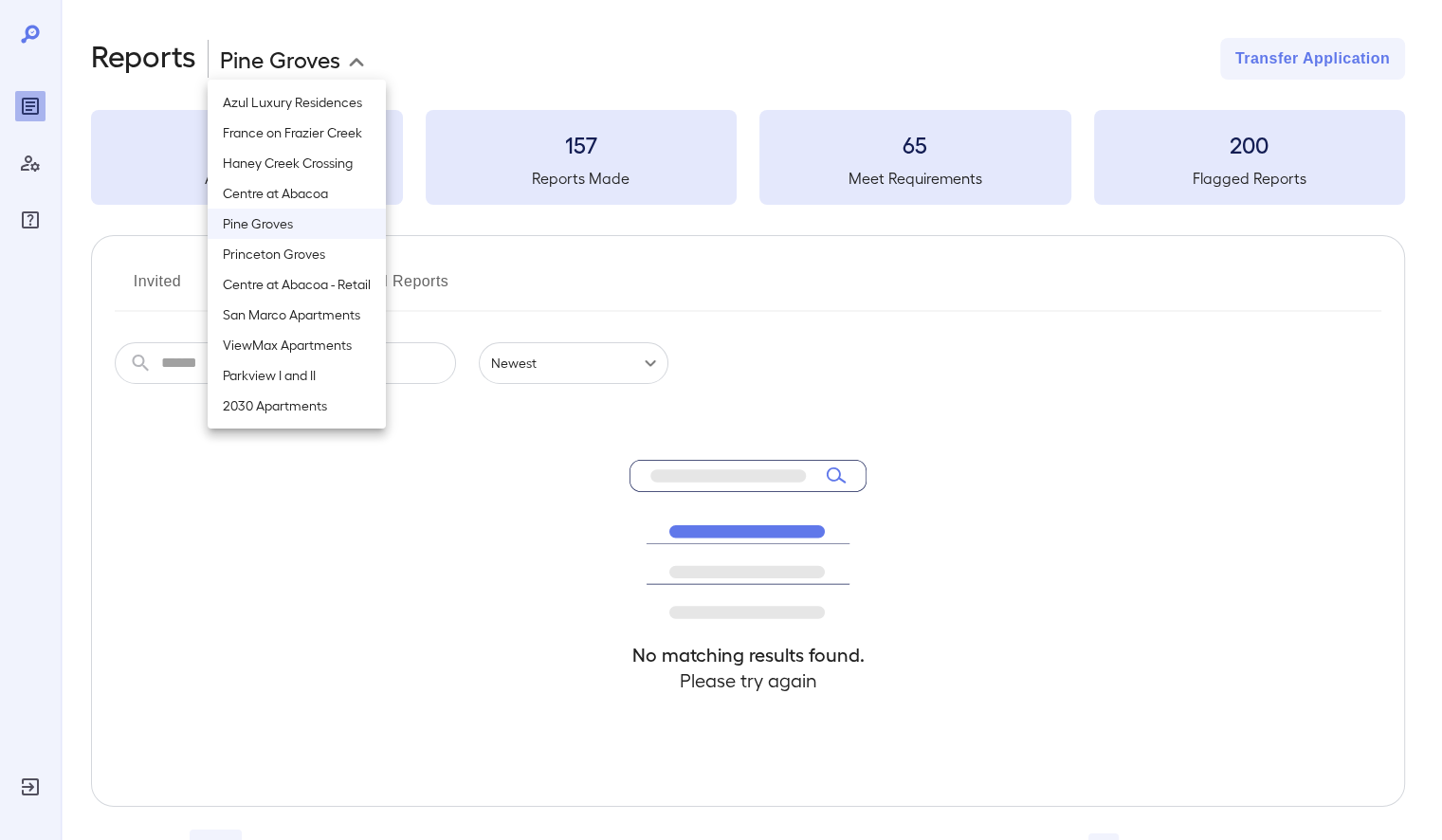 click on "**********" at bounding box center (721, 420) 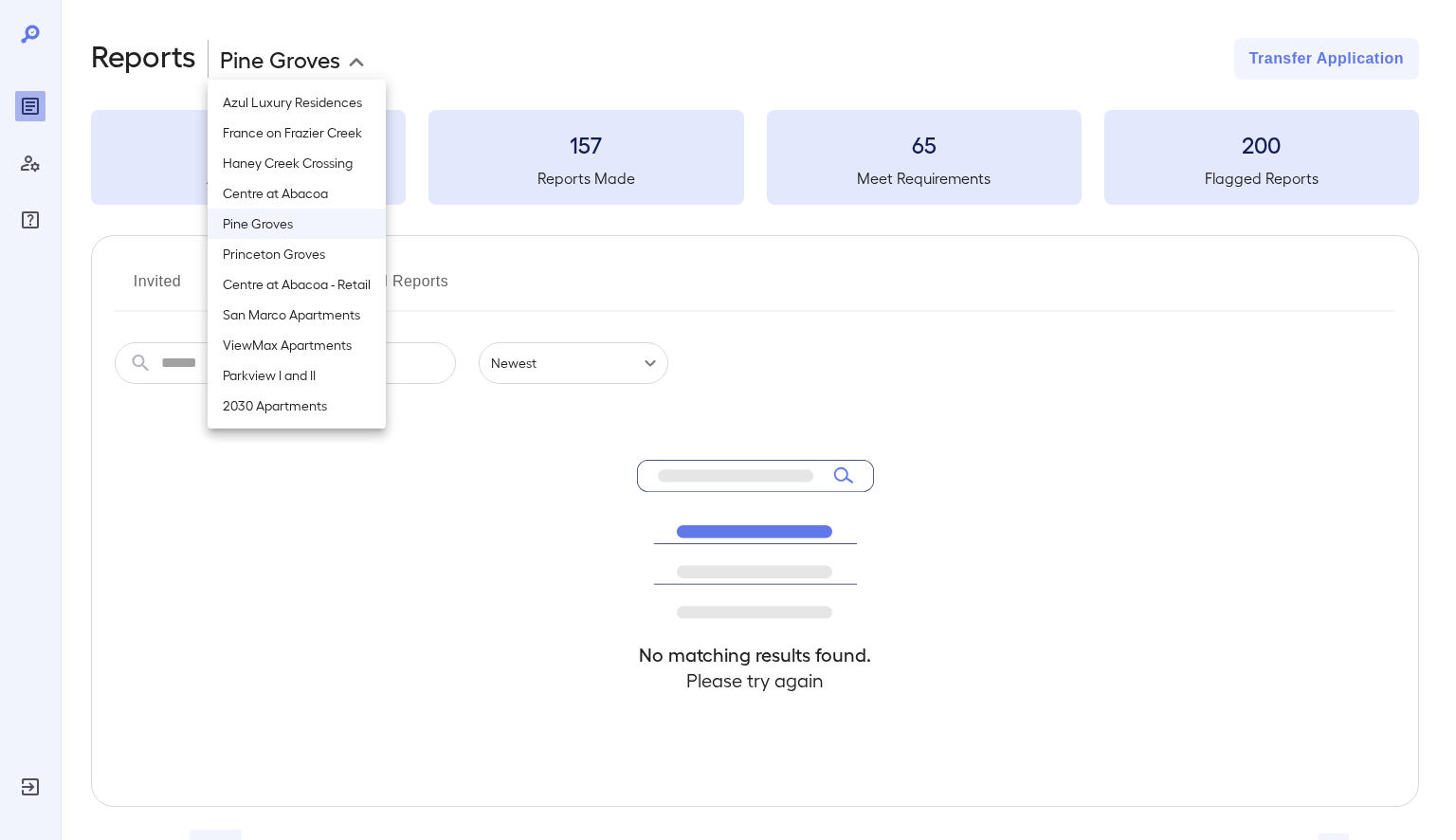 click on "ViewMax Apartments" at bounding box center [297, 345] 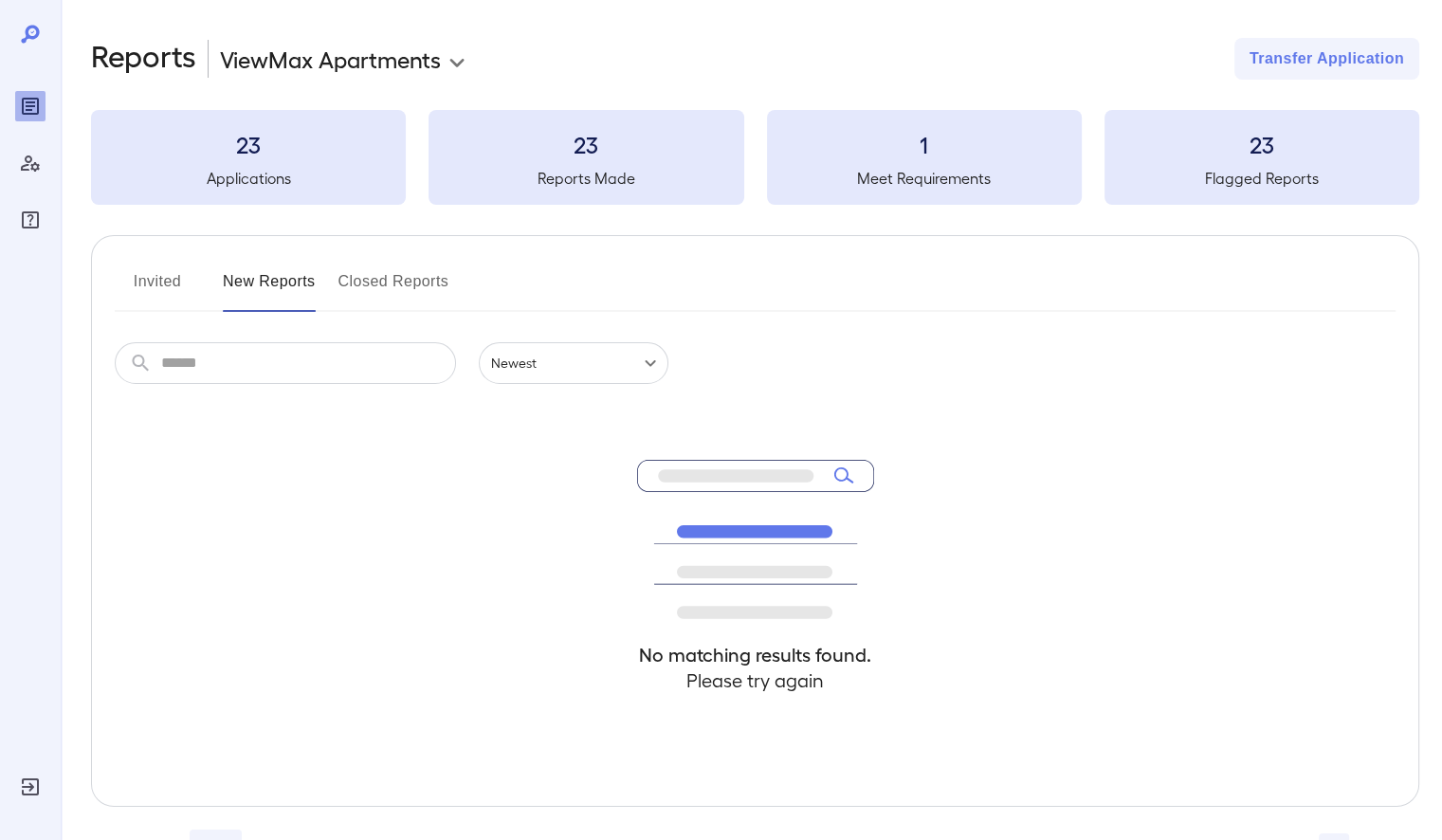 click on "Closed Reports" at bounding box center [393, 289] 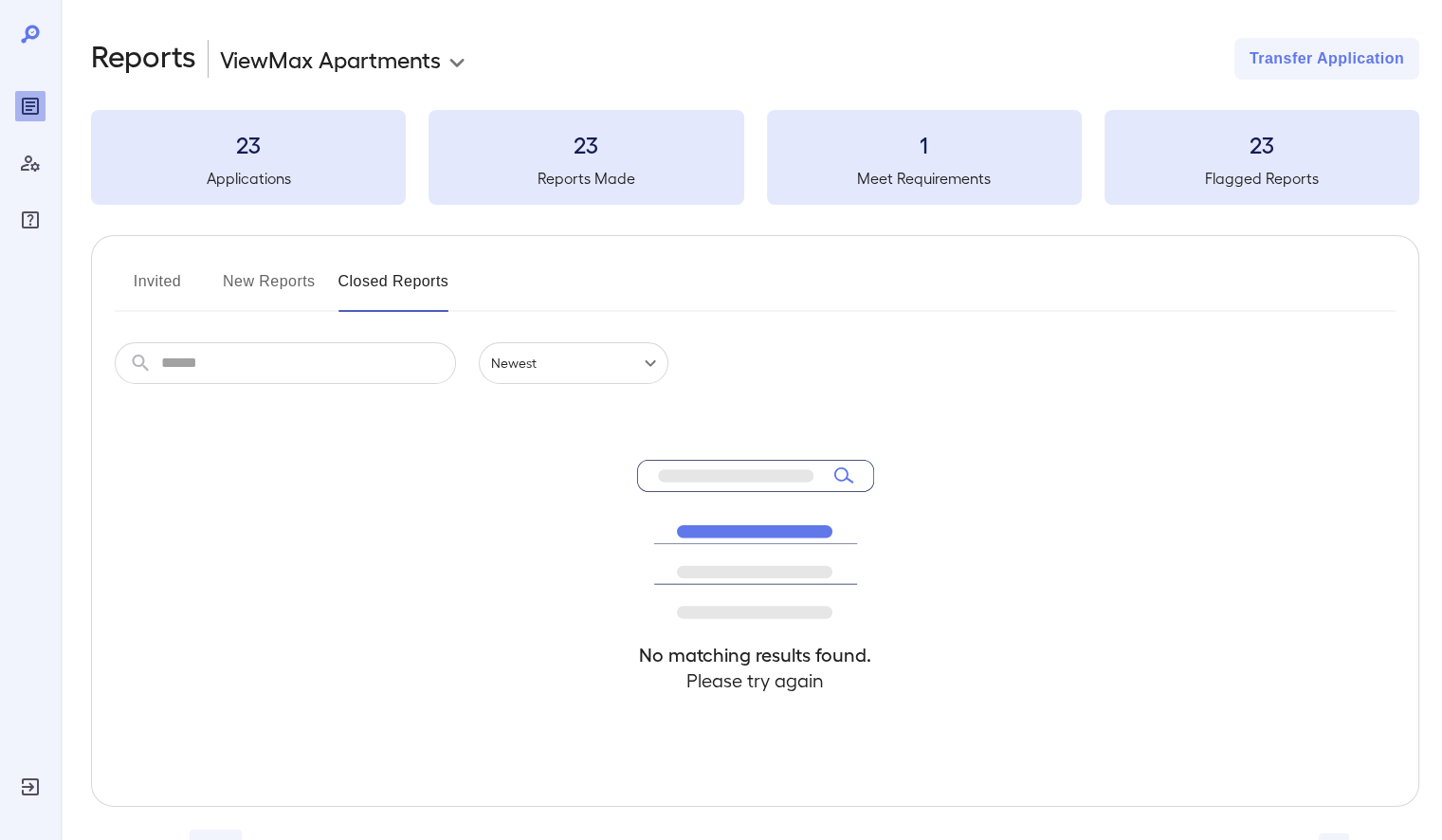 click on "New Reports" at bounding box center [269, 289] 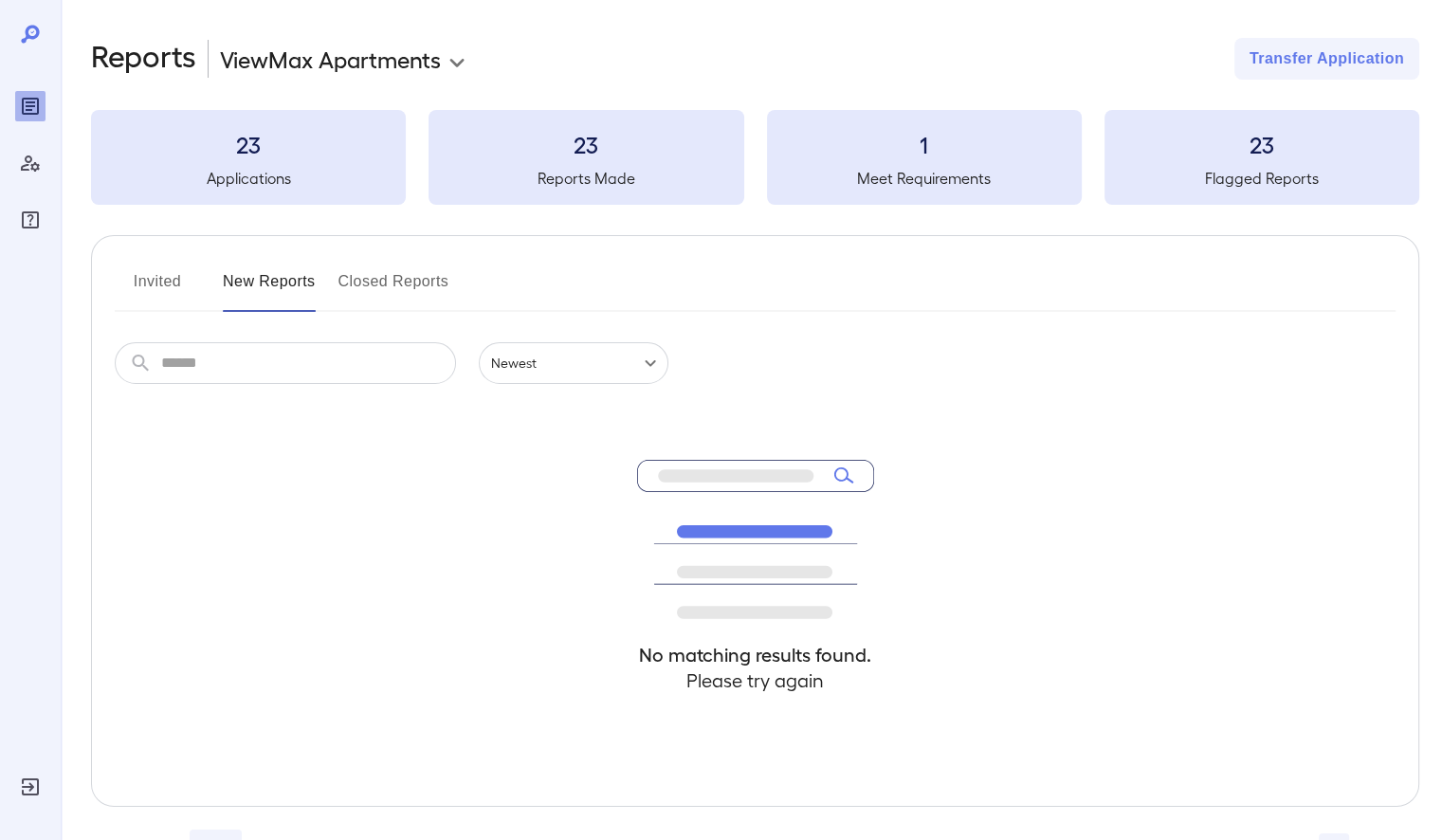 click on "**********" at bounding box center [721, 420] 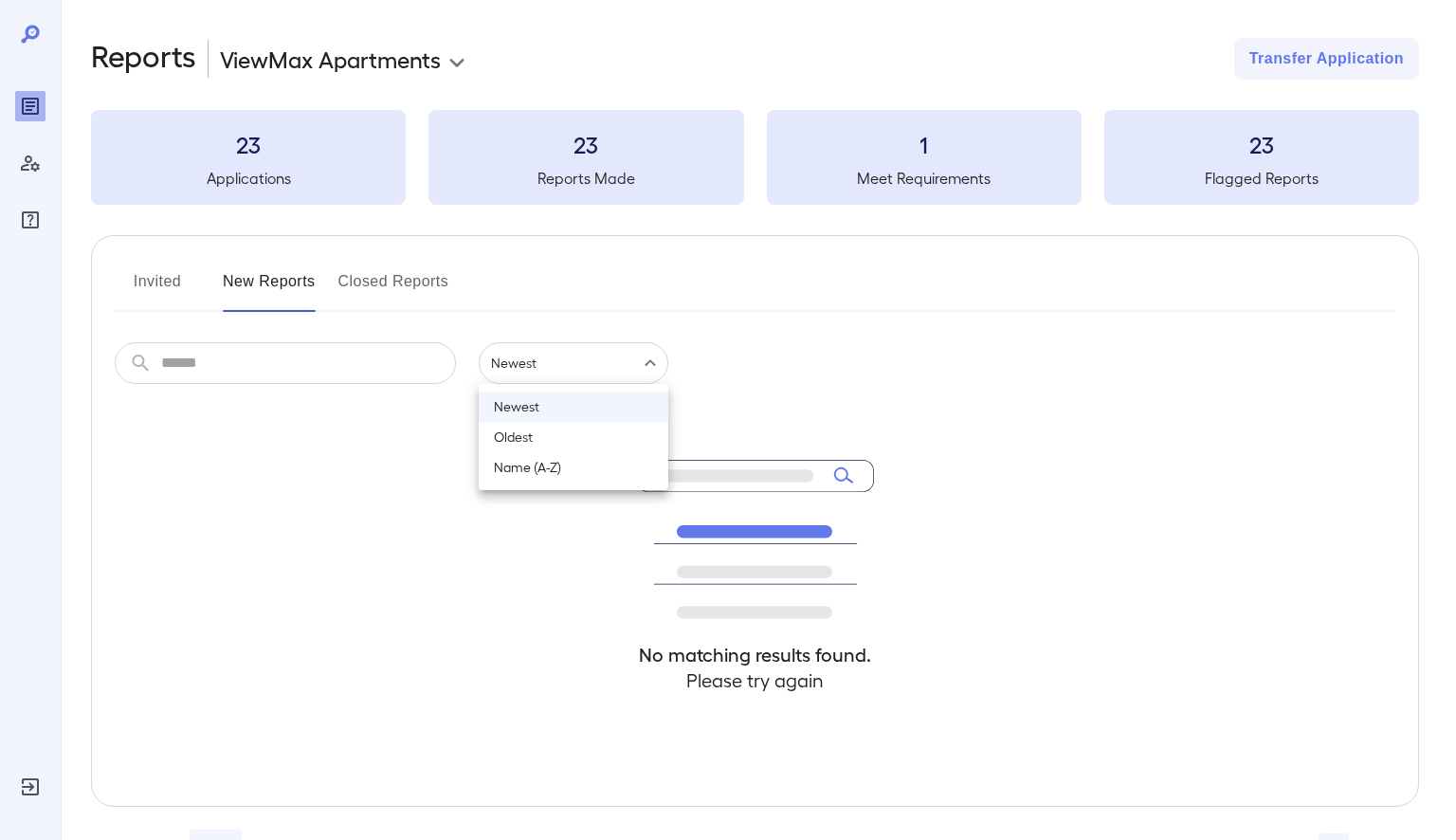 click at bounding box center (728, 420) 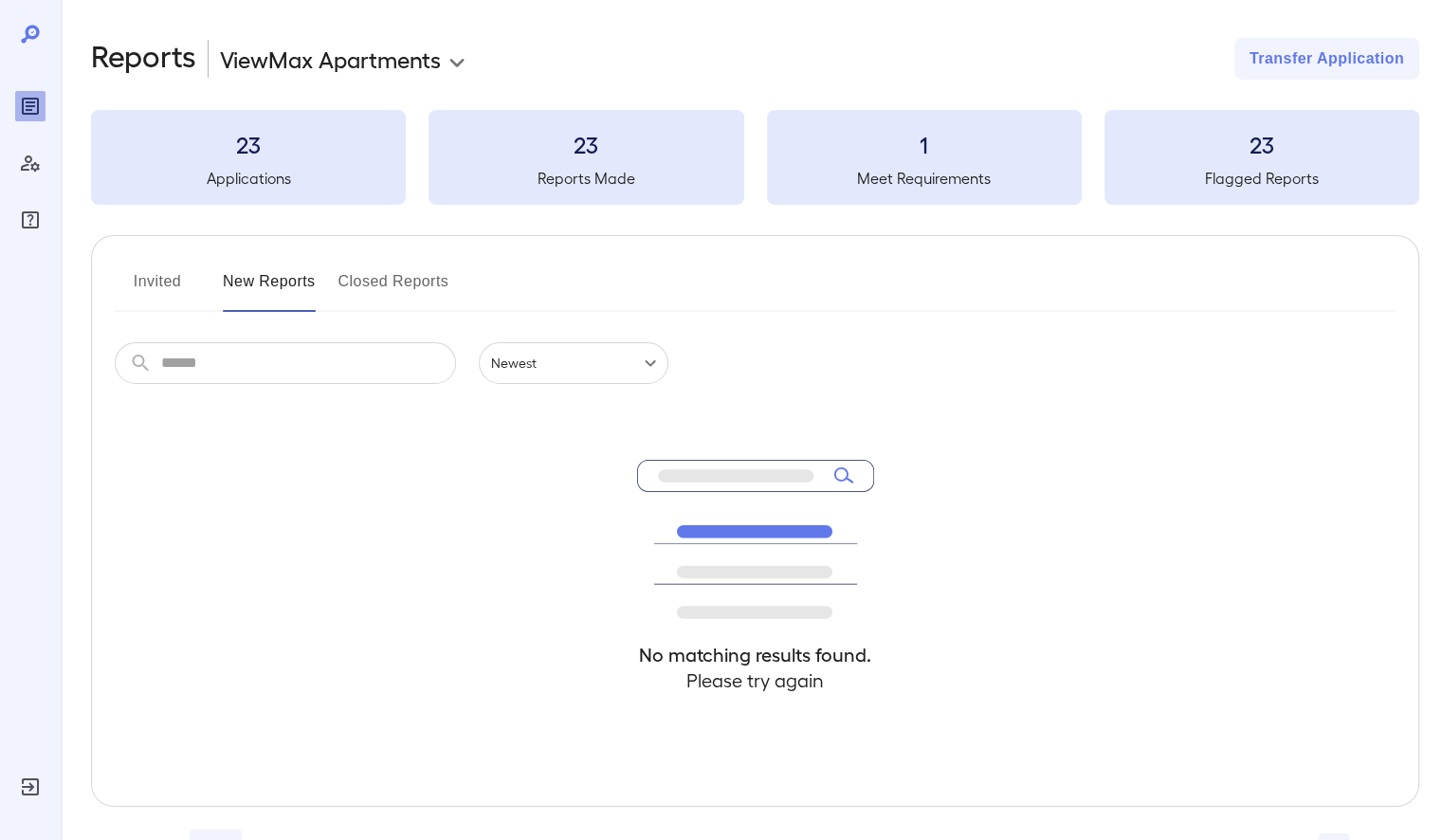 click on "​ ​ Newest ******" at bounding box center [755, 363] 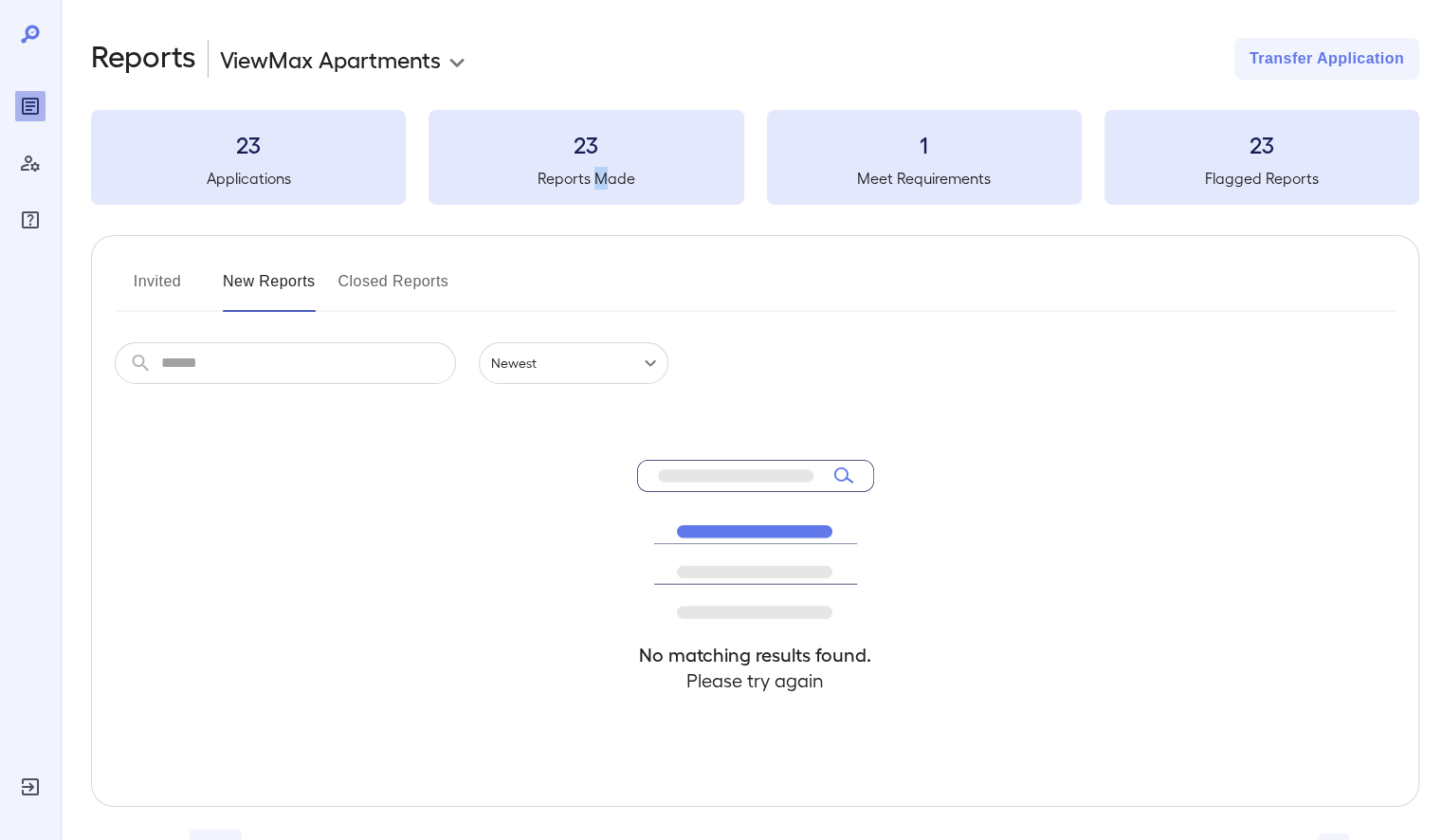 click on "Reports Made" at bounding box center (586, 178) 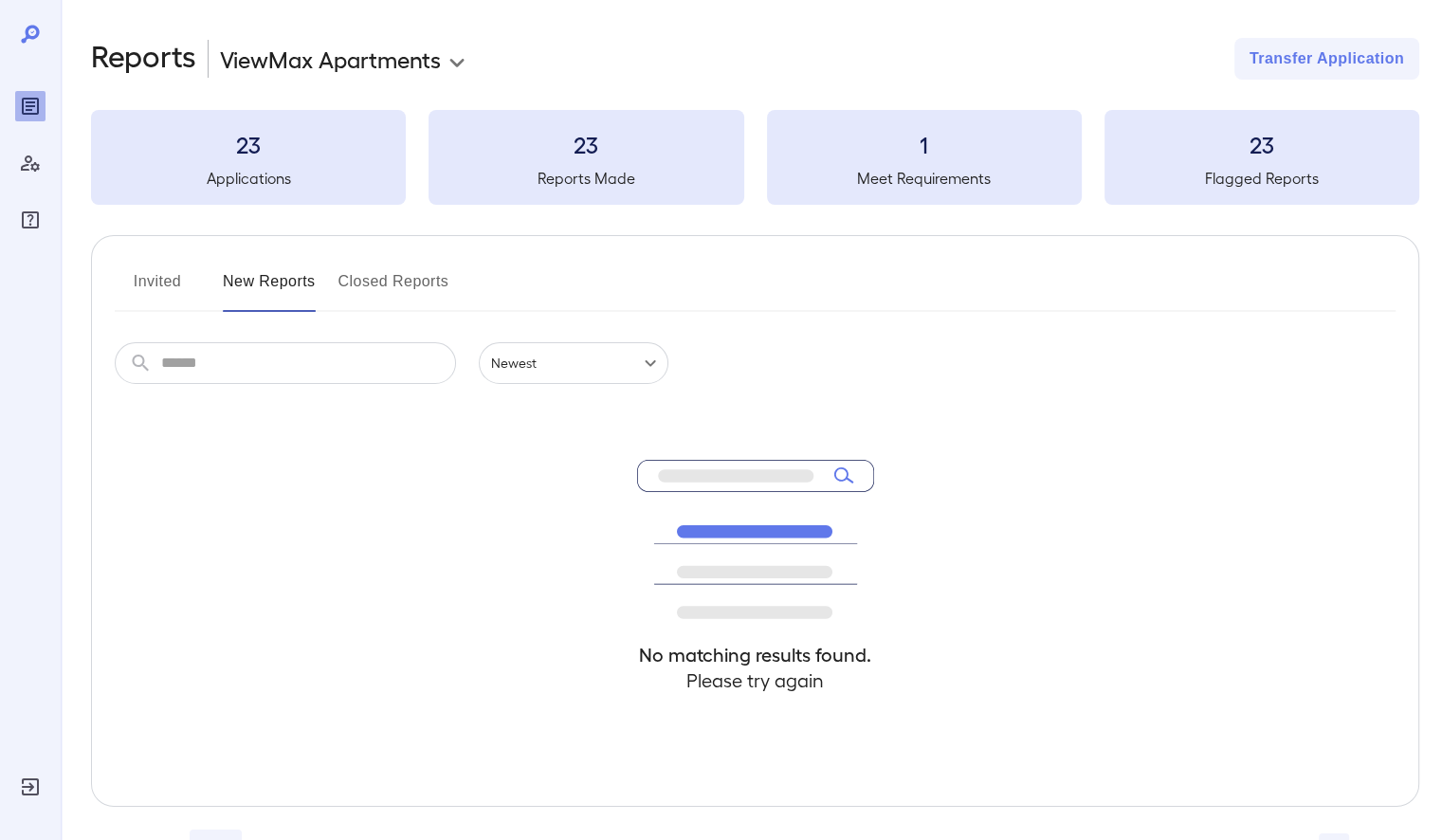 click on "23 Applications" at bounding box center (248, 157) 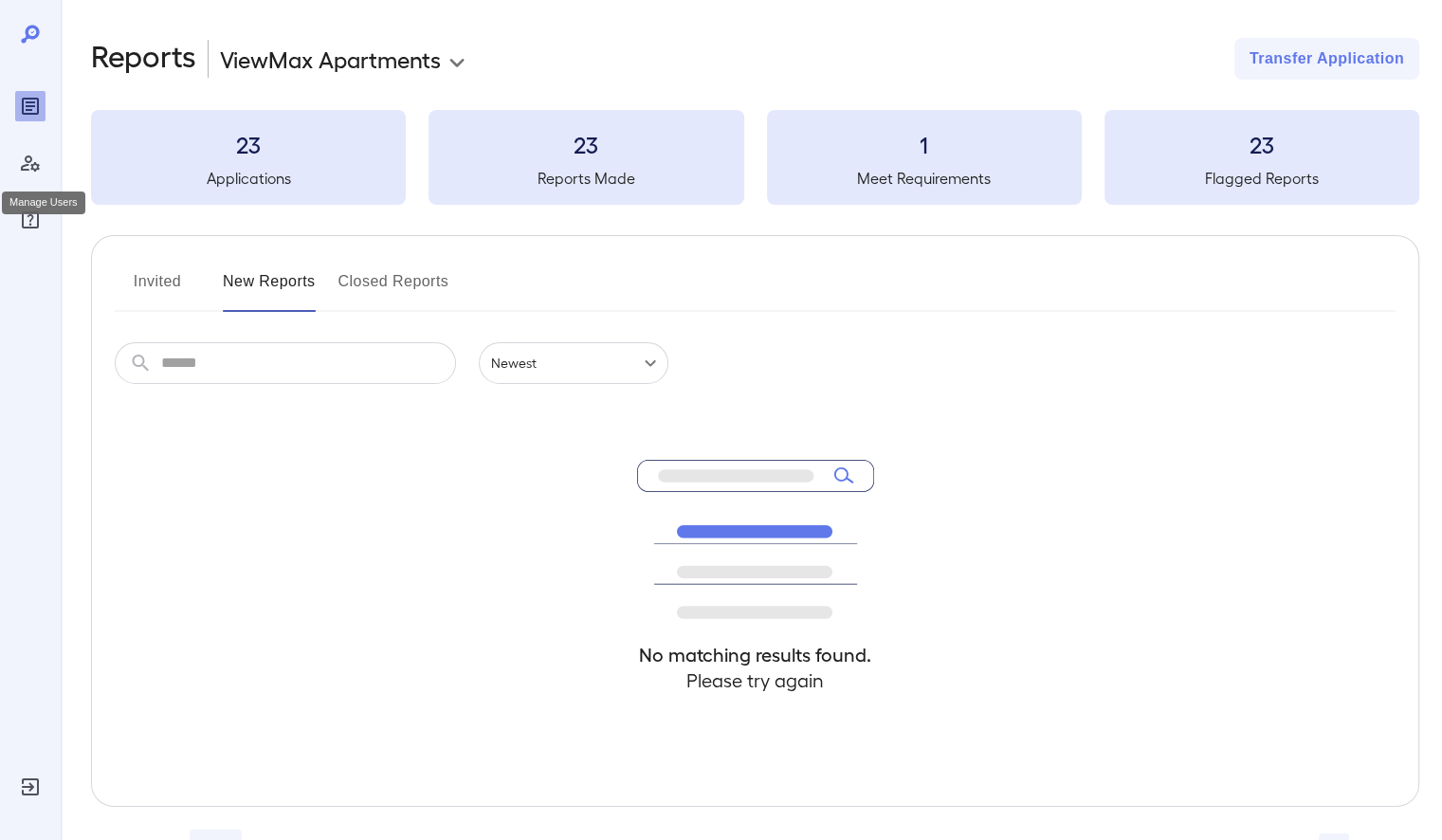 click 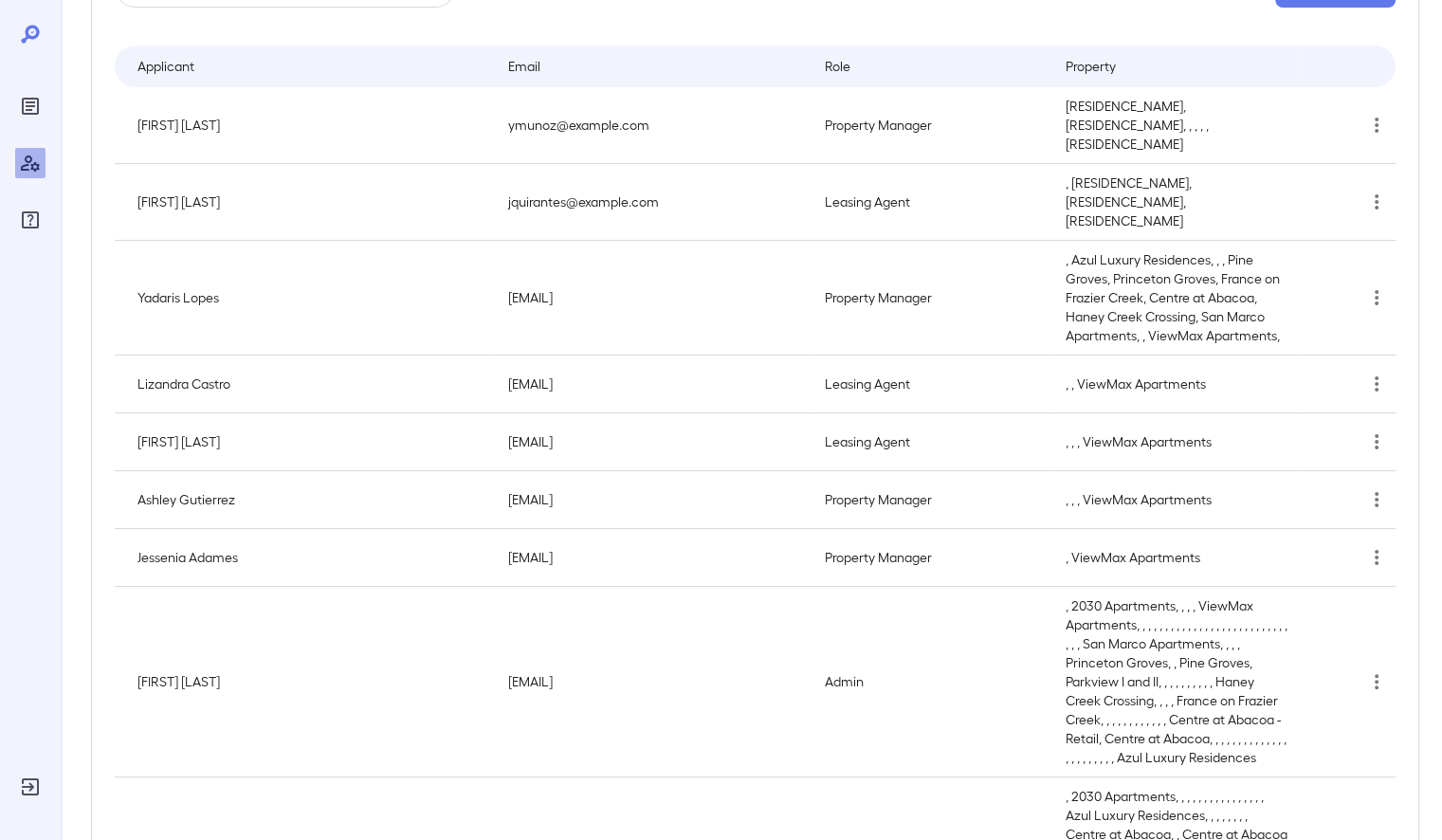 scroll, scrollTop: 162, scrollLeft: 0, axis: vertical 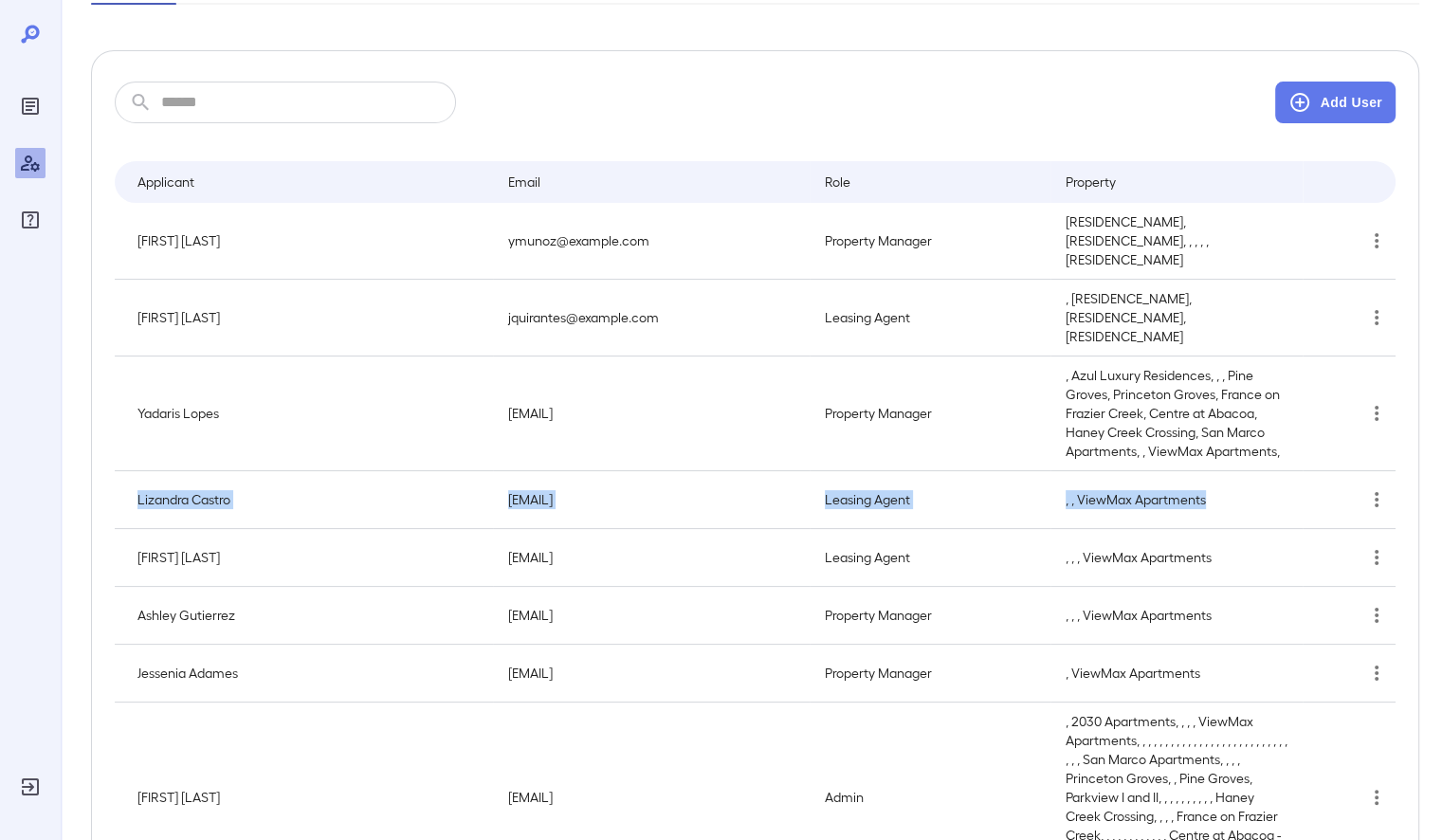 drag, startPoint x: 129, startPoint y: 466, endPoint x: 1240, endPoint y: 461, distance: 1111.0113 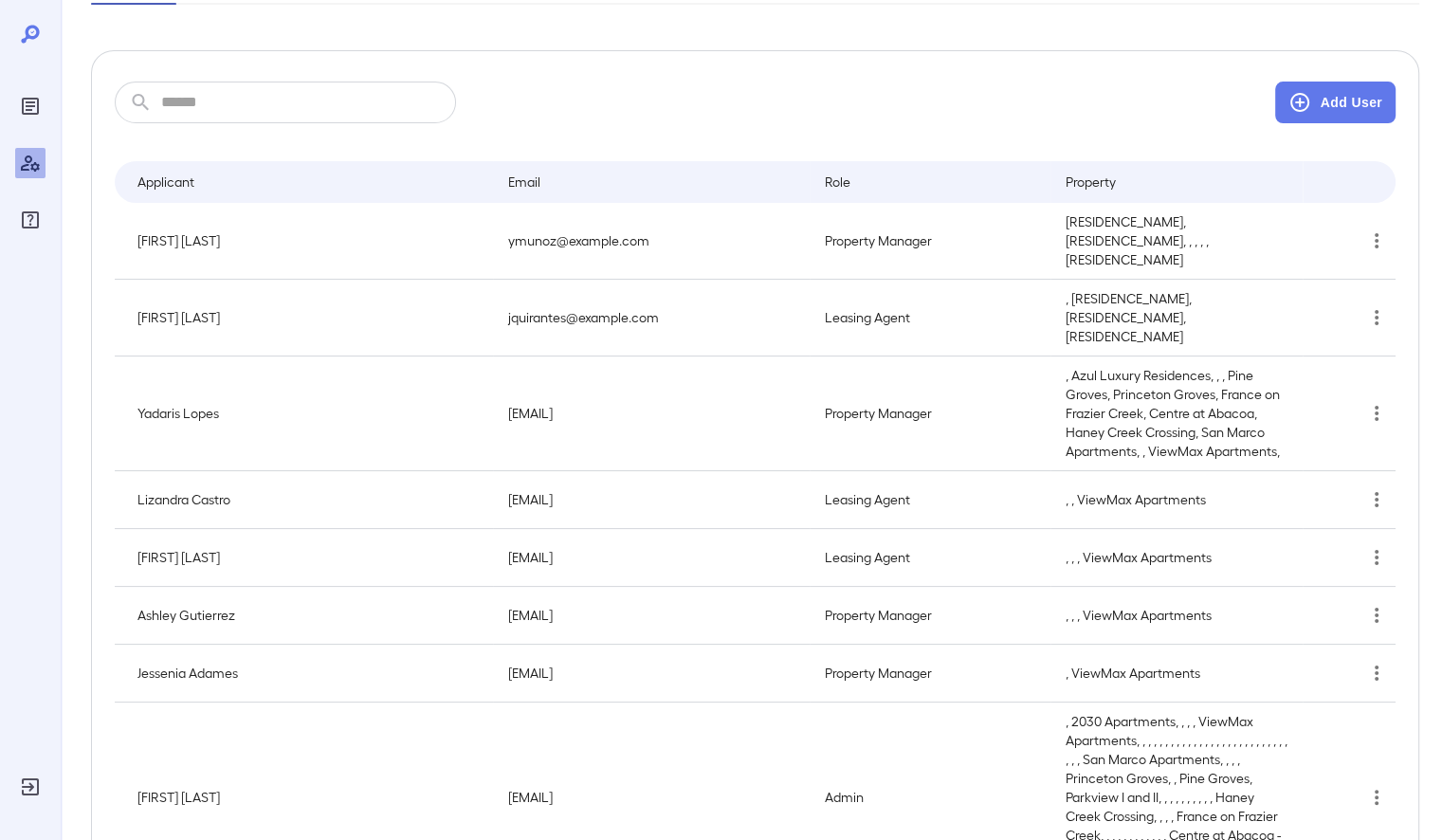 click on ", , ViewMax Apartments" at bounding box center [1177, 500] 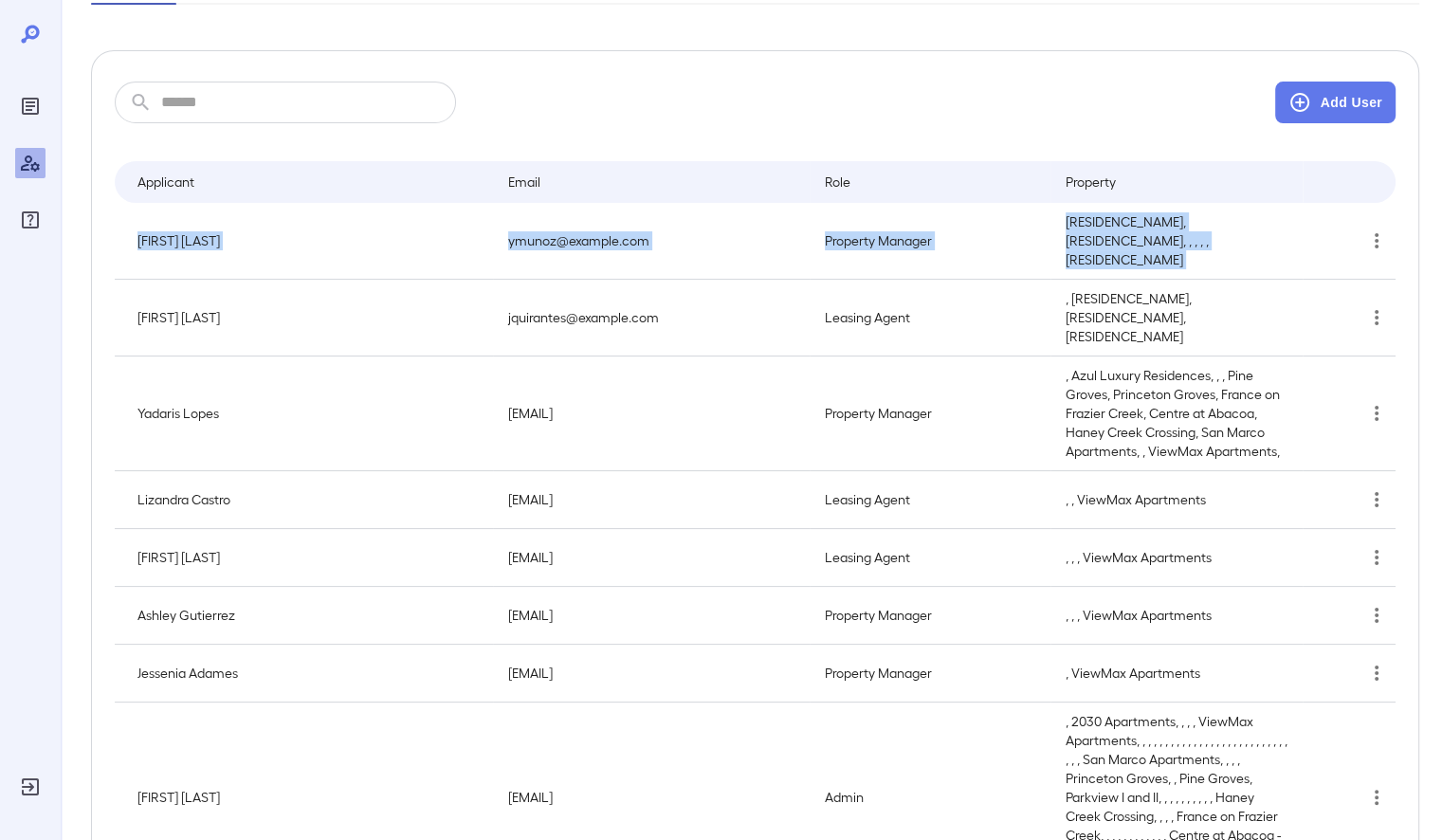 drag, startPoint x: 1324, startPoint y: 247, endPoint x: 136, endPoint y: 252, distance: 1188.0105 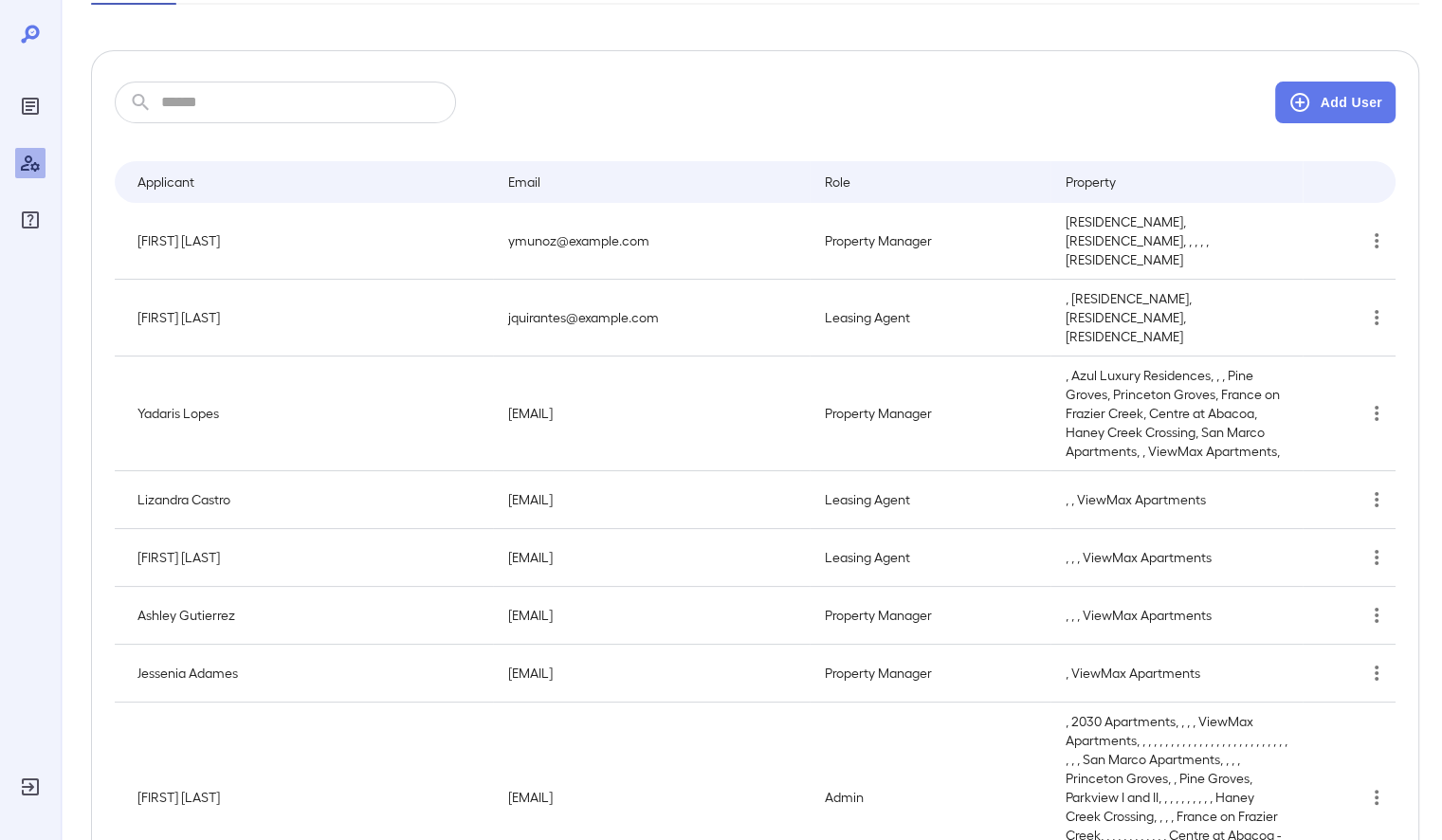 drag, startPoint x: 709, startPoint y: 81, endPoint x: 706, endPoint y: 92, distance: 11.401754 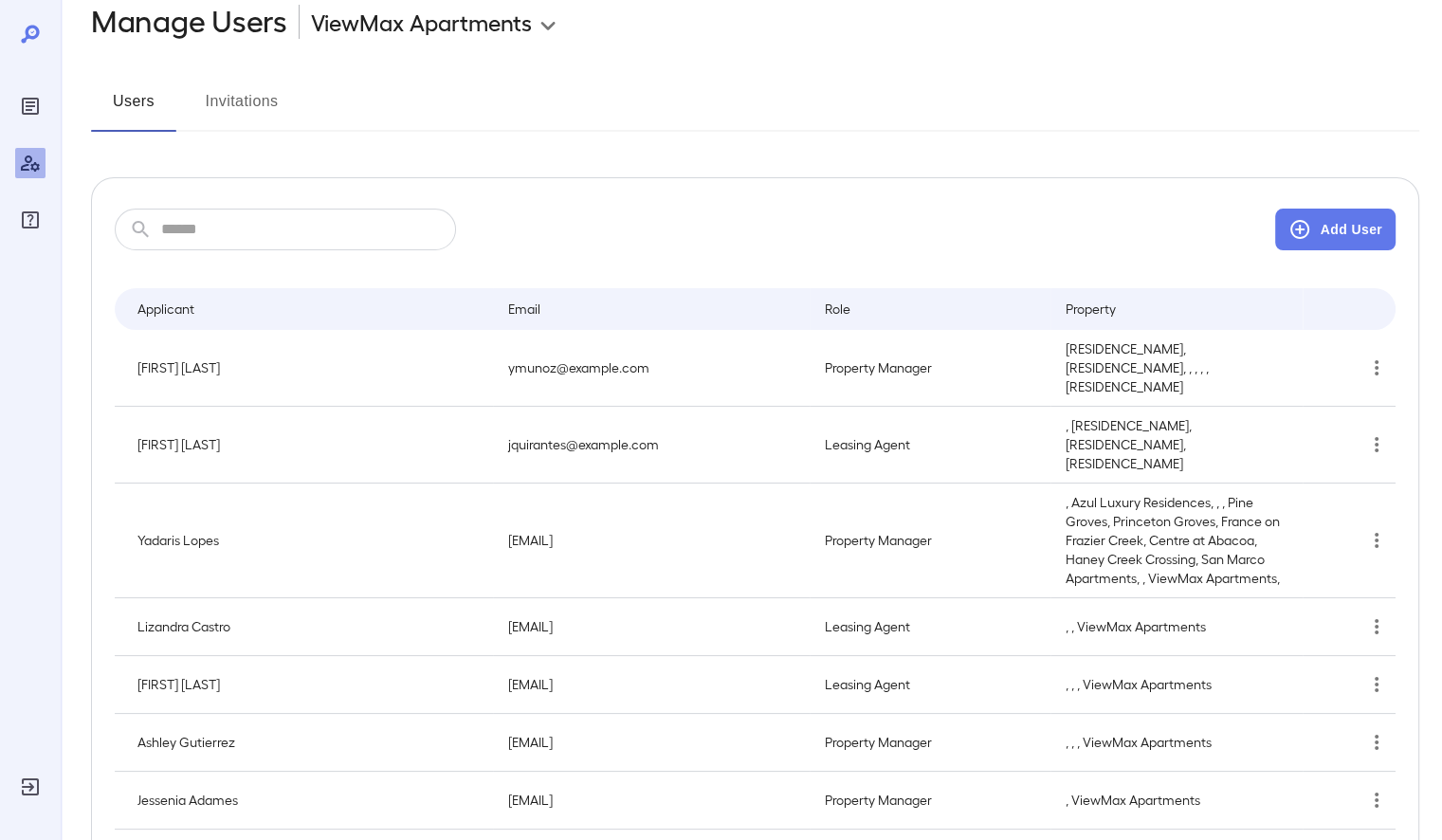 scroll, scrollTop: 0, scrollLeft: 0, axis: both 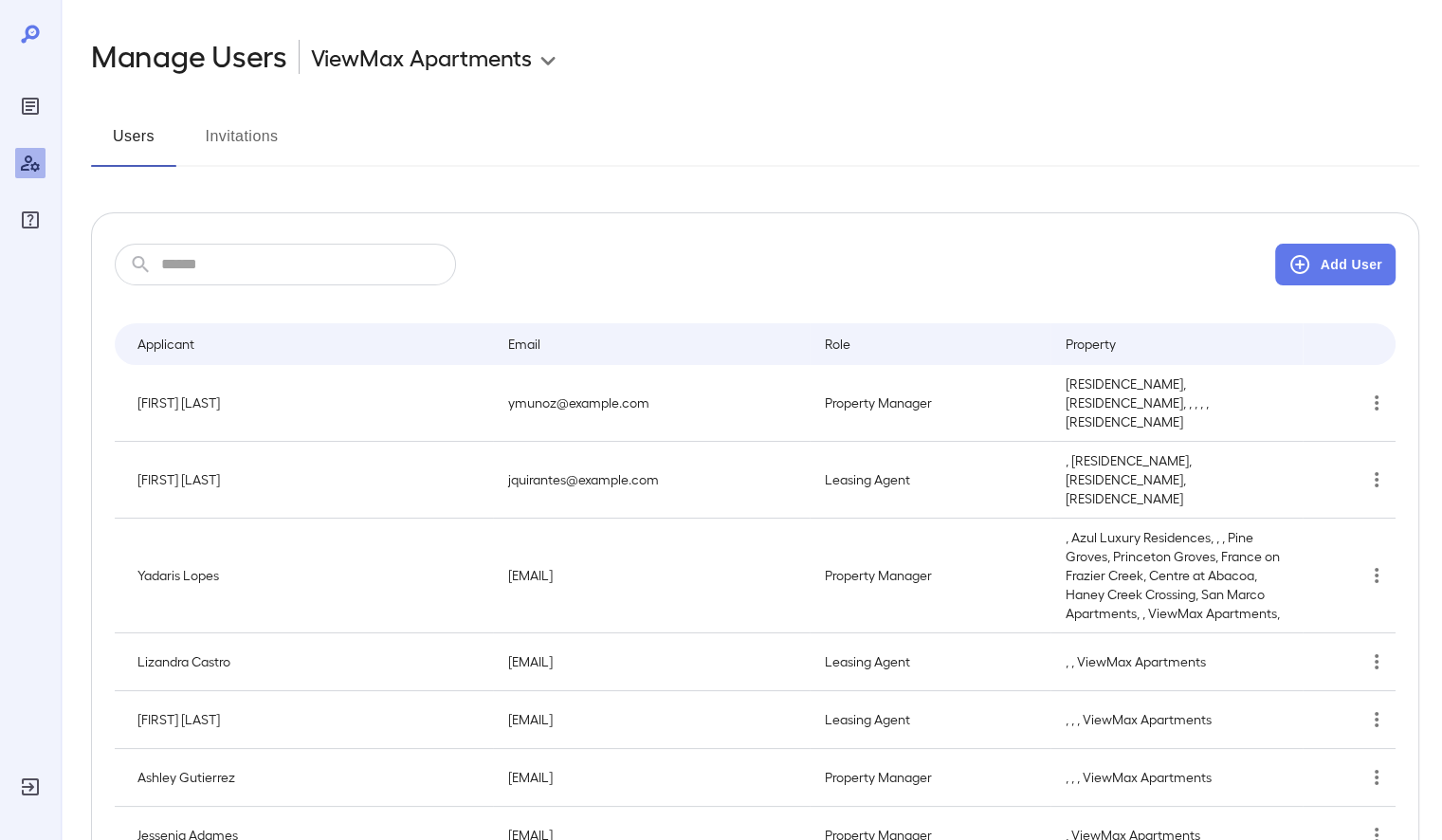 click on "Invitations" at bounding box center [242, 144] 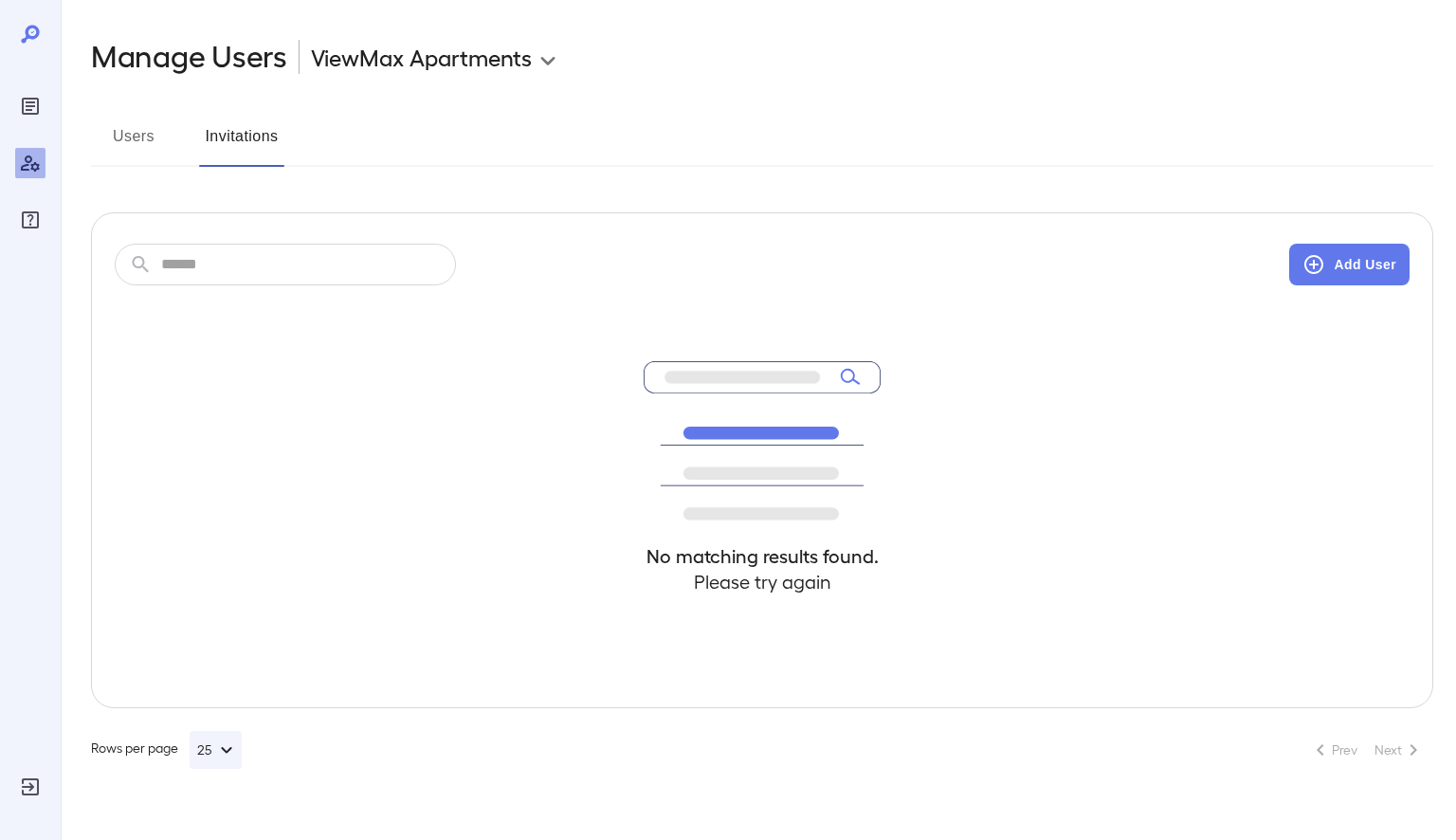 click 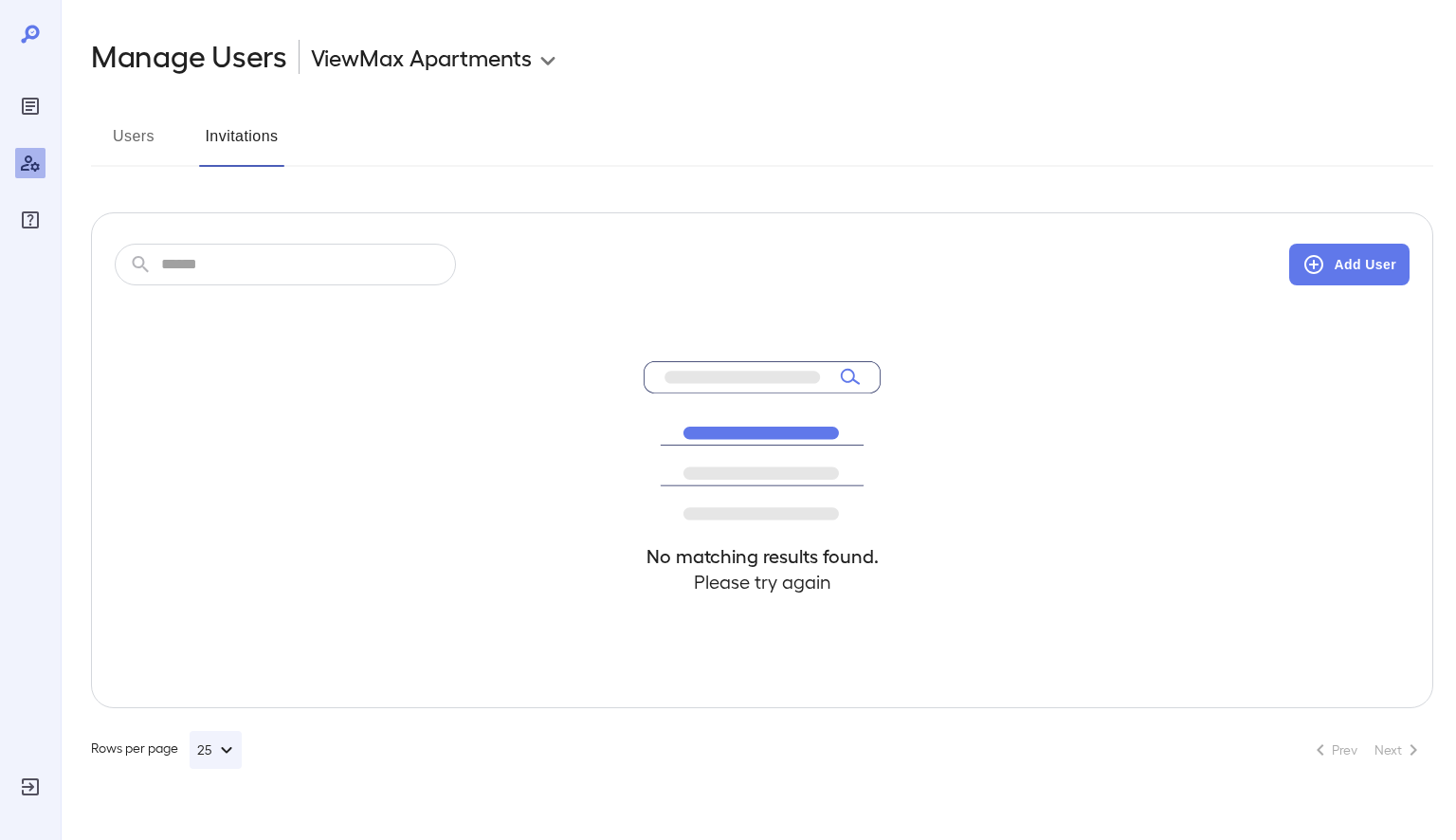 click on "No matching results found. Please try again" at bounding box center [762, 496] 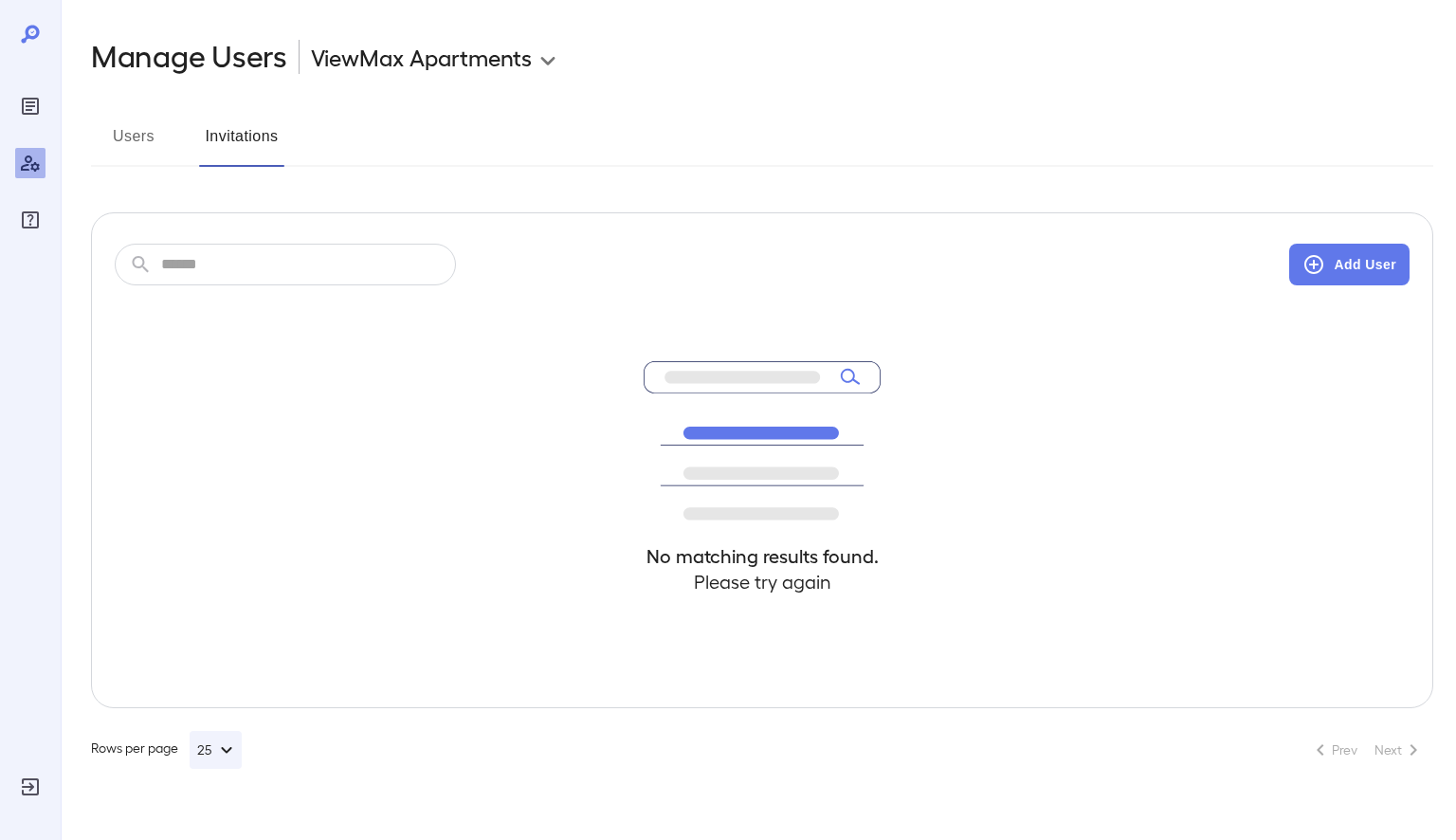 click at bounding box center [30, 163] 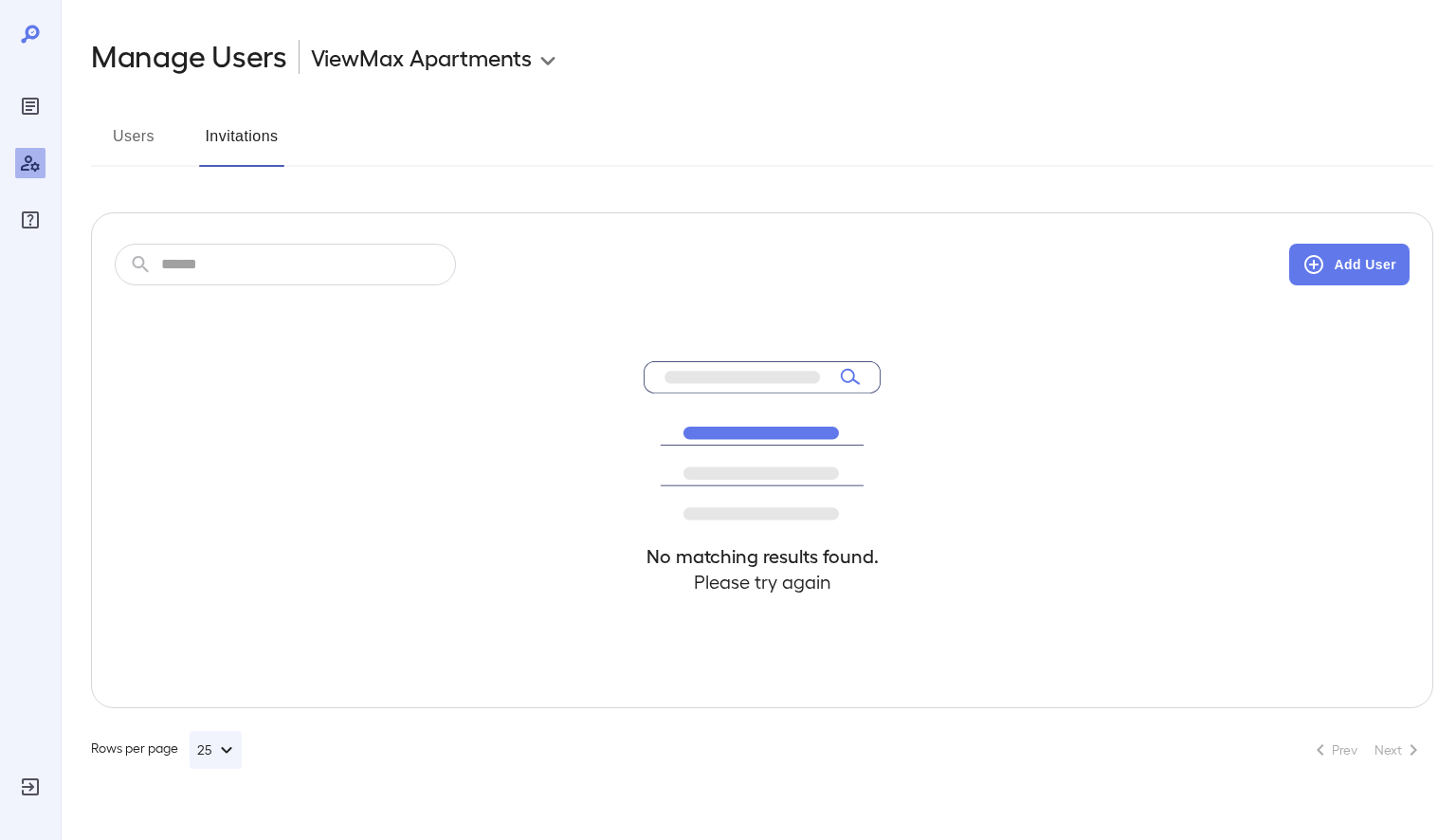 click 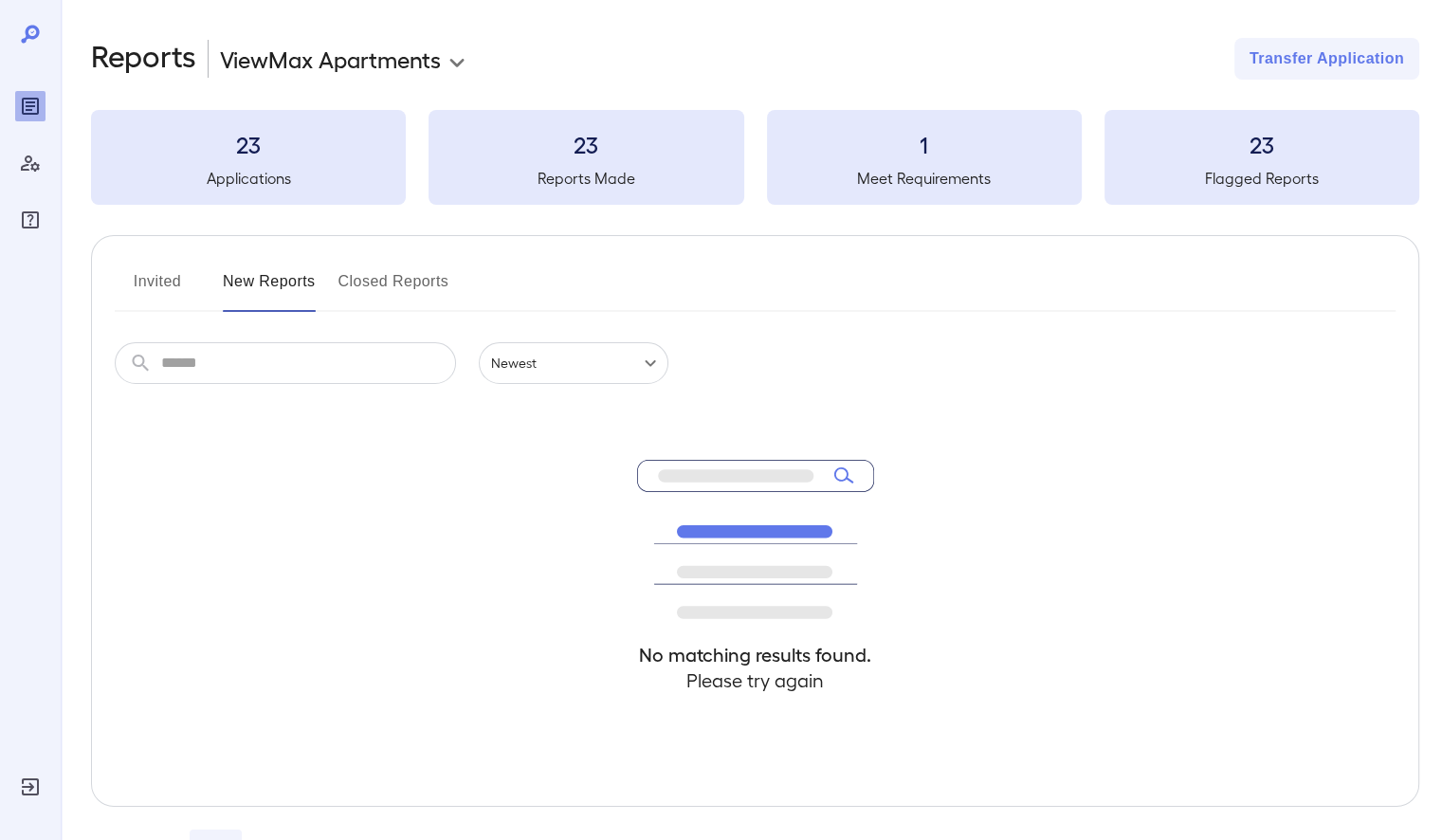 click on "23" at bounding box center [248, 144] 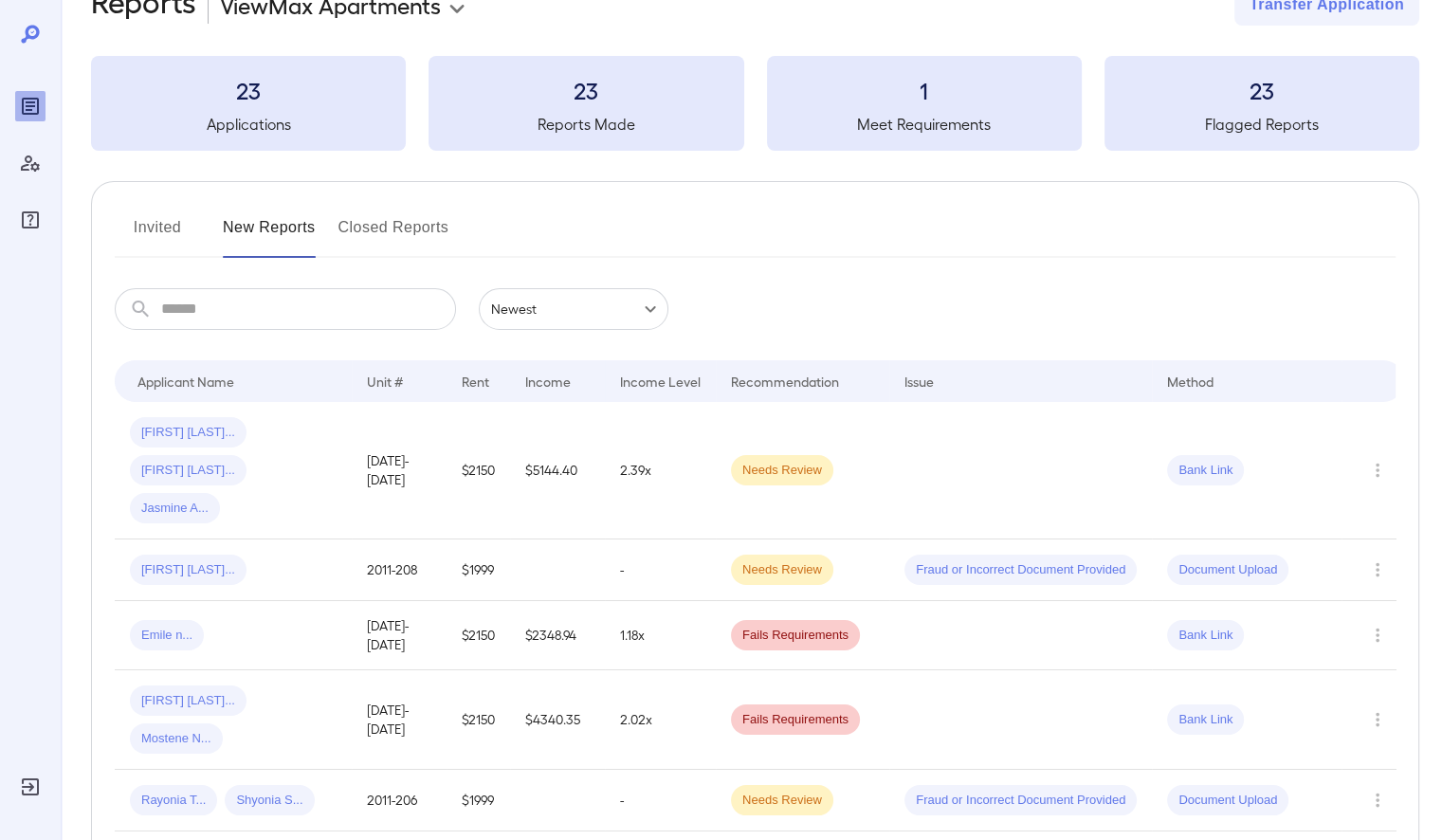 scroll, scrollTop: 190, scrollLeft: 0, axis: vertical 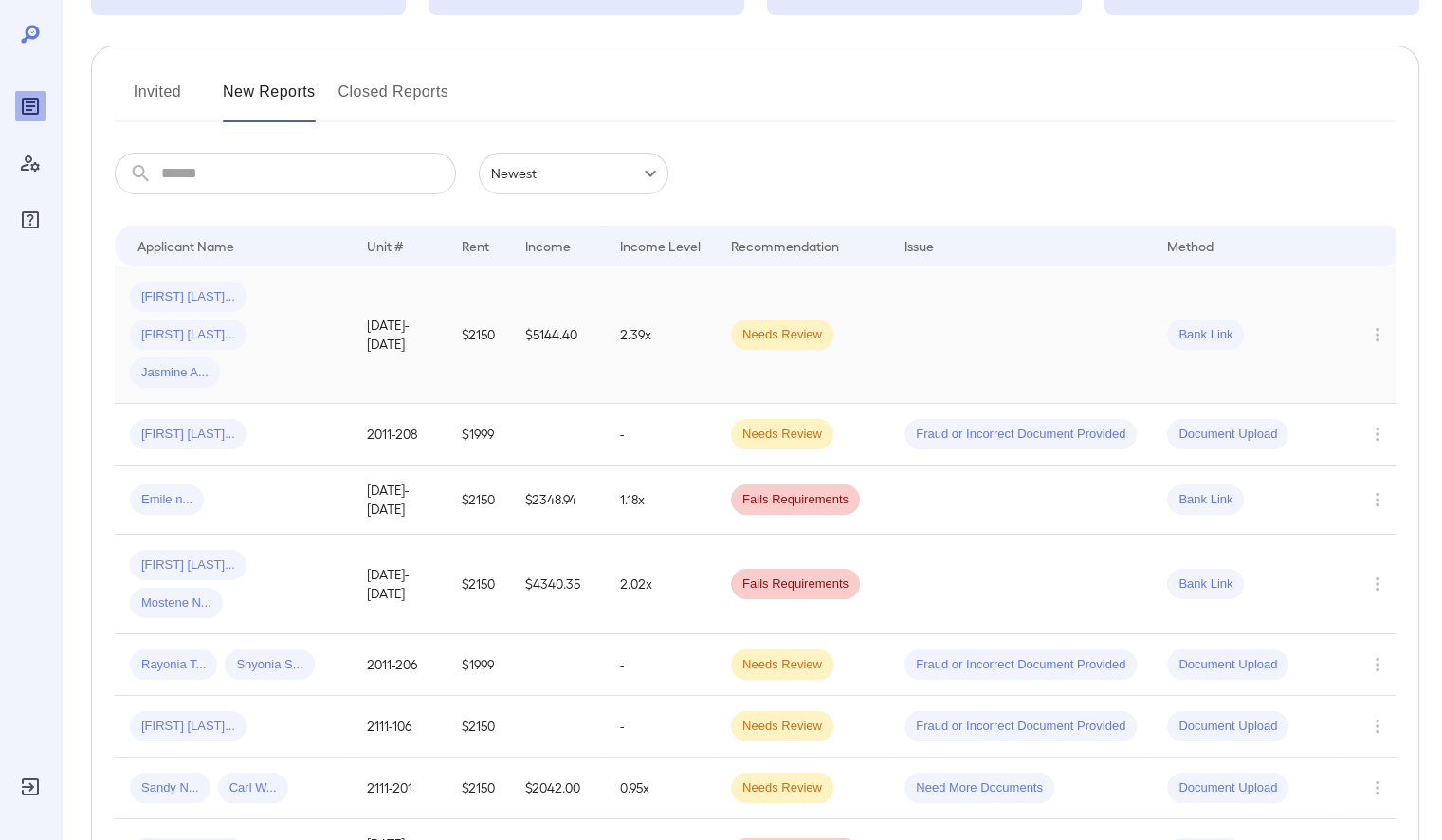 click on "Needs Review" at bounding box center [782, 335] 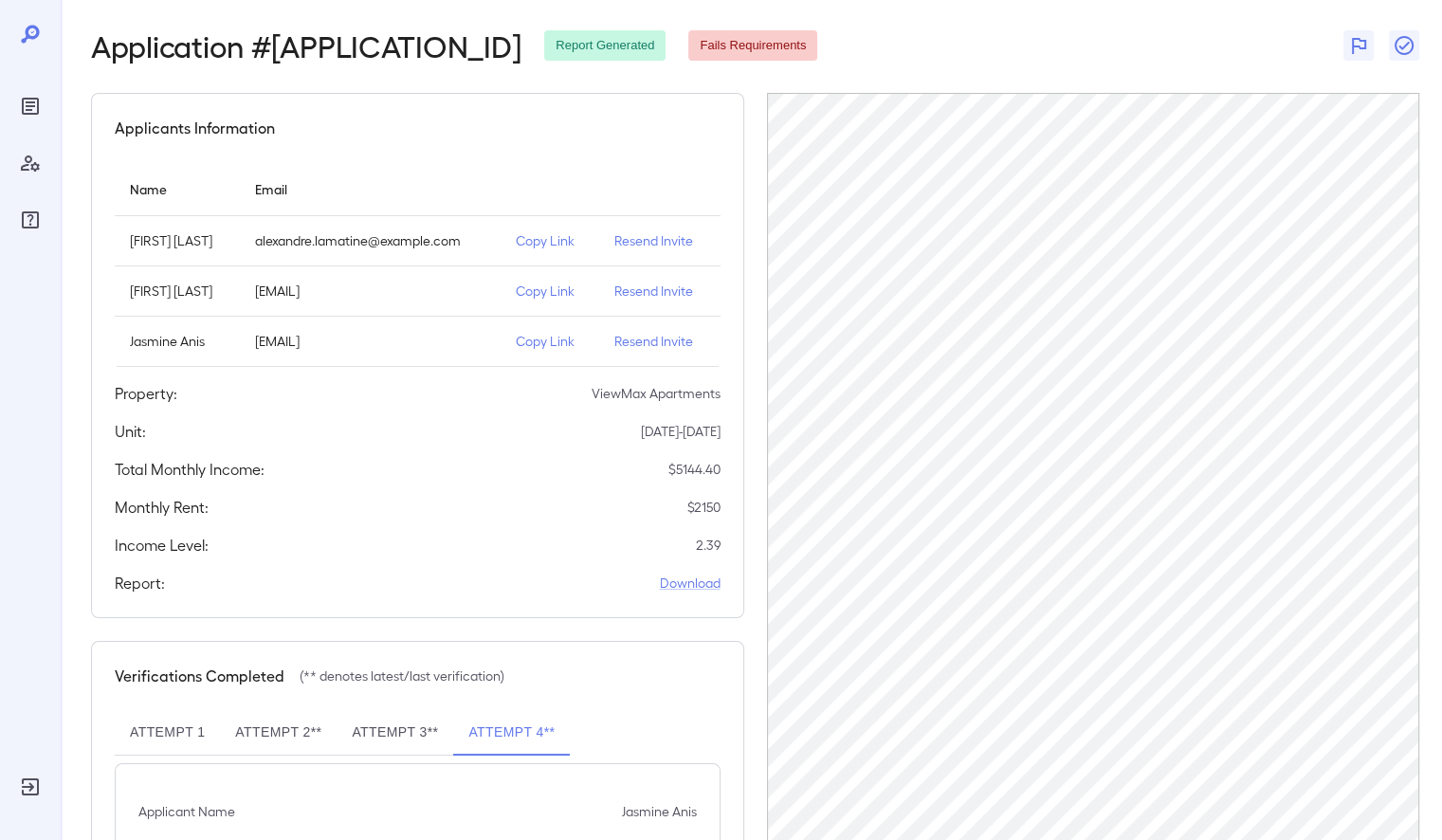scroll, scrollTop: 210, scrollLeft: 0, axis: vertical 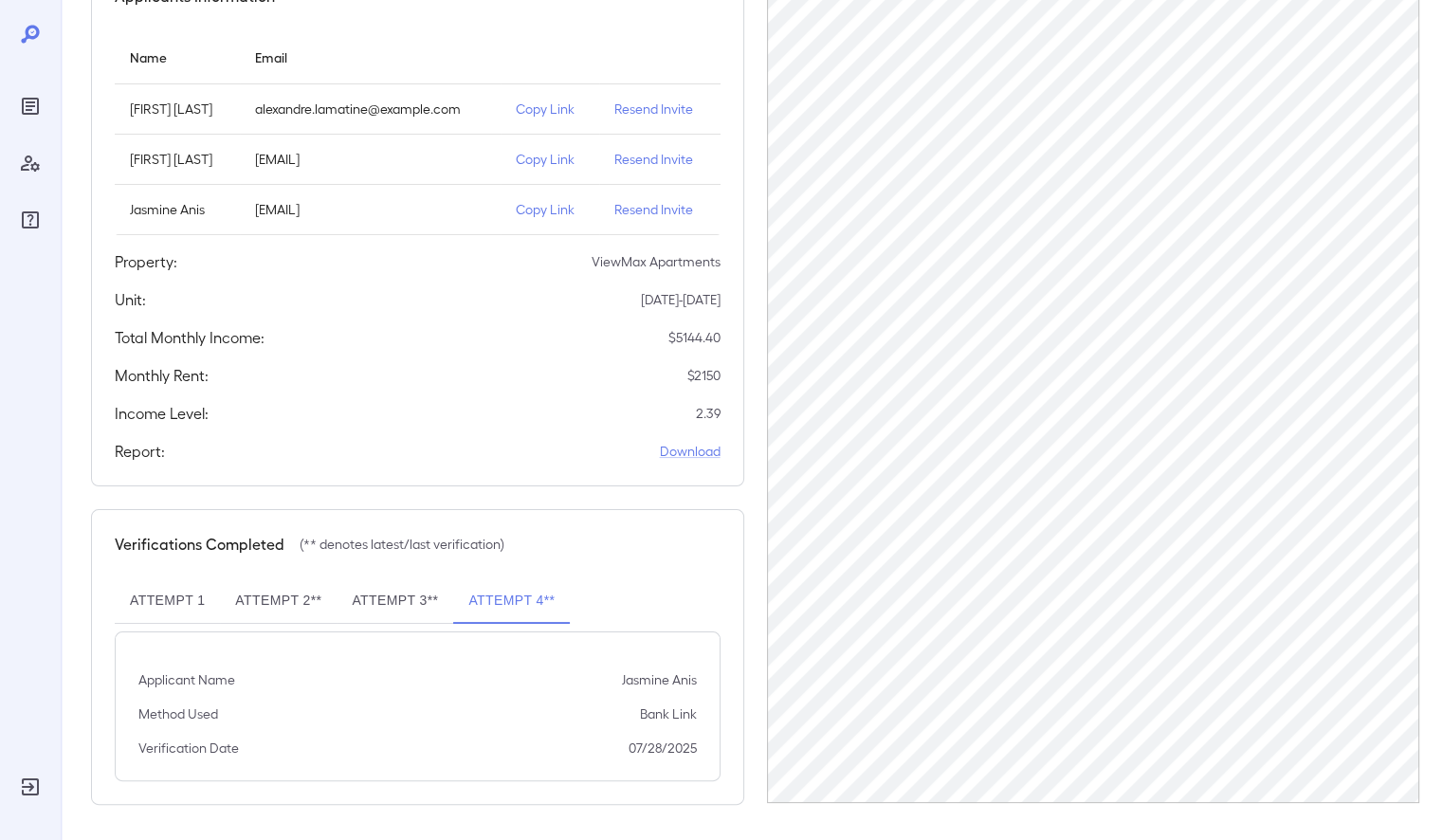 click on "Attempt 3**" at bounding box center (394, 601) 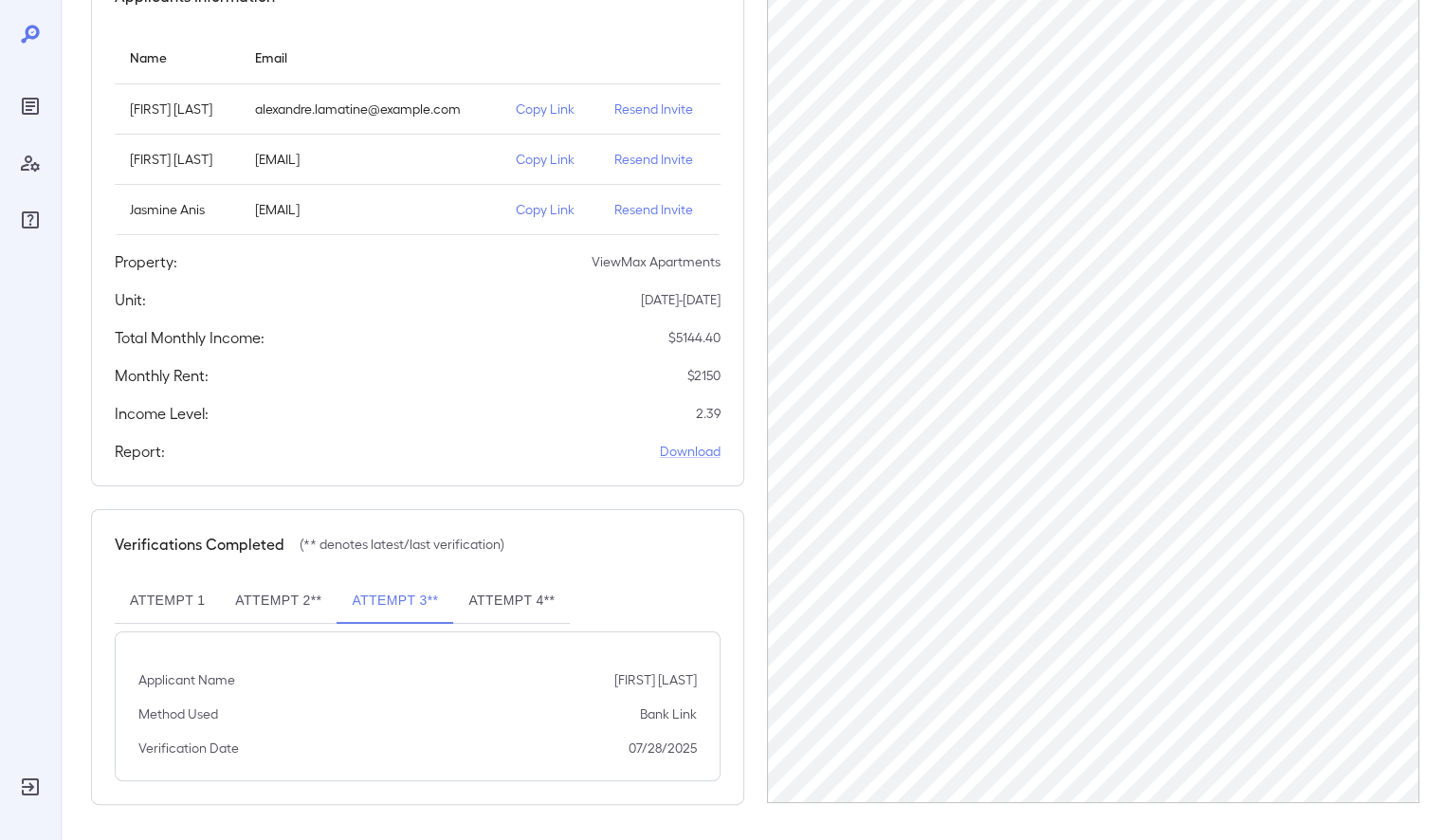 click on "Attempt 3**" at bounding box center (394, 601) 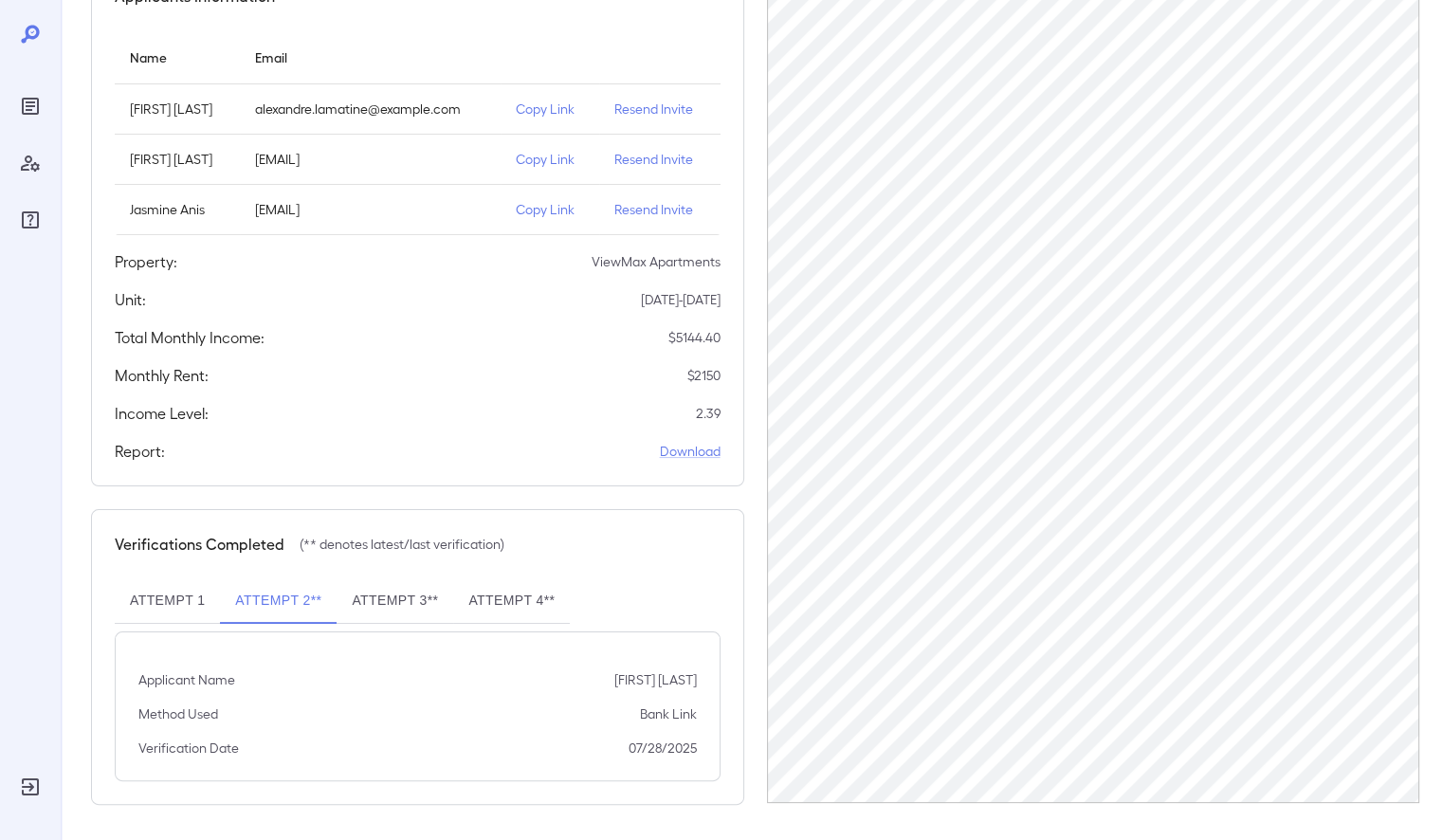 click on "Attempt 1" at bounding box center (167, 601) 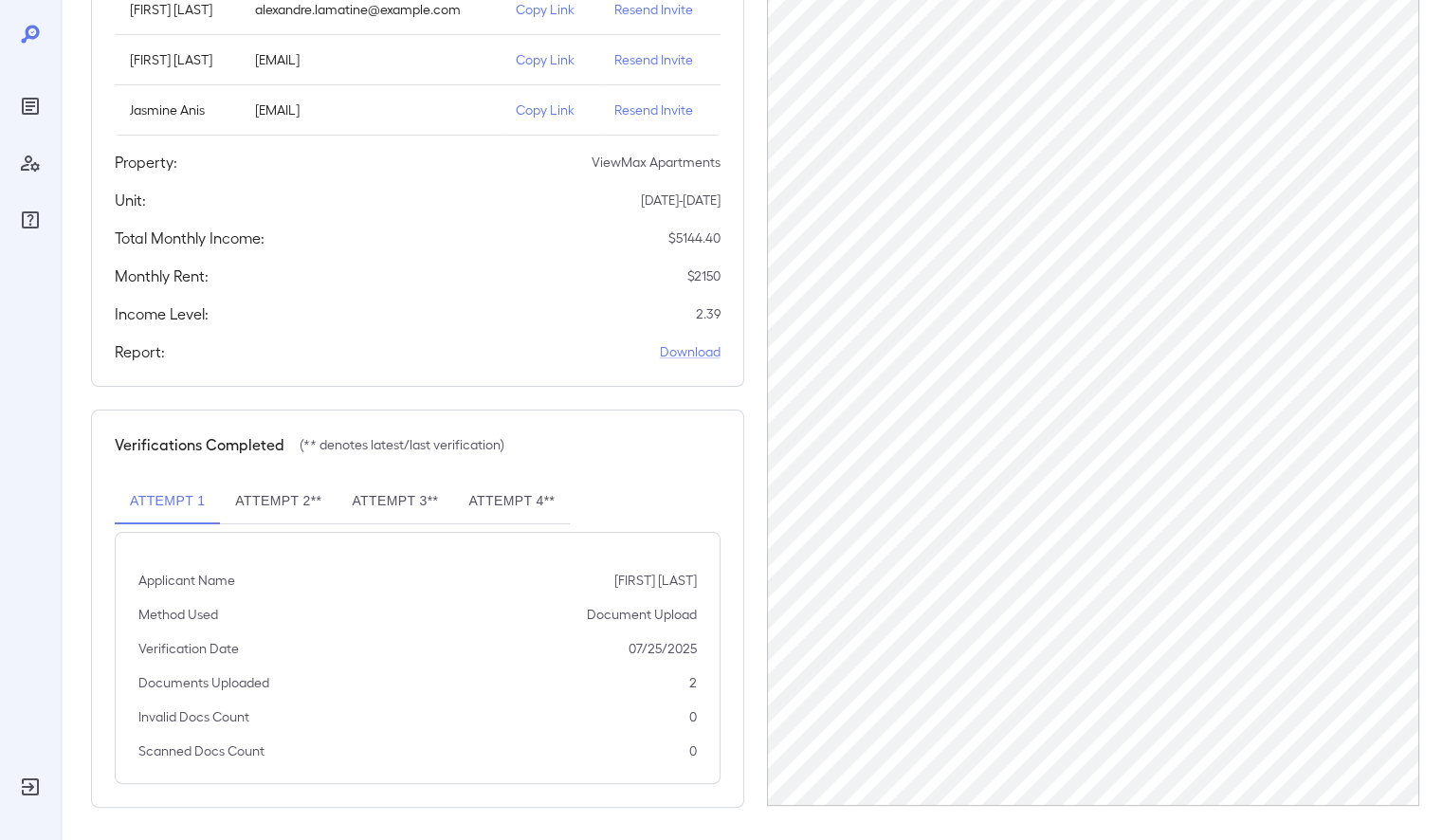 scroll, scrollTop: 312, scrollLeft: 0, axis: vertical 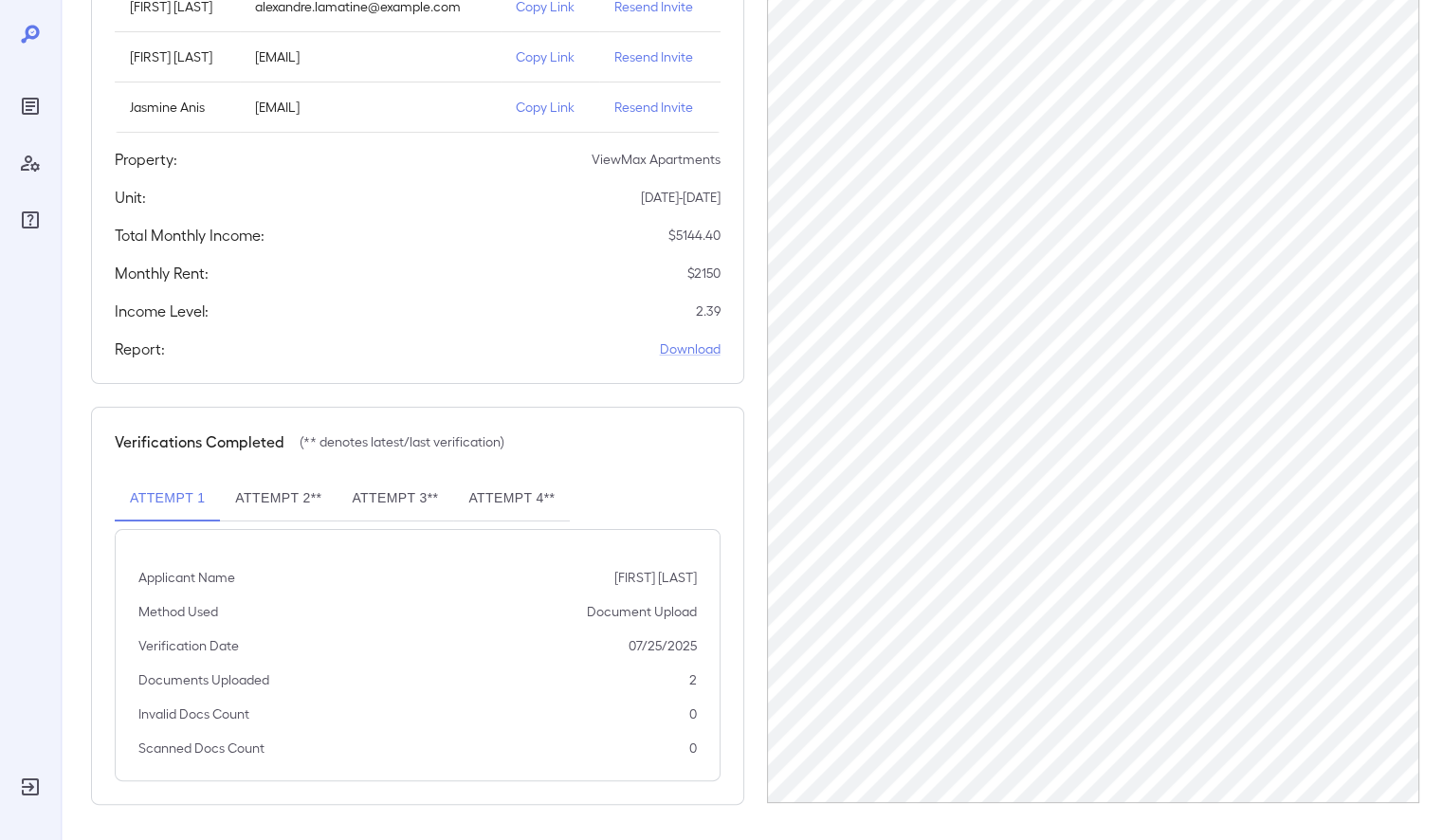 click on "Attempt 2**" at bounding box center (278, 499) 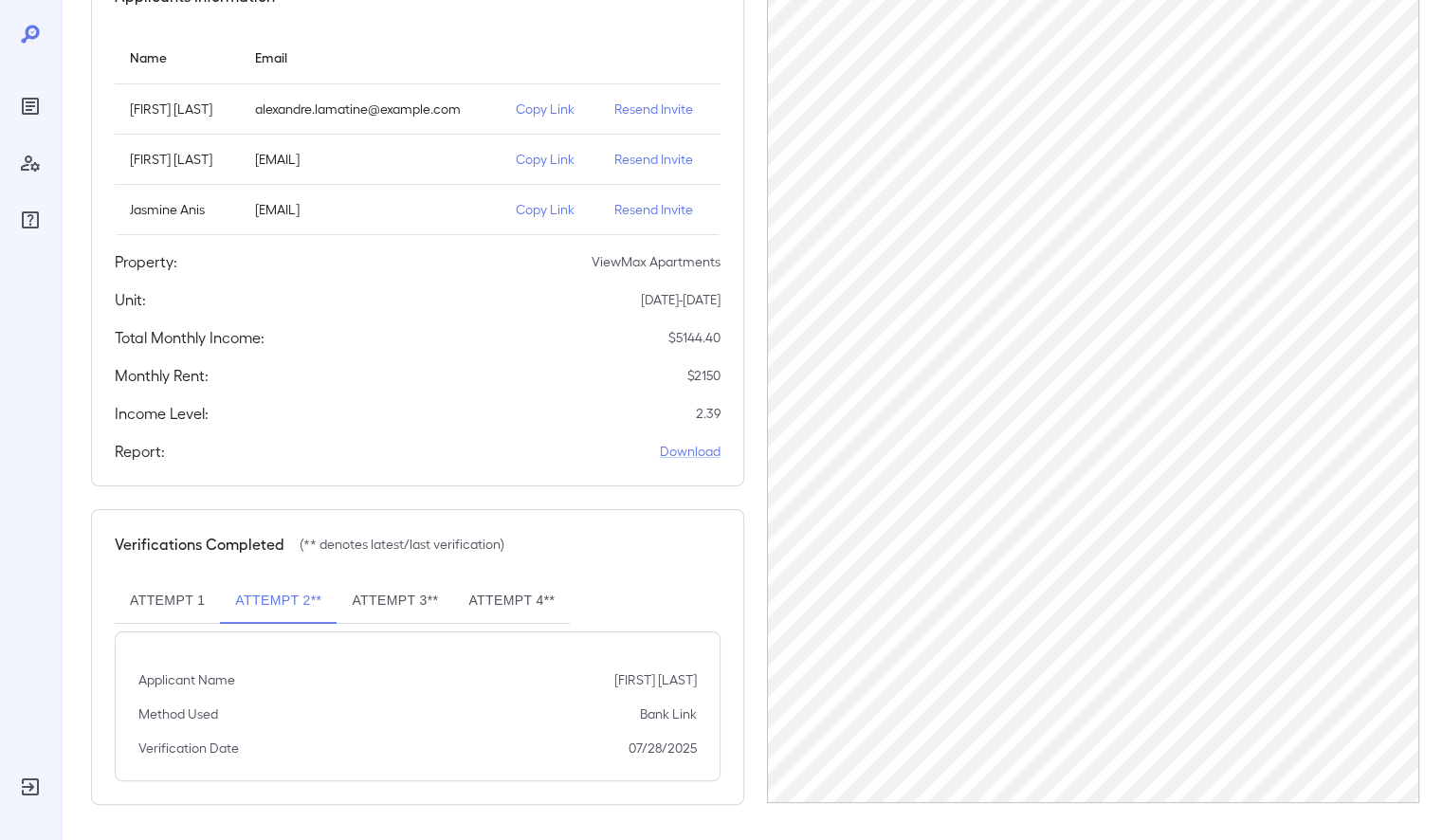 click on "Attempt 3**" at bounding box center [394, 601] 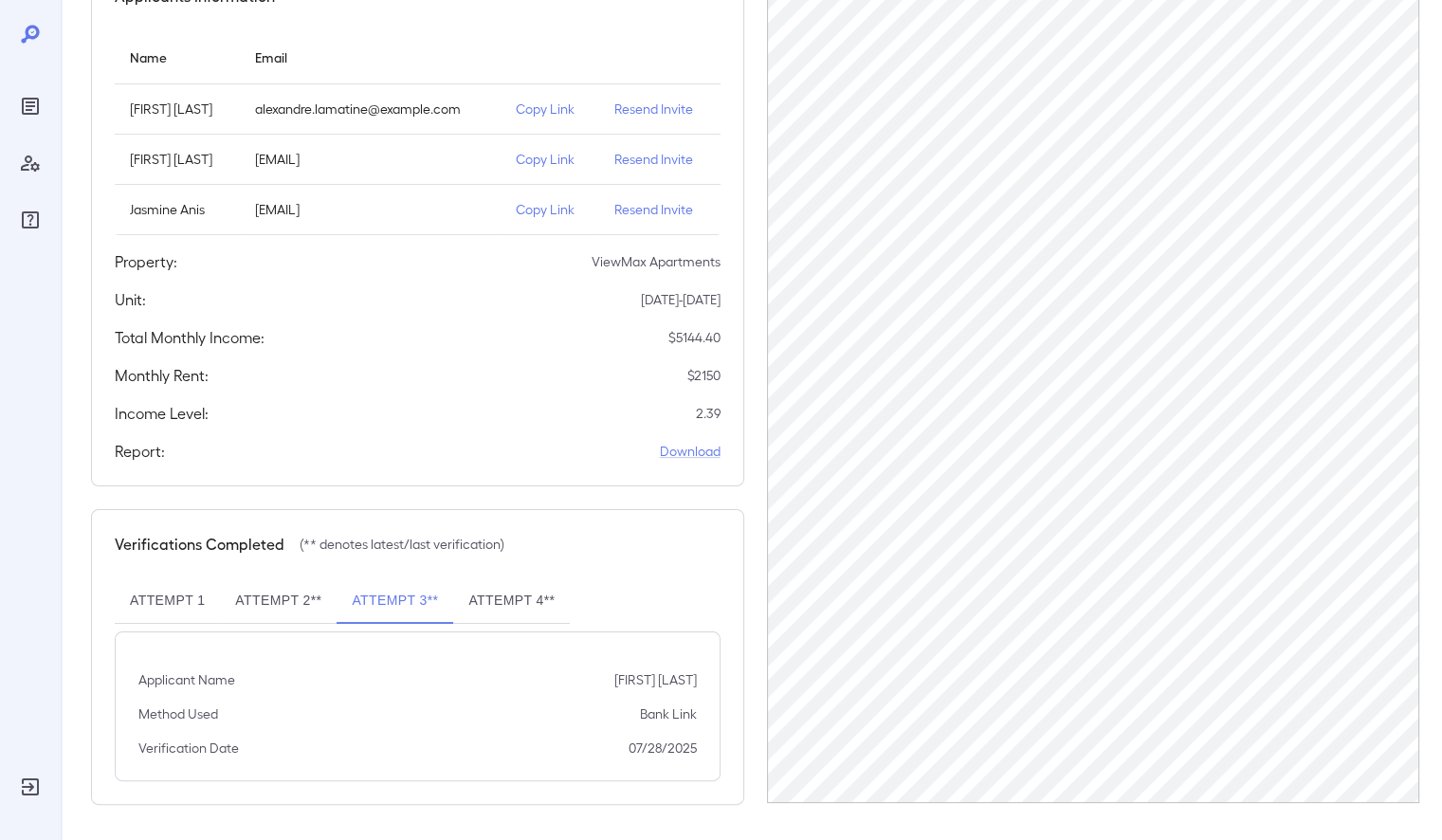 click on "Attempt 4**" at bounding box center (511, 601) 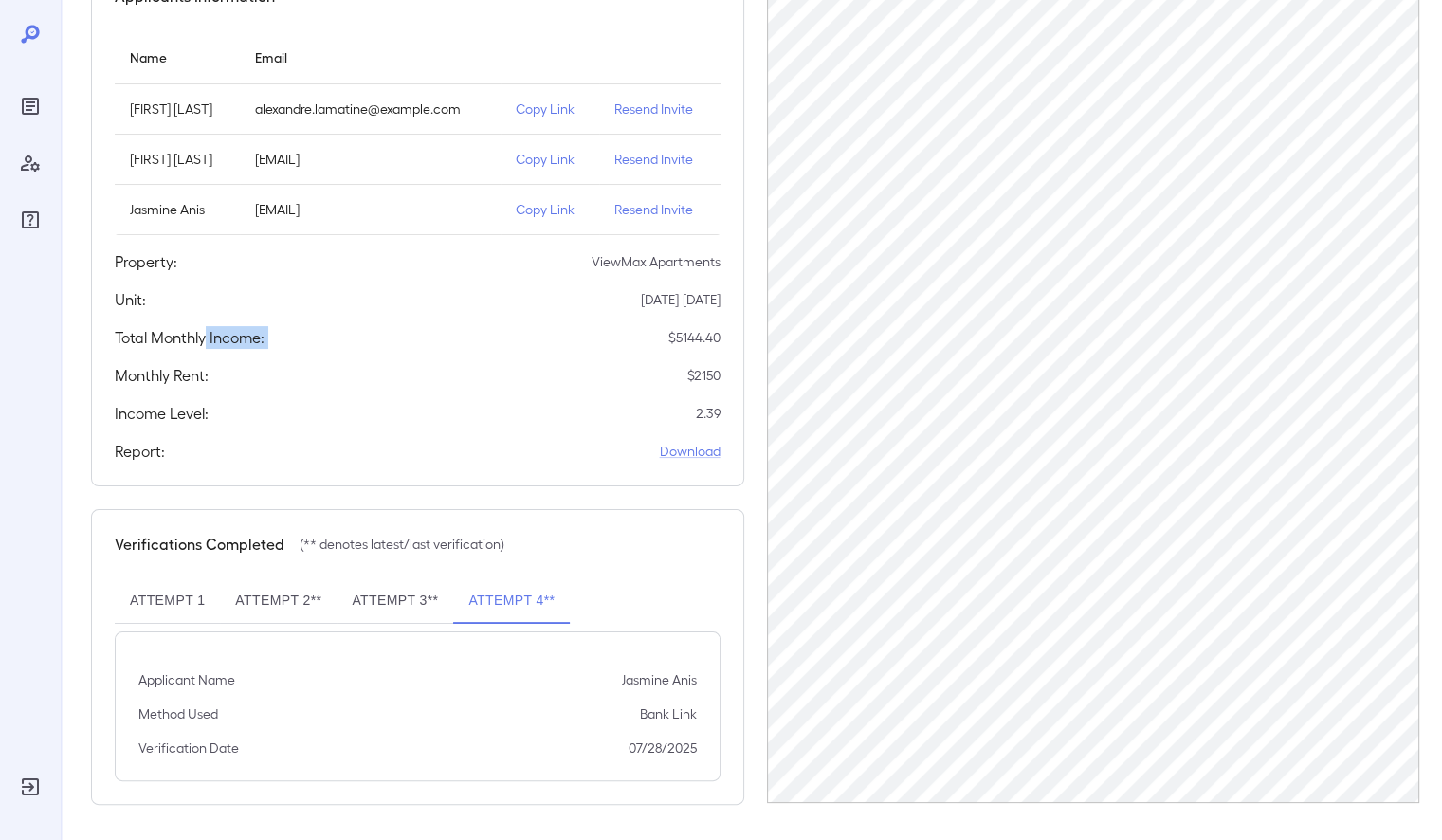 drag, startPoint x: 224, startPoint y: 328, endPoint x: 595, endPoint y: 329, distance: 371.00135 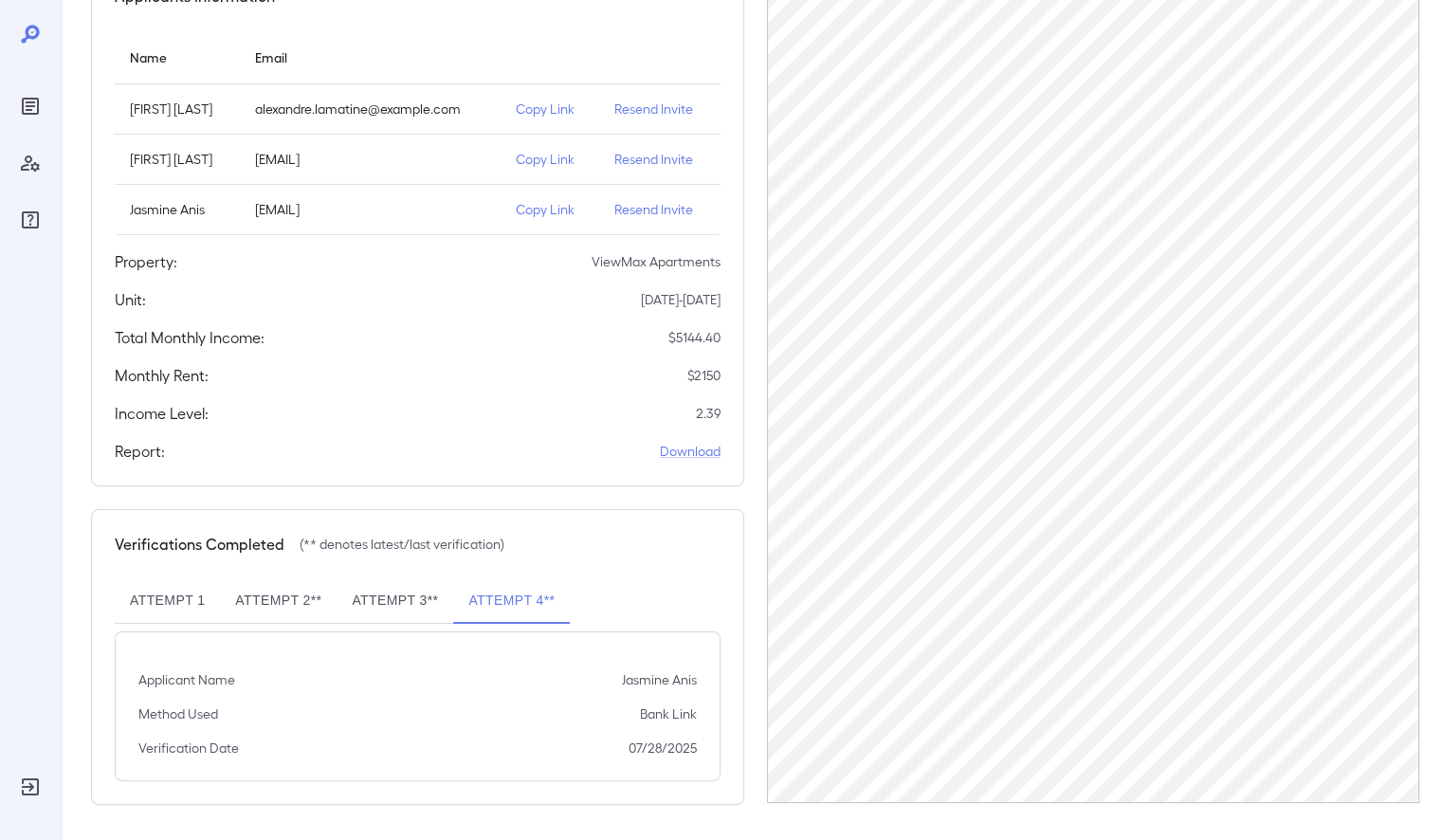 click on "Monthly Rent:   $ 2150" at bounding box center [417, 375] 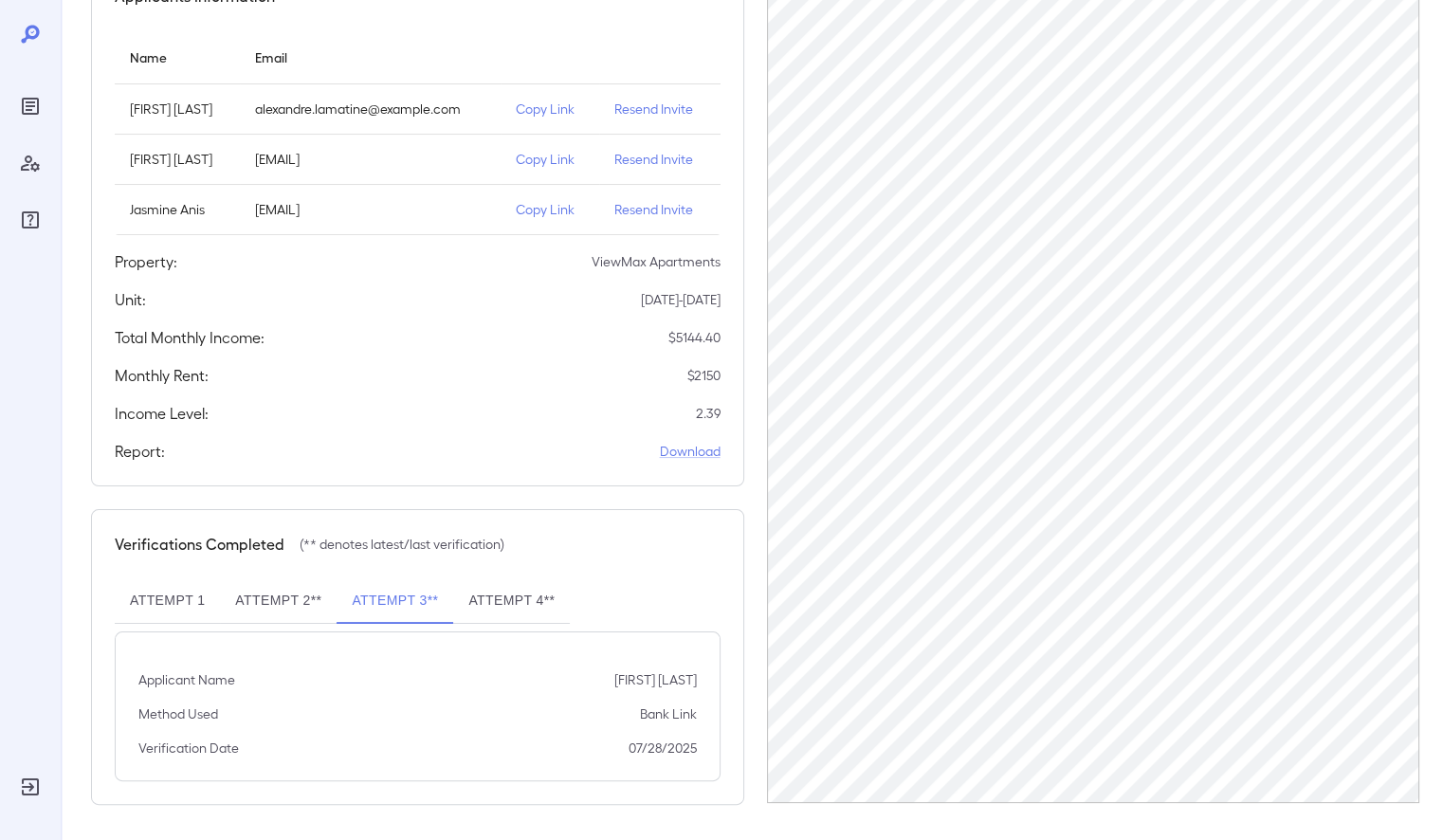 click on "Attempt 2**" at bounding box center (278, 601) 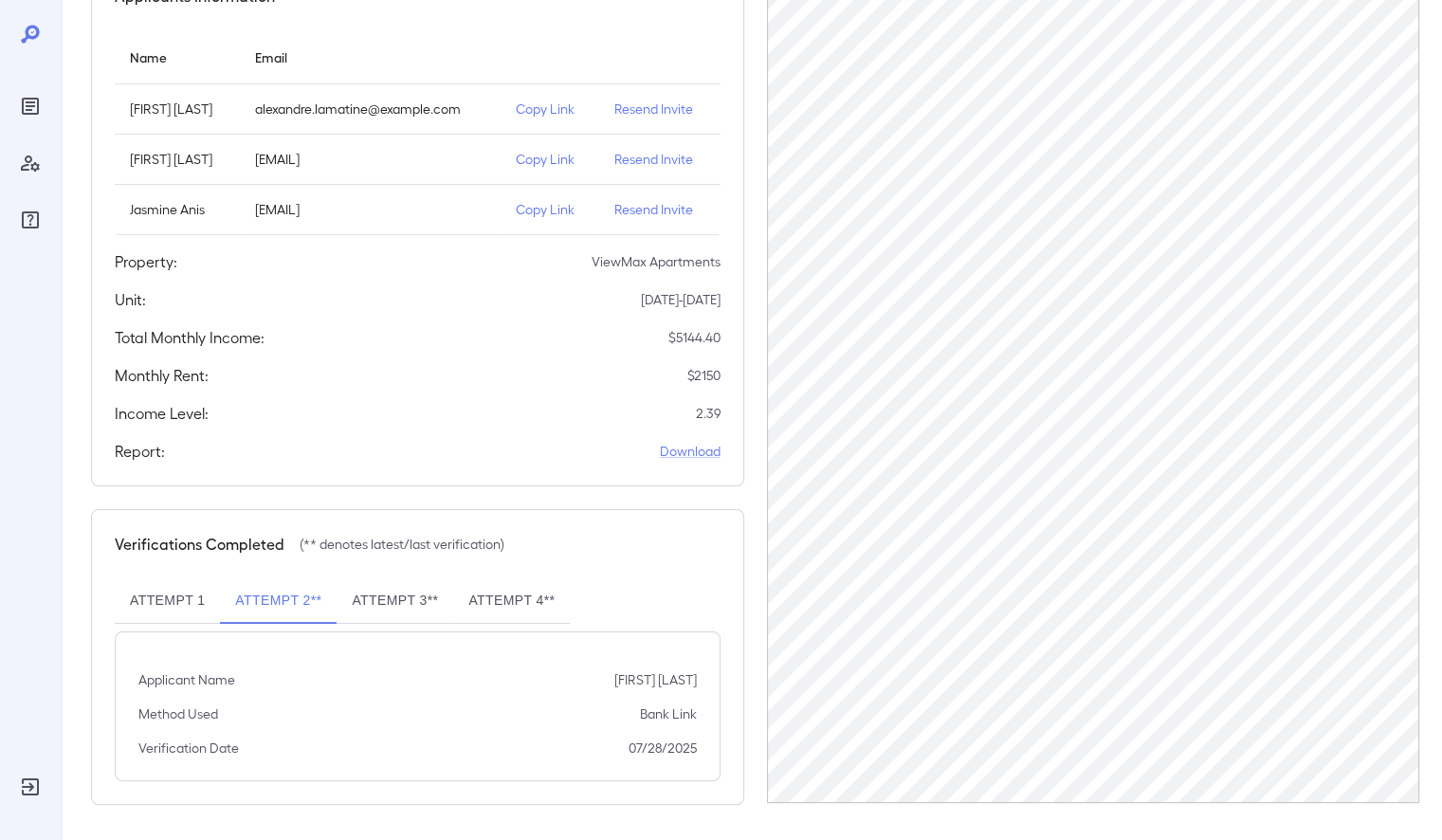 click on "Attempt 1" at bounding box center (167, 601) 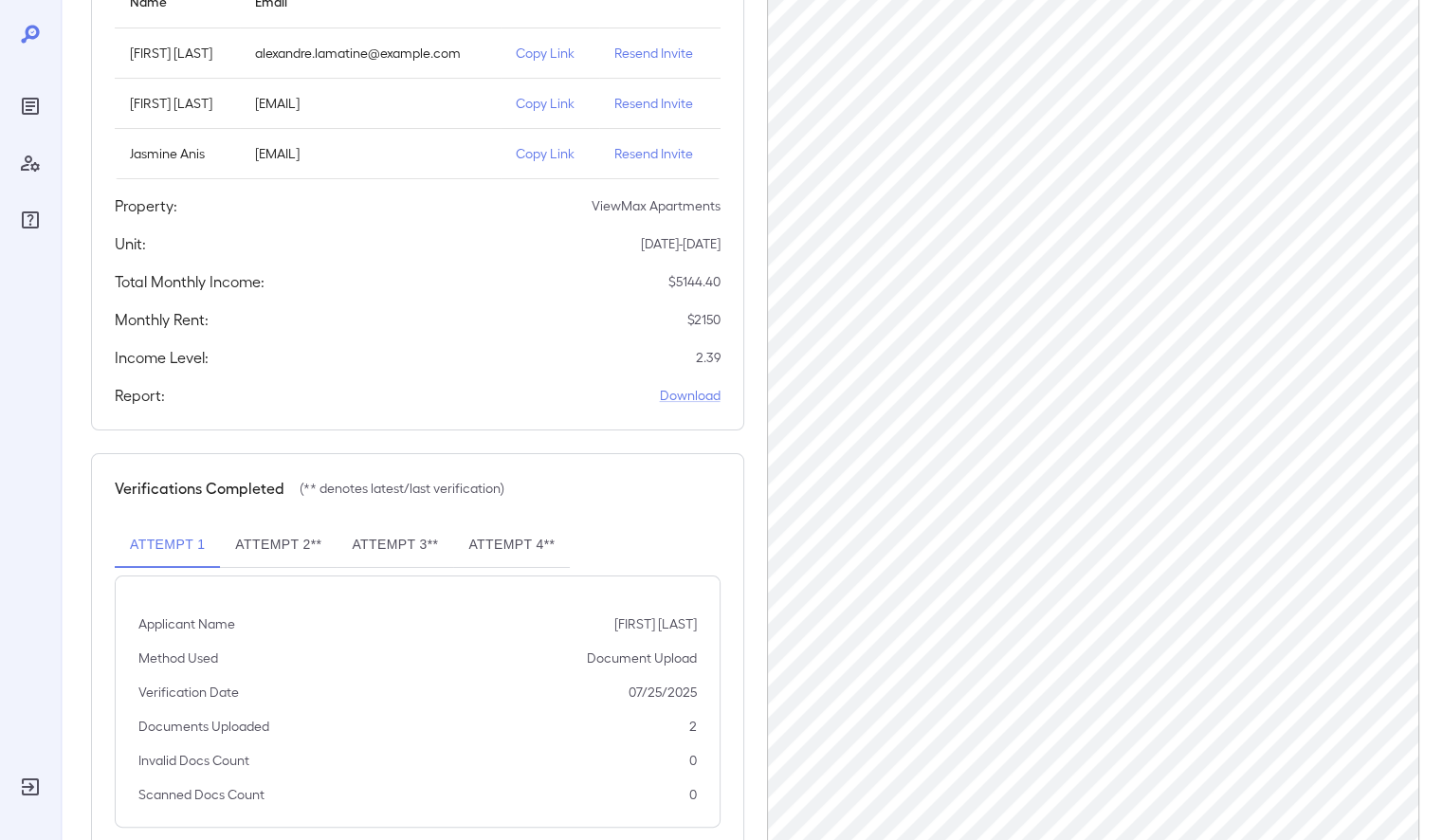 scroll, scrollTop: 312, scrollLeft: 0, axis: vertical 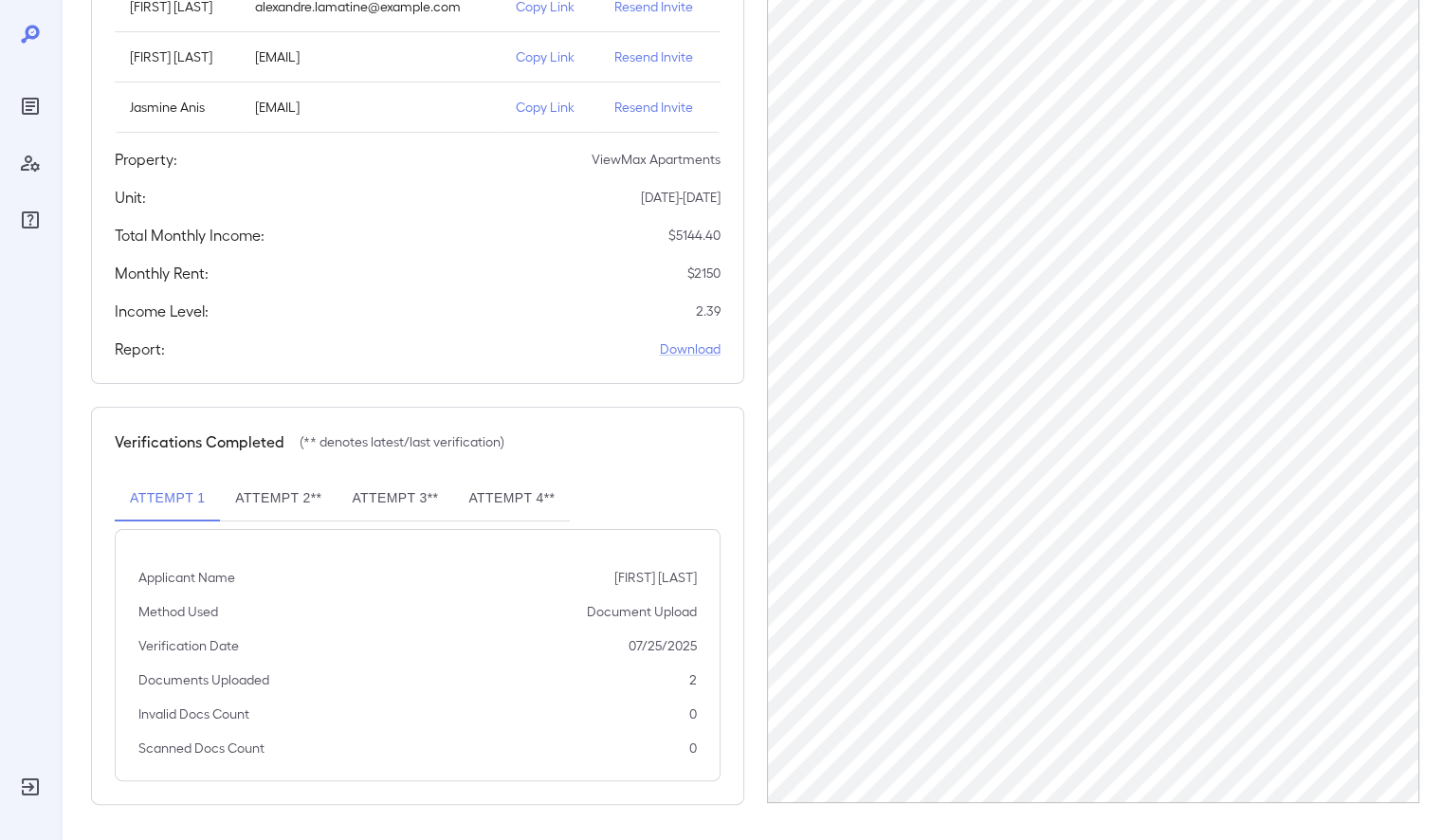 click on "Attempt 4**" at bounding box center [511, 499] 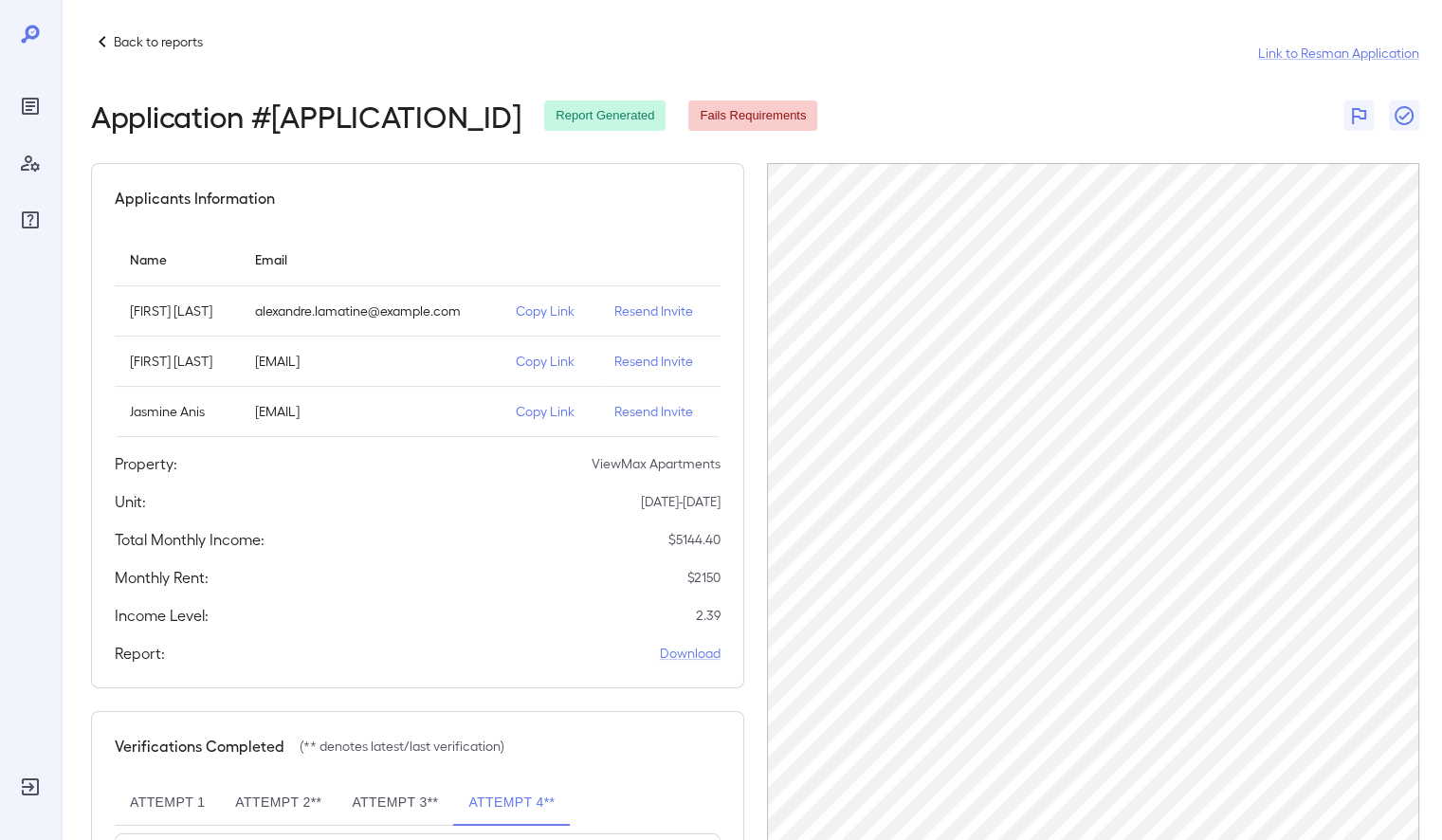 scroll, scrollTop: 0, scrollLeft: 0, axis: both 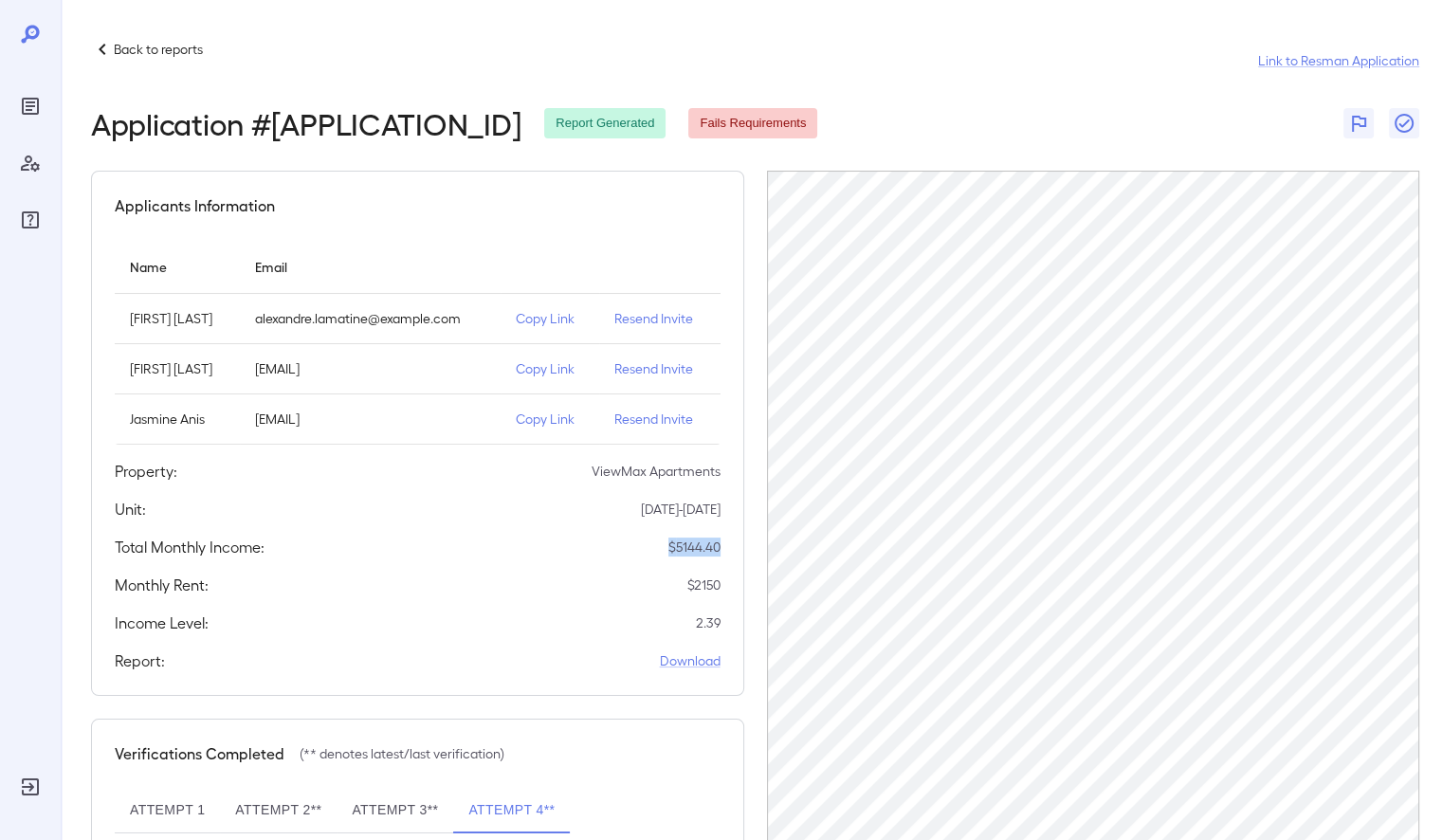 drag, startPoint x: 630, startPoint y: 544, endPoint x: 721, endPoint y: 552, distance: 91.35097 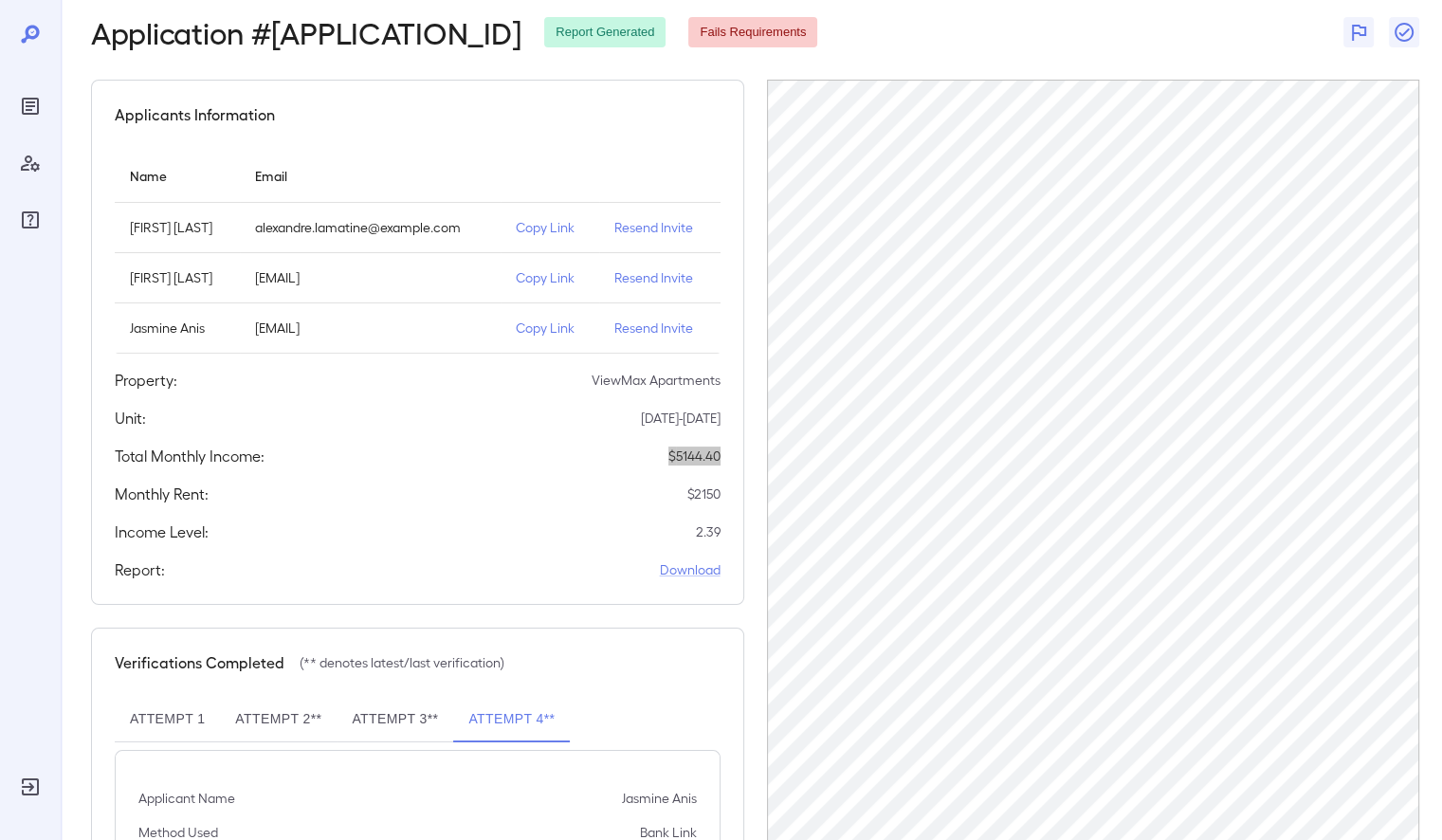 scroll, scrollTop: 210, scrollLeft: 0, axis: vertical 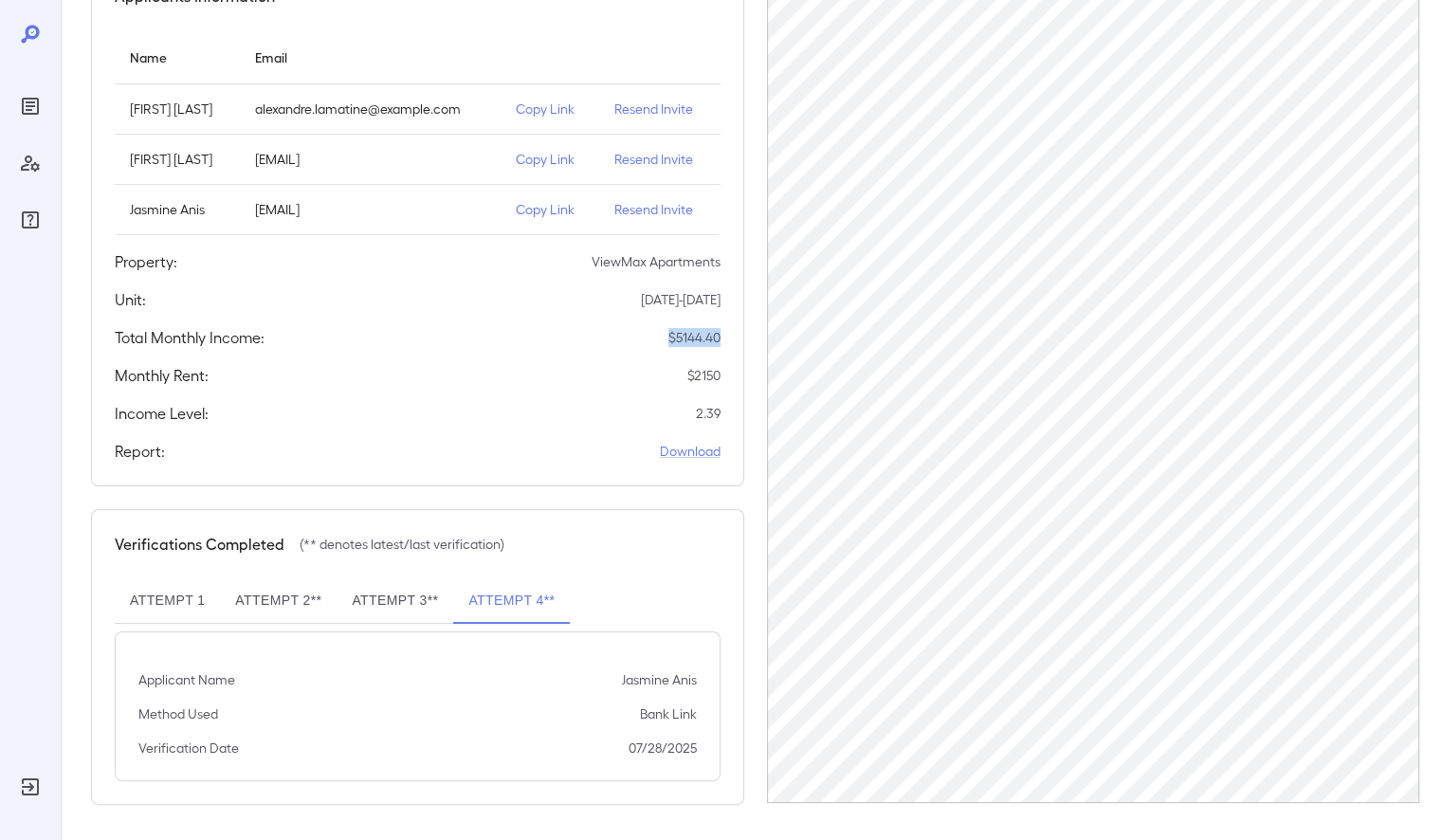 click on "Attempt 1" at bounding box center [167, 601] 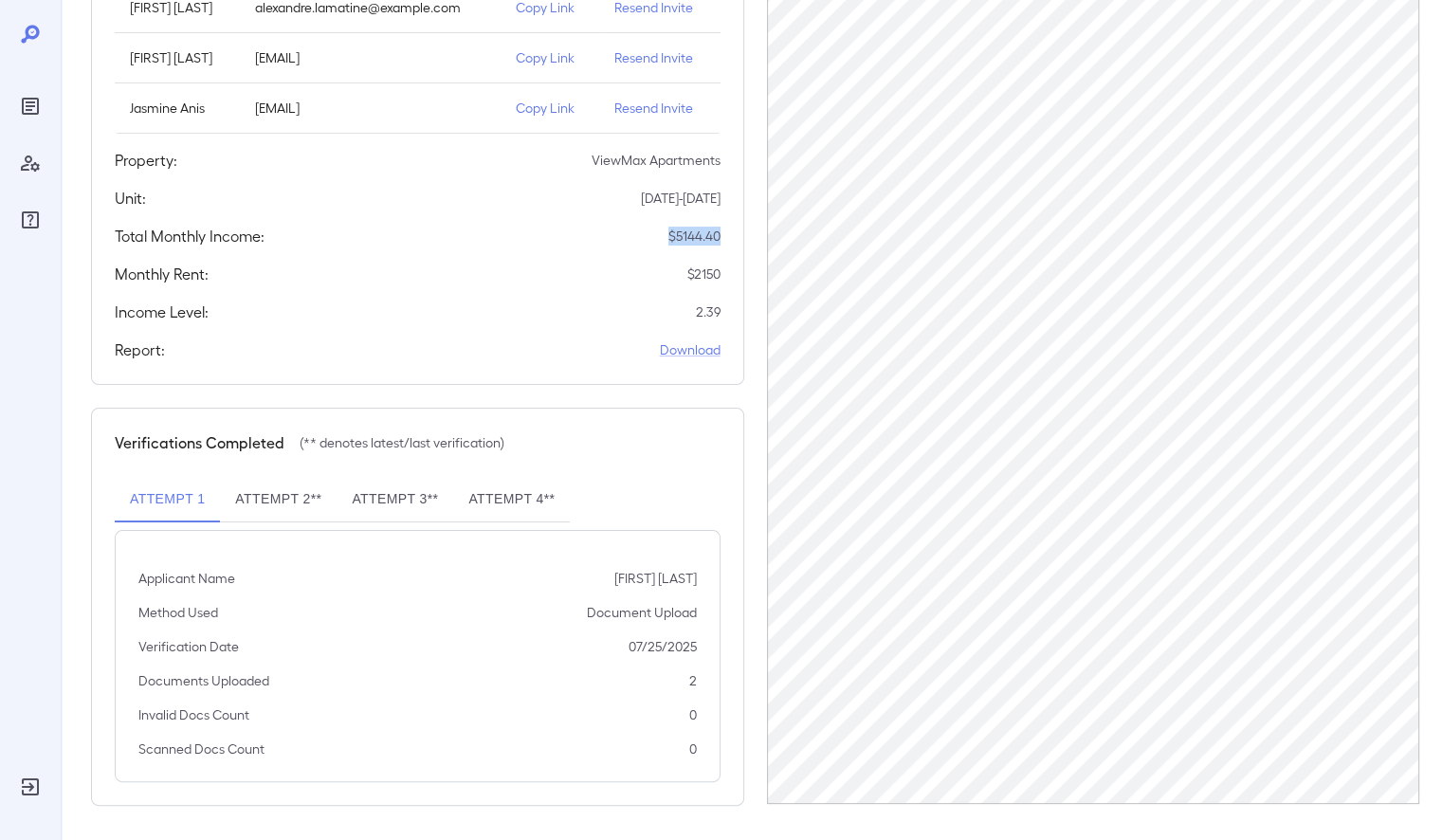 scroll, scrollTop: 312, scrollLeft: 0, axis: vertical 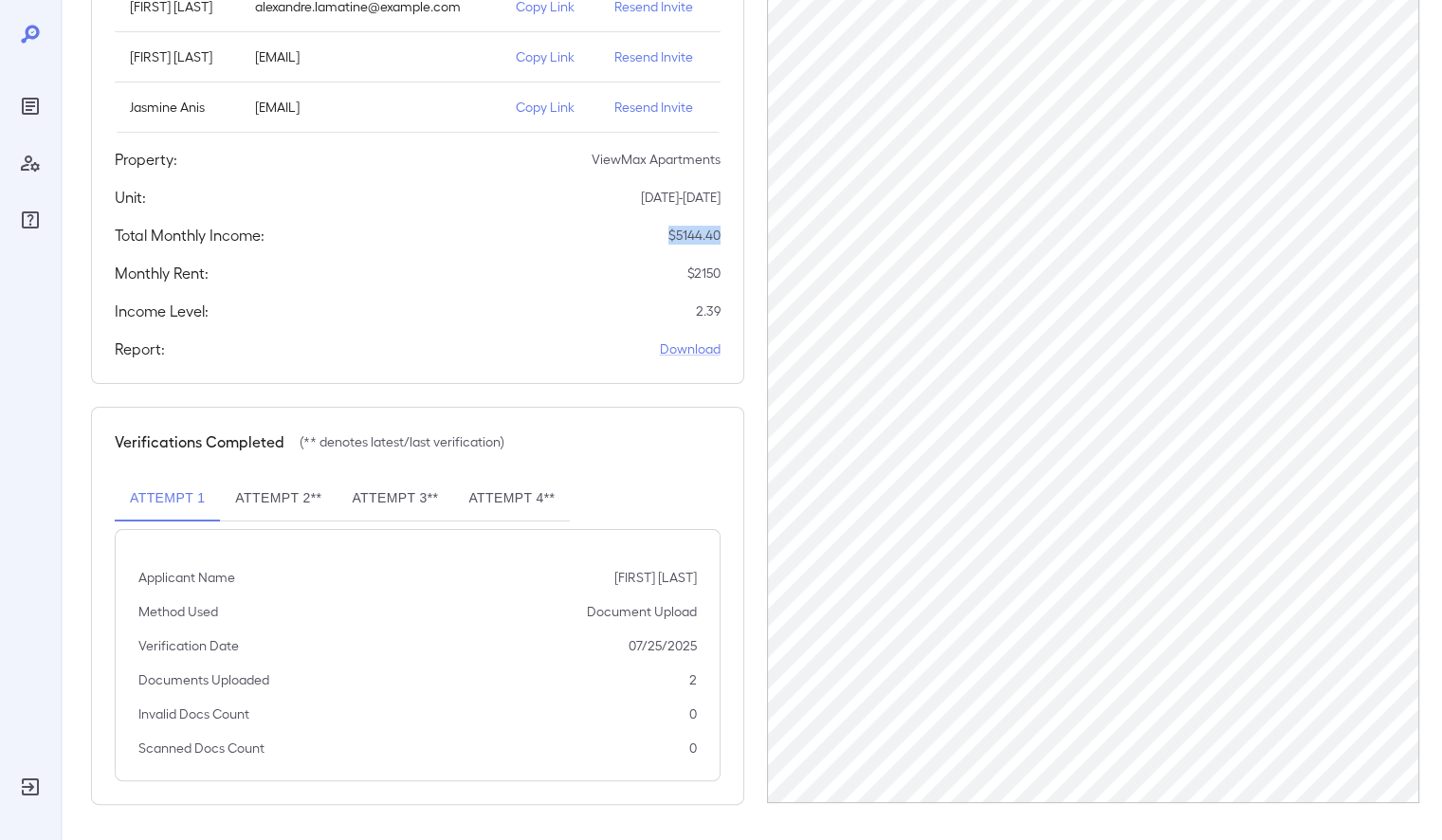 click on "Attempt 2**" at bounding box center (278, 499) 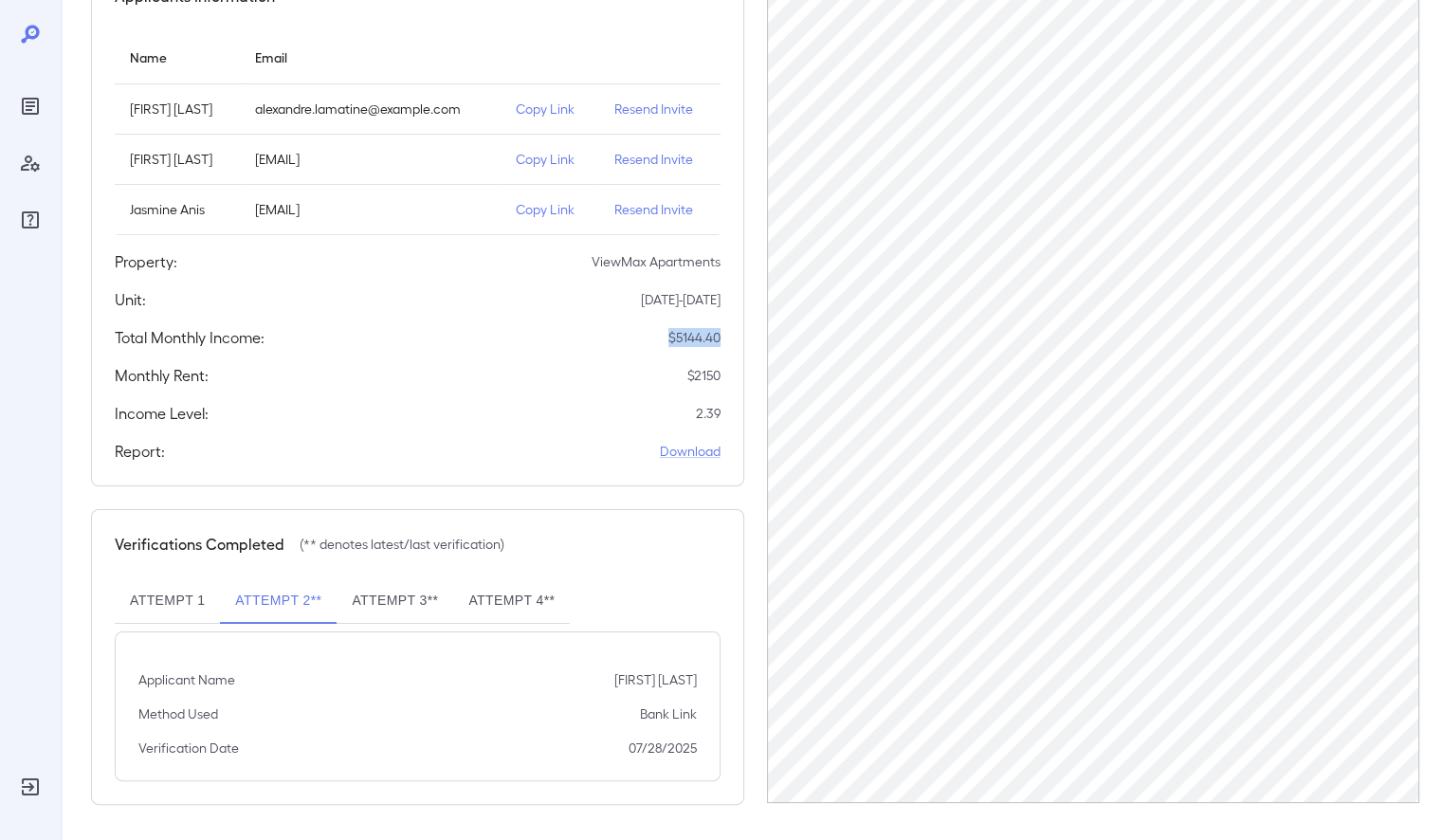 click on "Attempt 3**" at bounding box center [394, 601] 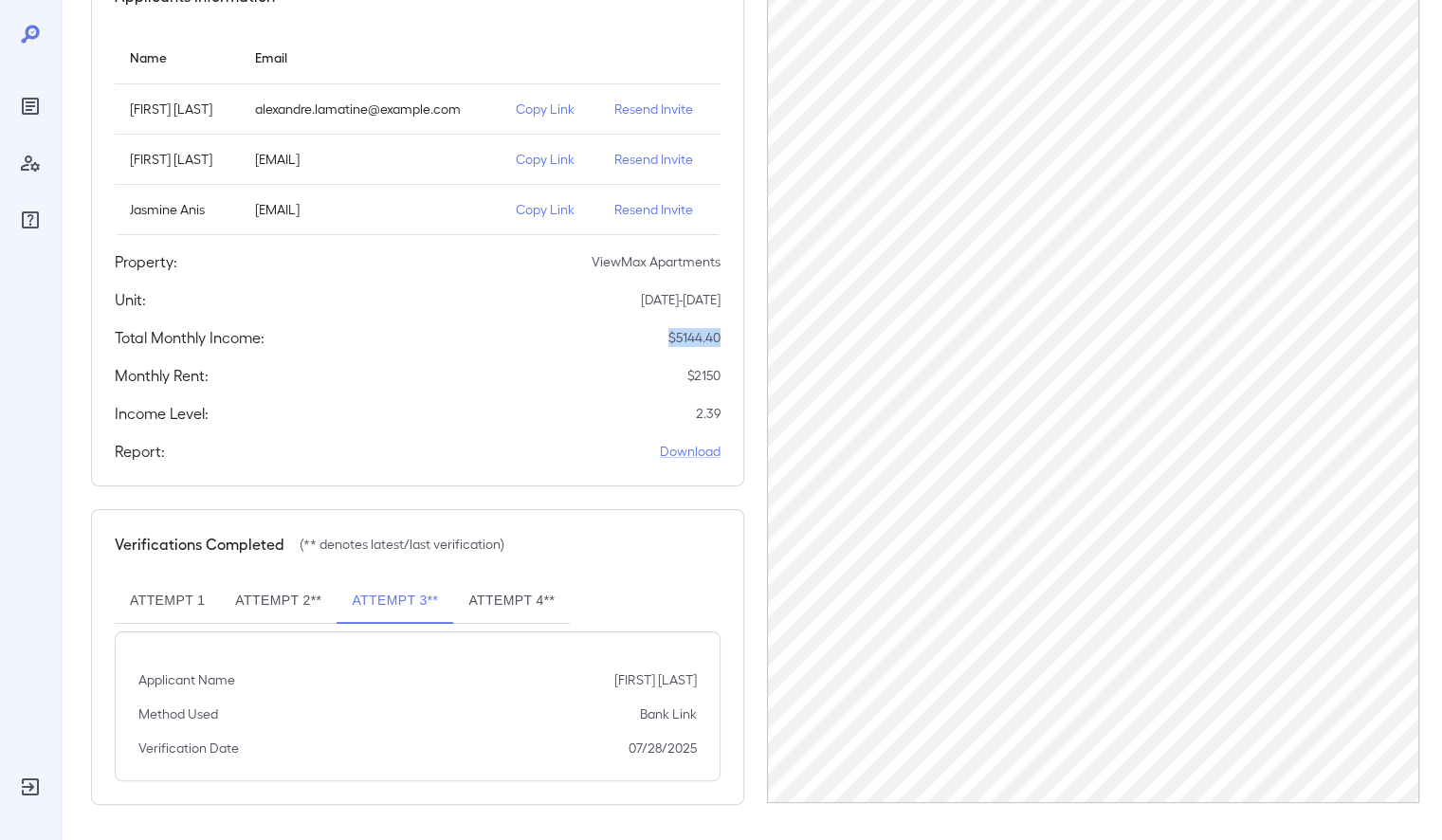 click on "Attempt 4**" at bounding box center (511, 601) 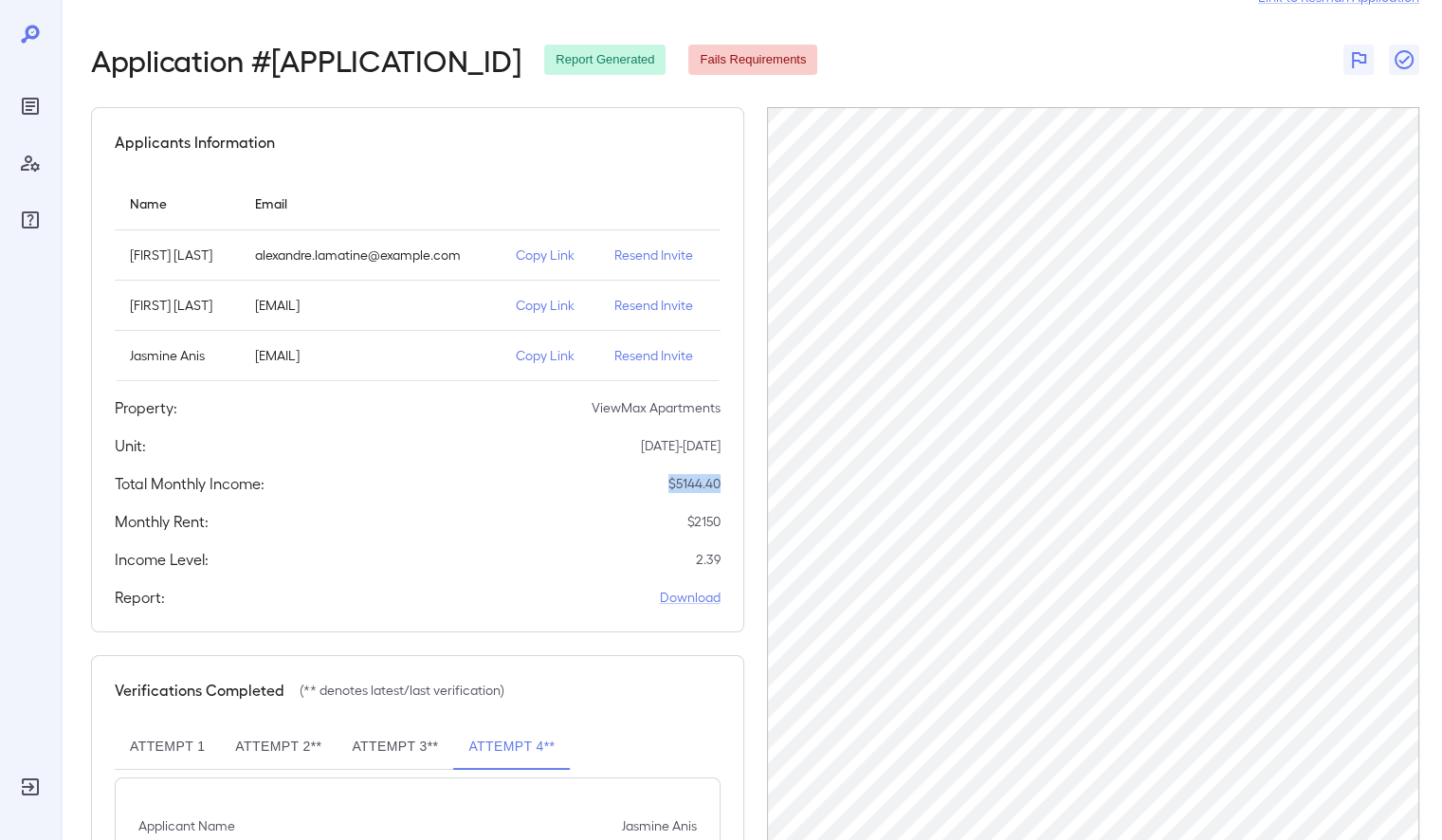 scroll, scrollTop: 95, scrollLeft: 0, axis: vertical 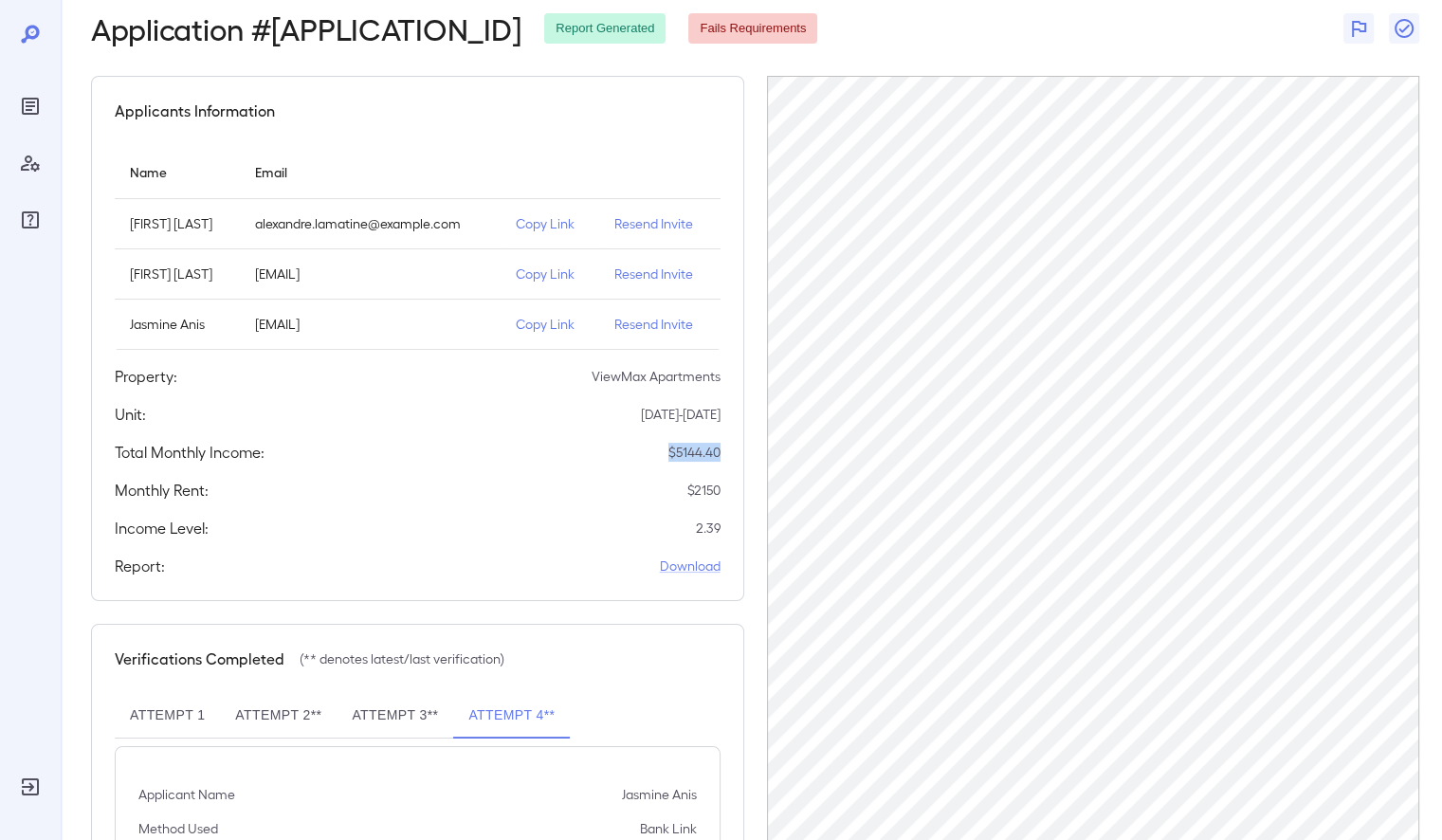 click on "Attempt 3**" at bounding box center (394, 716) 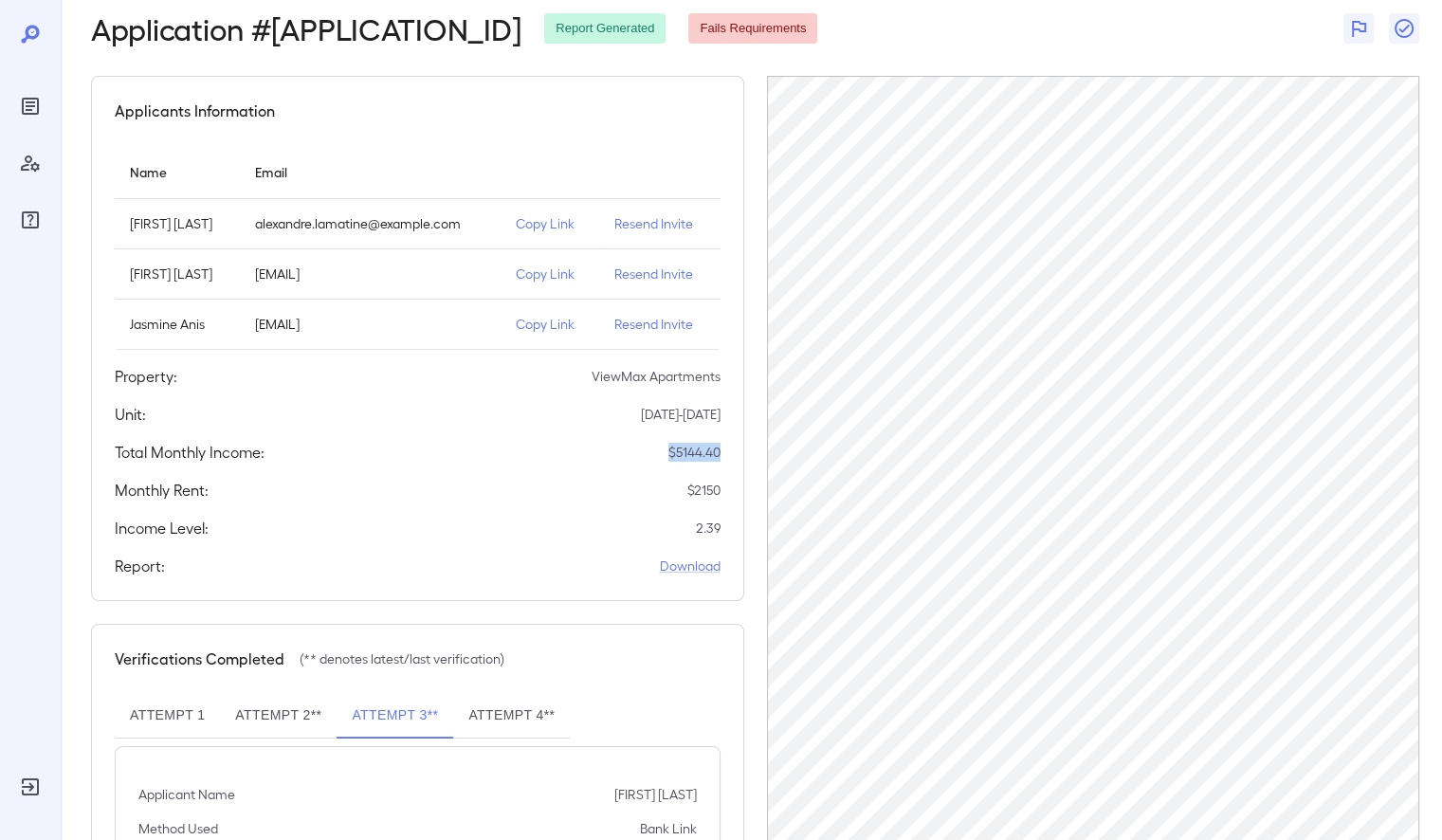 click on "Attempt 2**" at bounding box center (278, 716) 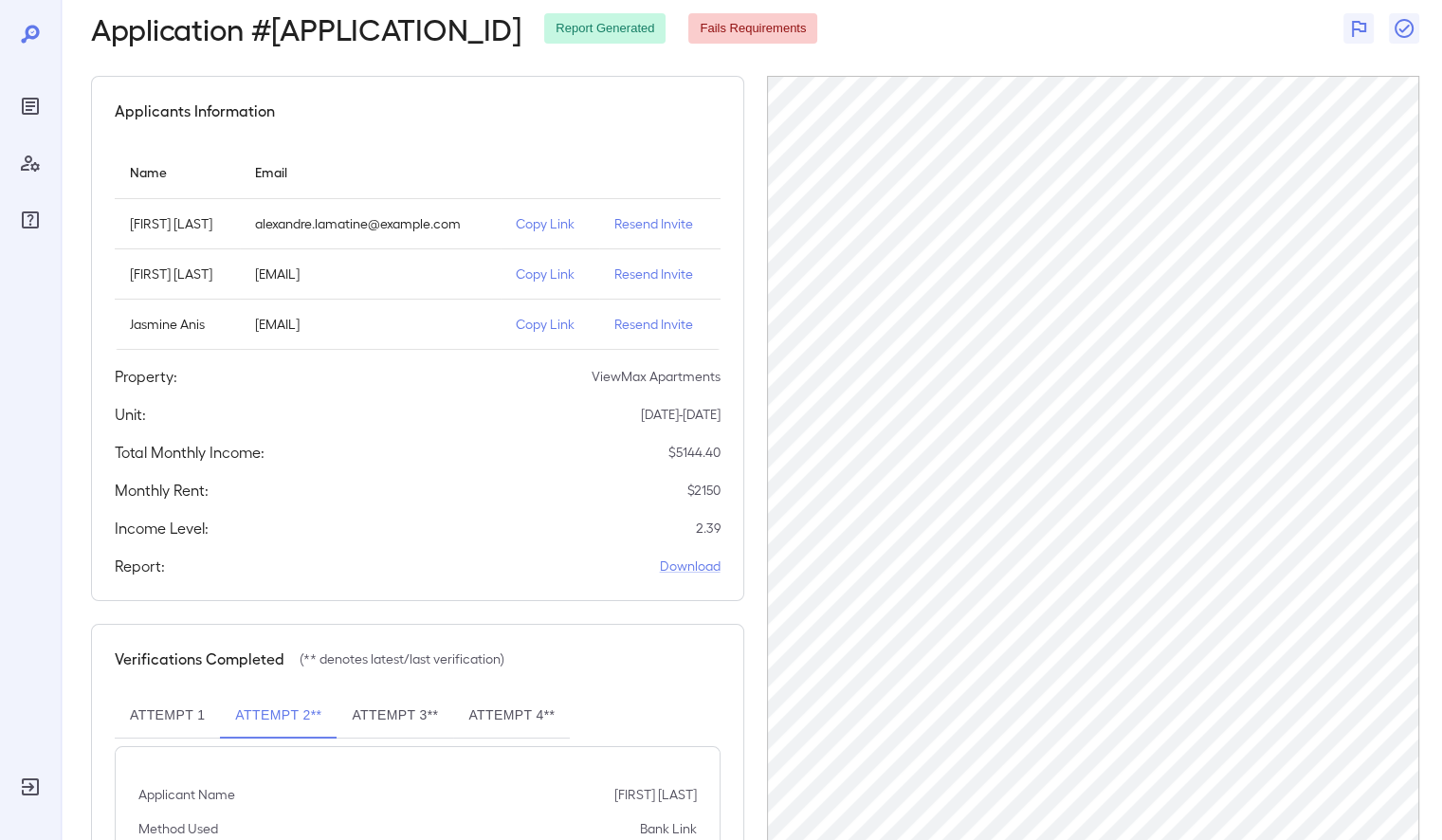 click on "Application # [APPLICATION_ID] Report Generated Fails Requirements" at bounding box center (454, 28) 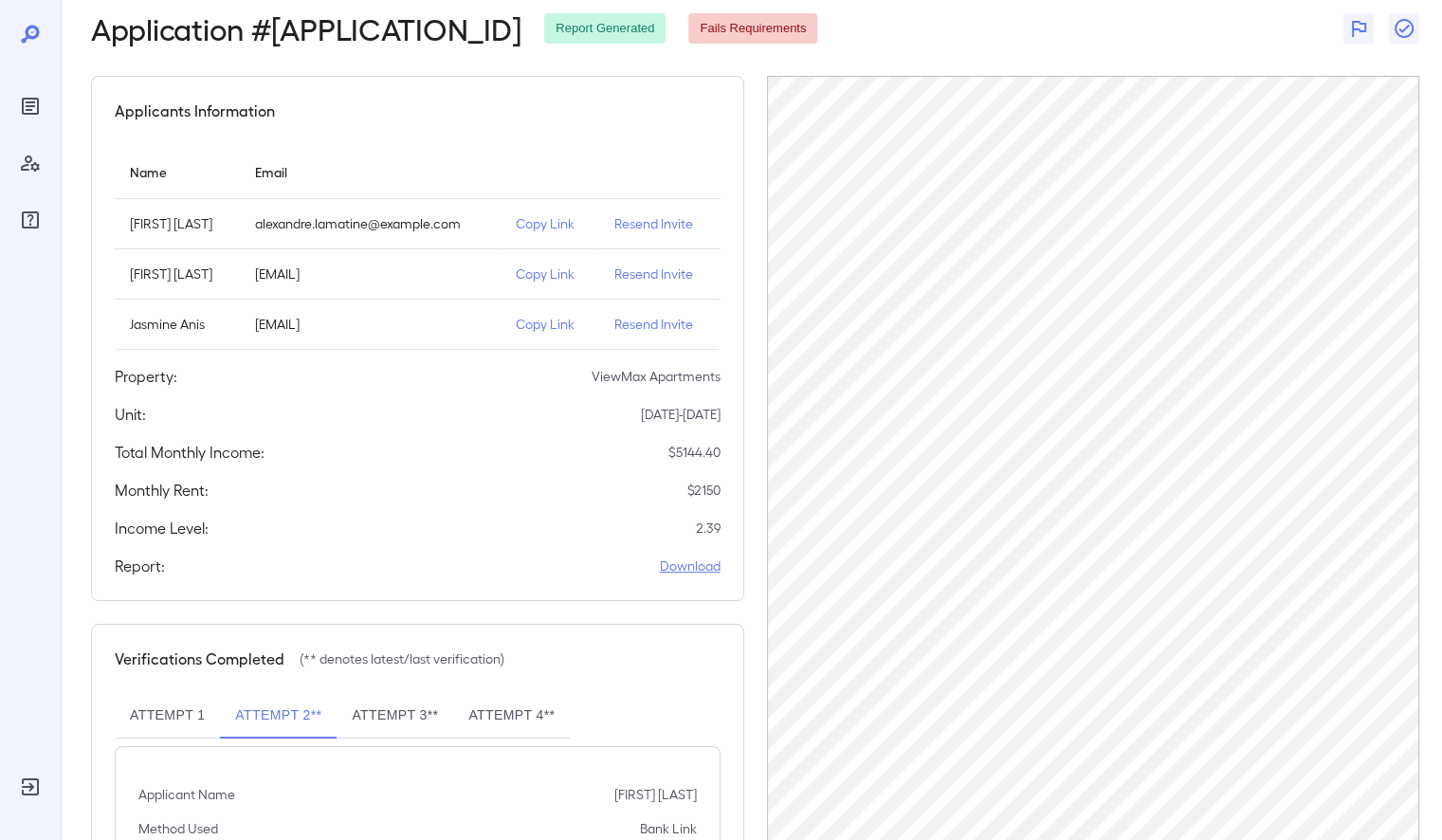 click on "Download" at bounding box center [690, 566] 